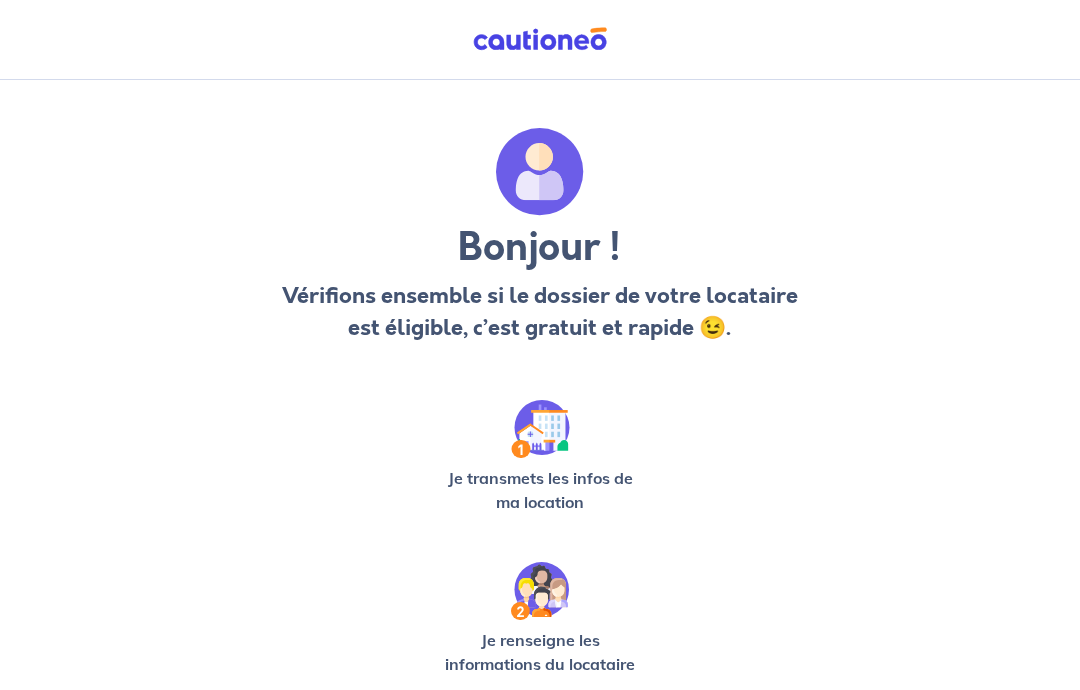 scroll, scrollTop: 0, scrollLeft: 0, axis: both 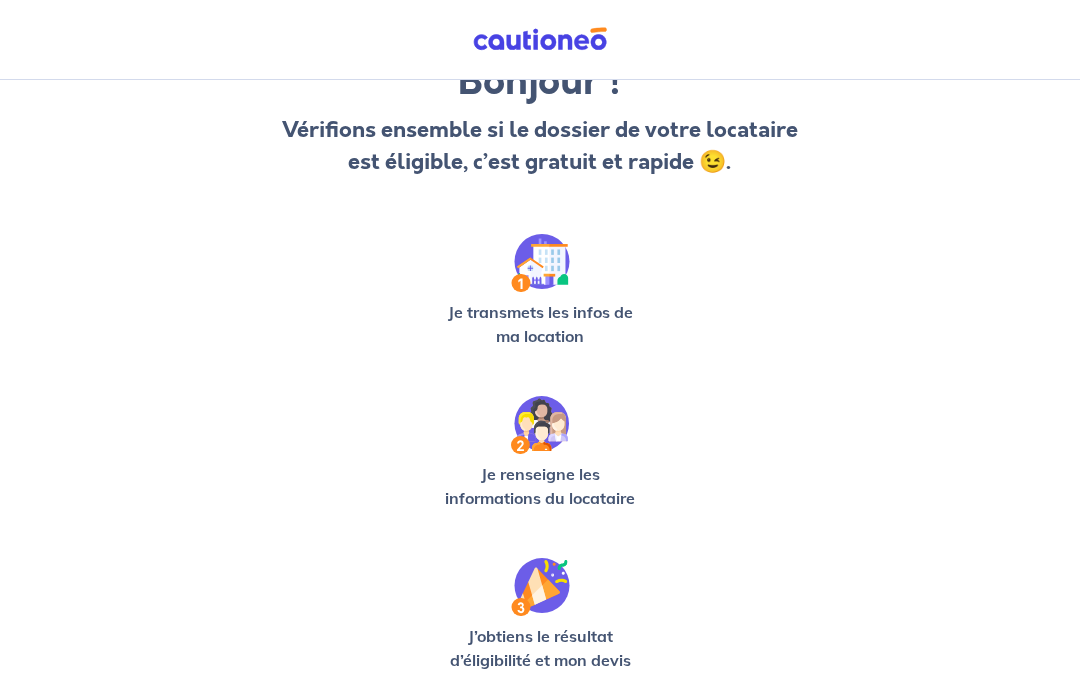 click on "Je transmets les infos de ma location" at bounding box center (540, 324) 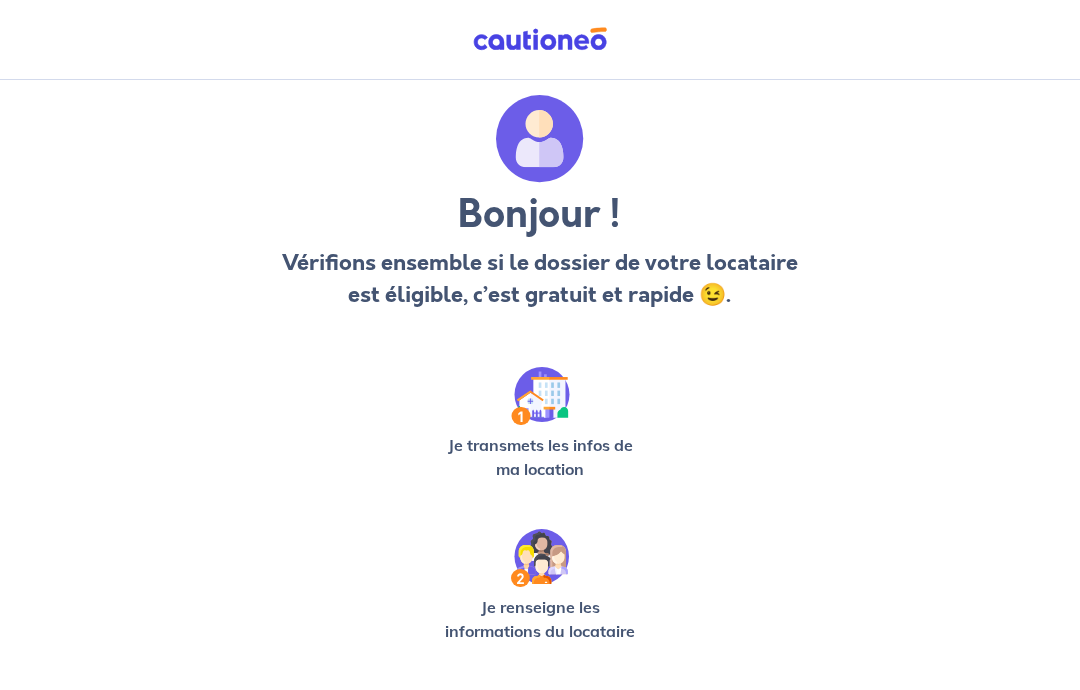 scroll, scrollTop: 39, scrollLeft: 0, axis: vertical 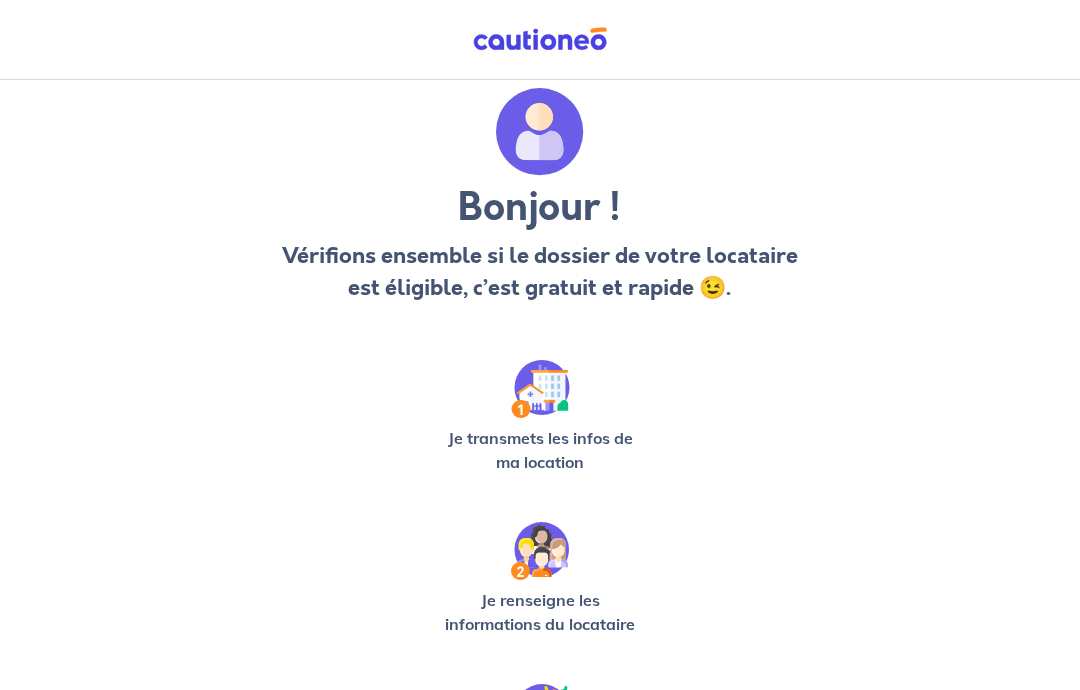click at bounding box center (540, 390) 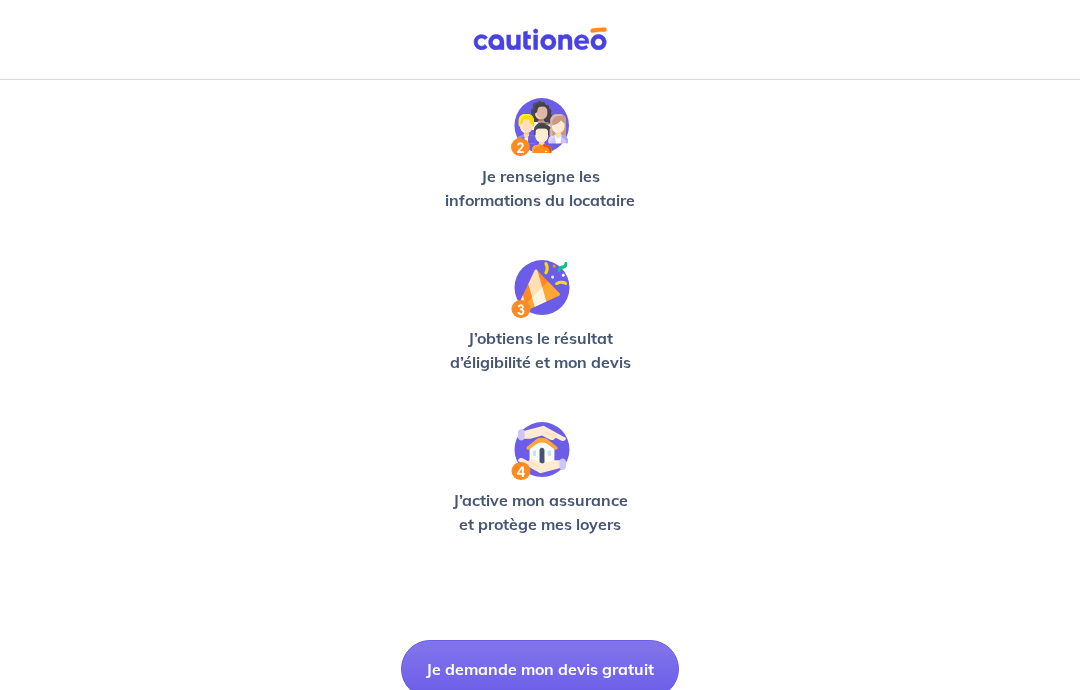 click on "Je demande mon devis gratuit" at bounding box center [540, 669] 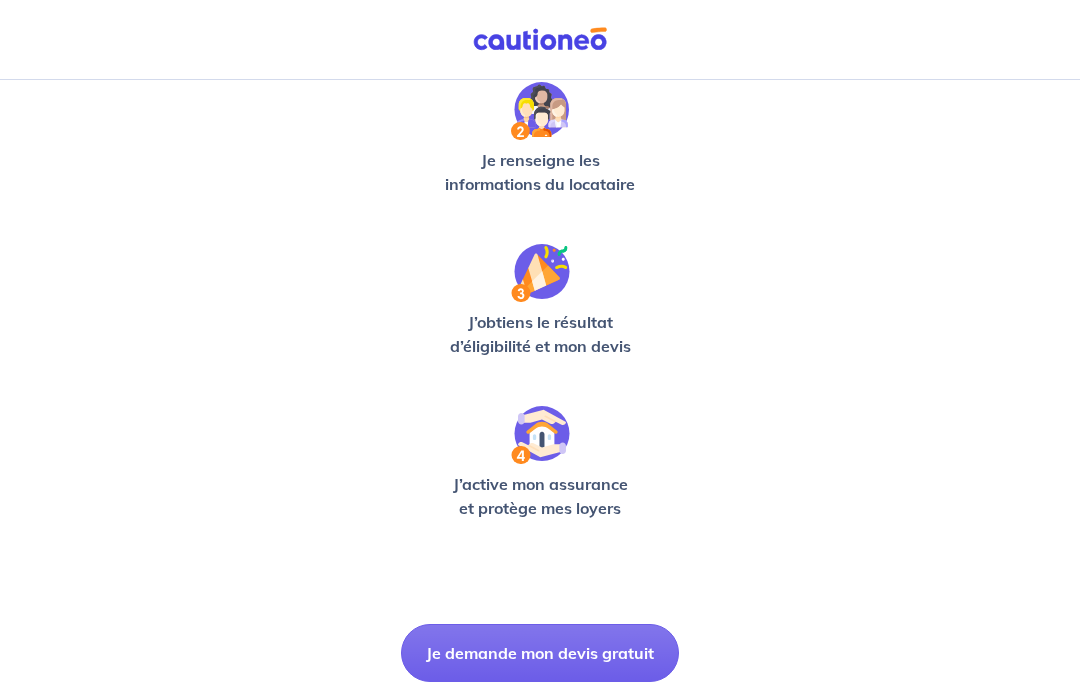 scroll, scrollTop: 76, scrollLeft: 0, axis: vertical 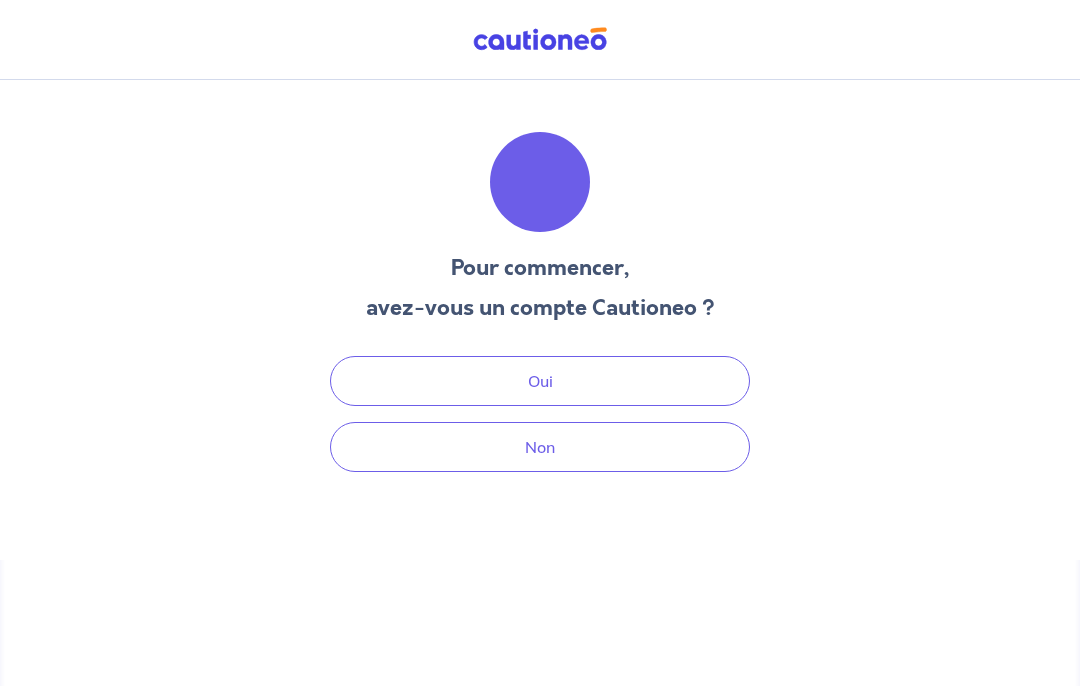 click on "Non" at bounding box center (540, 447) 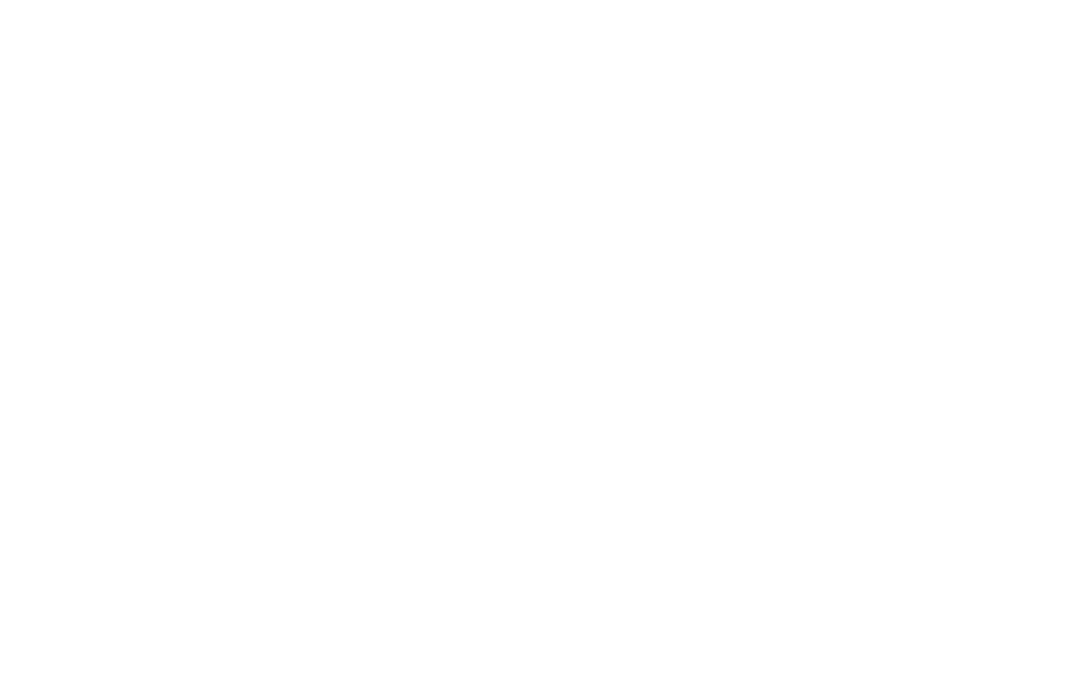 scroll, scrollTop: 0, scrollLeft: 0, axis: both 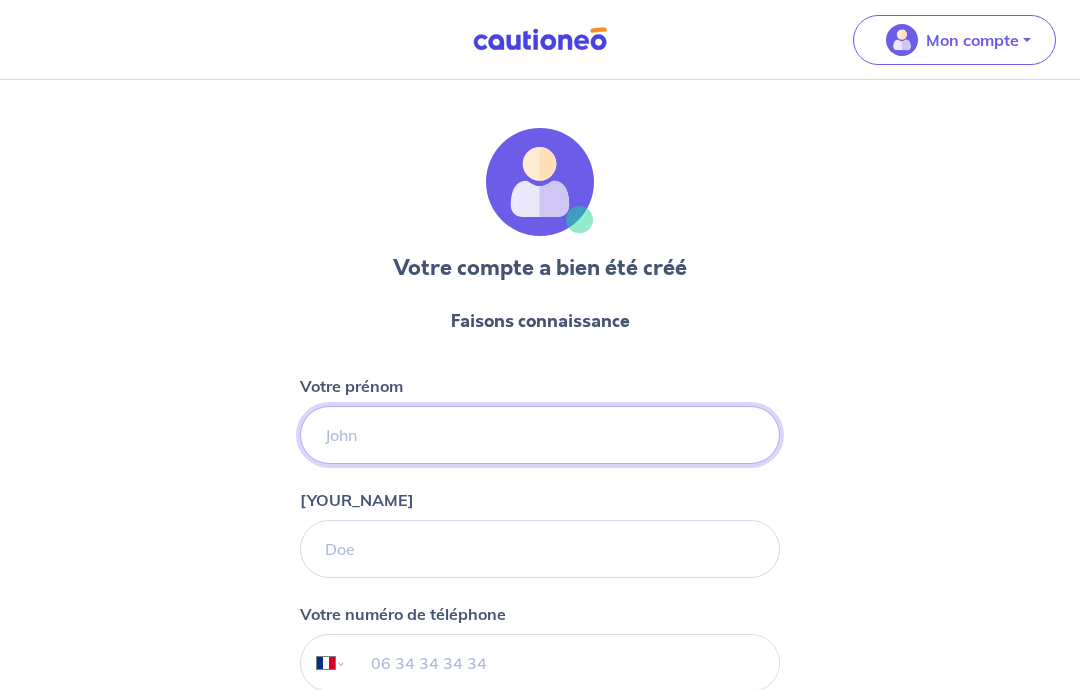 click on "Votre prénom" at bounding box center (540, 435) 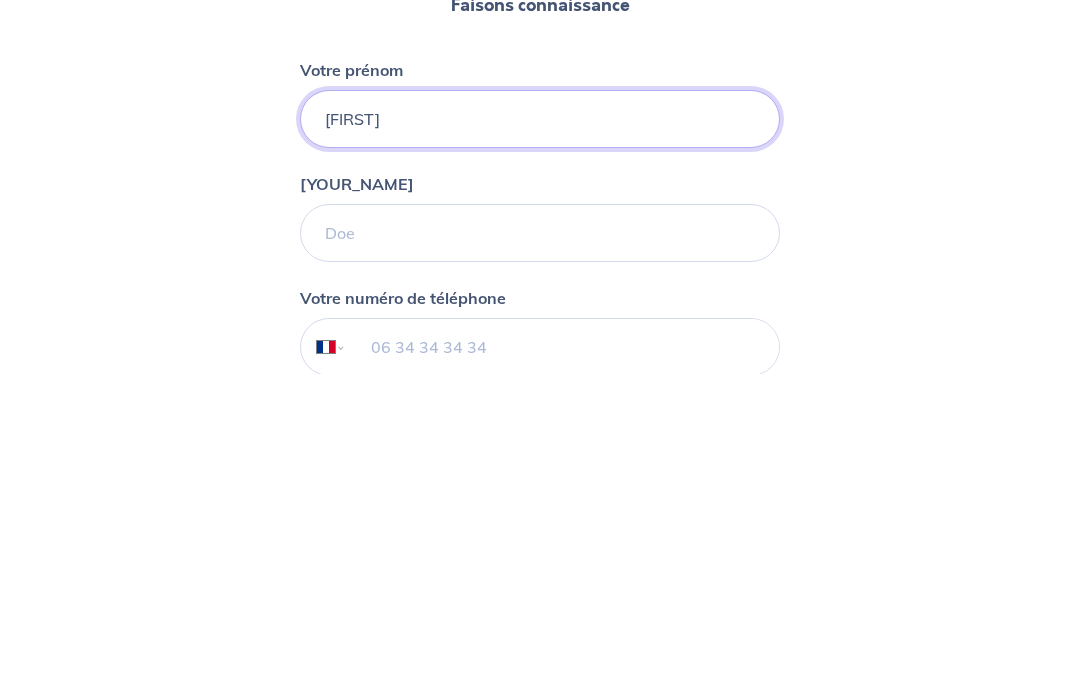type on "[FIRST]" 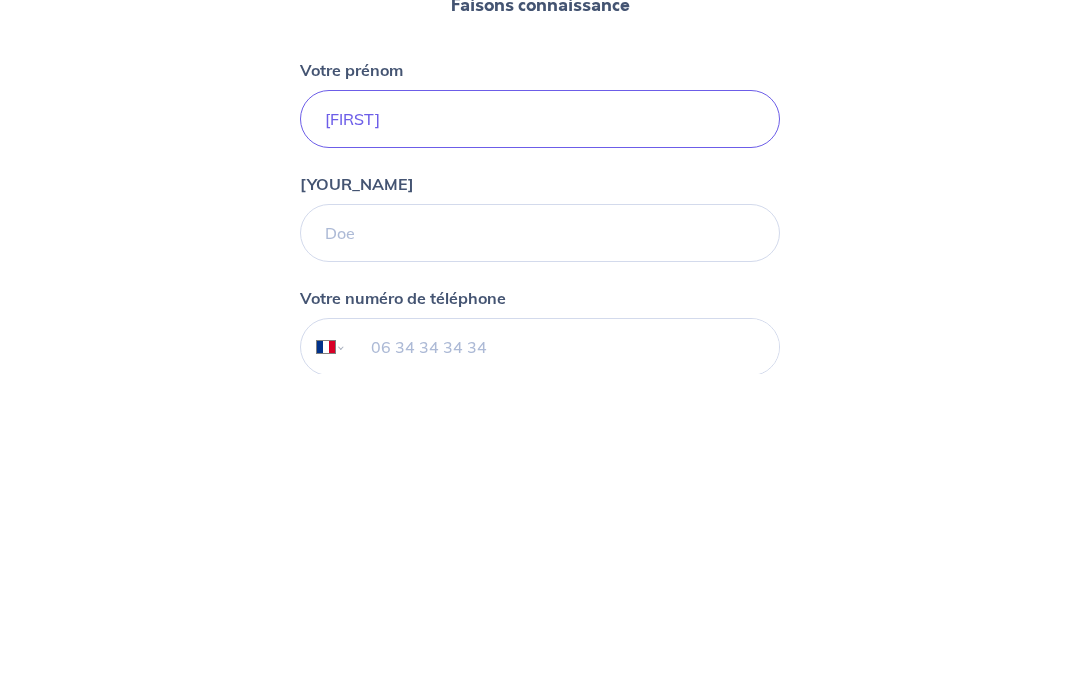 click on "[YOUR_NAME]" at bounding box center (540, 549) 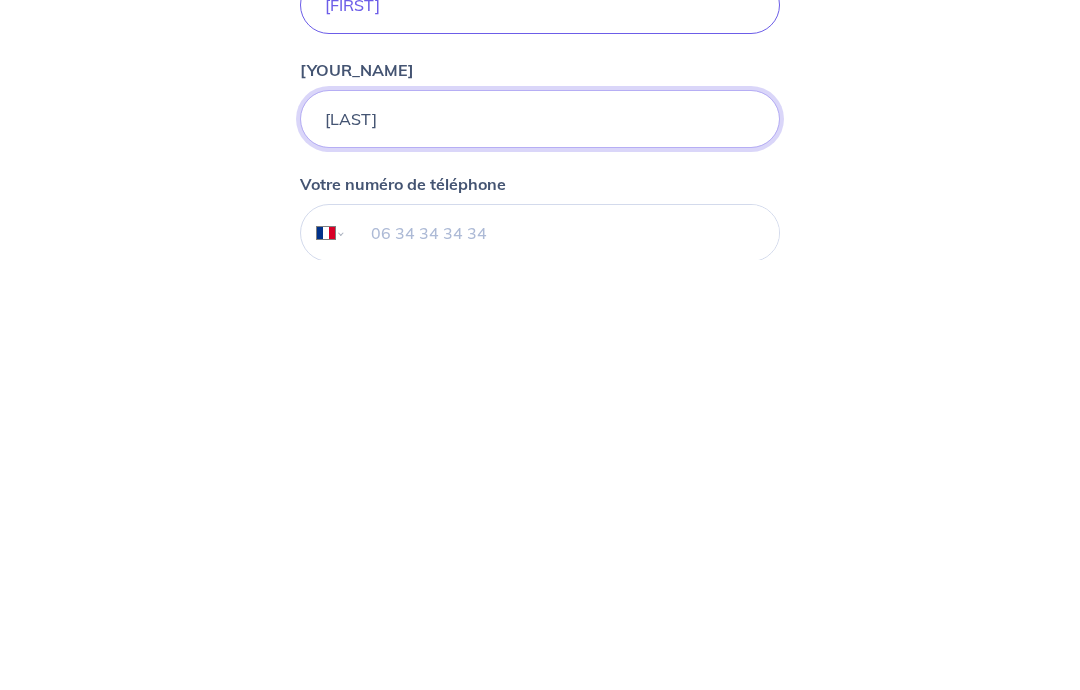type on "[LAST]" 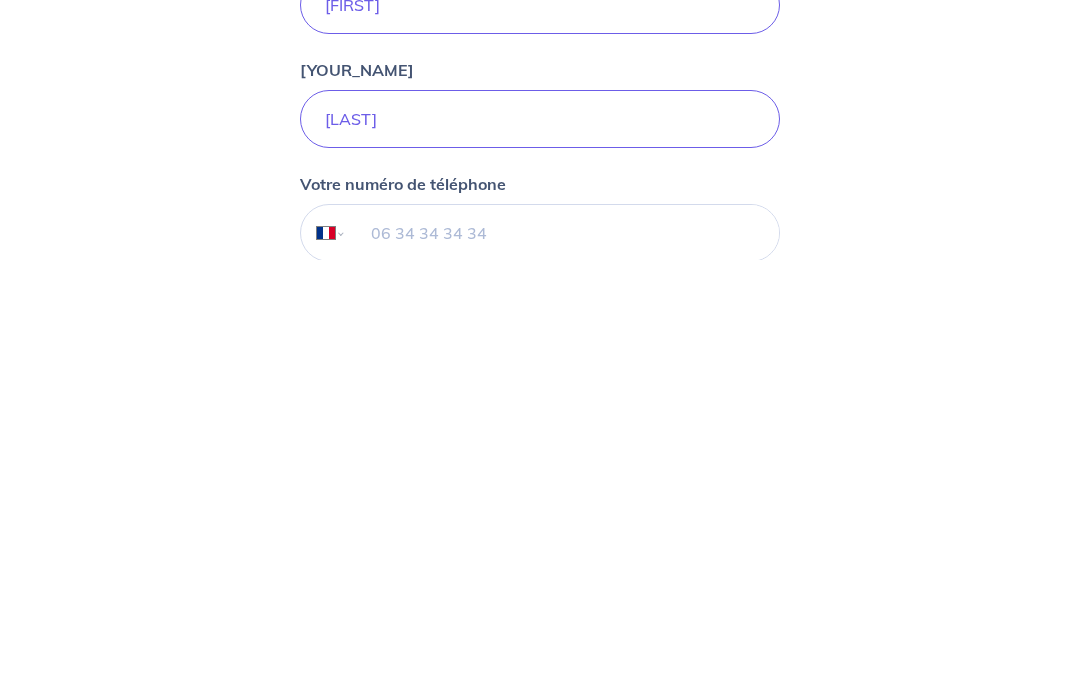 click at bounding box center (563, 663) 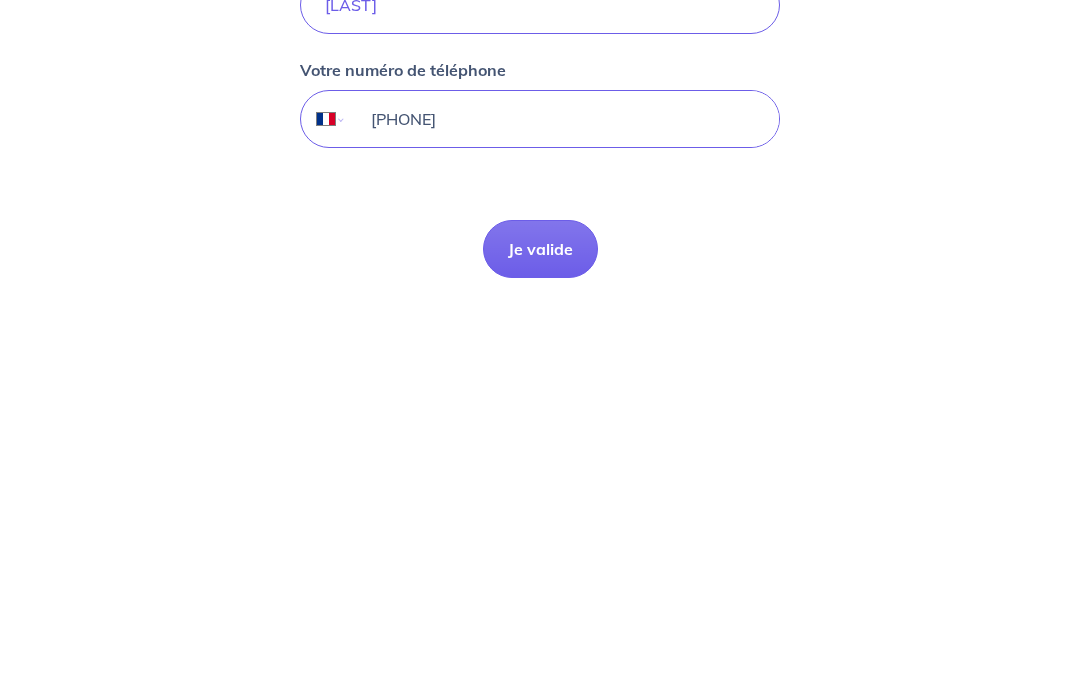 scroll, scrollTop: 166, scrollLeft: 0, axis: vertical 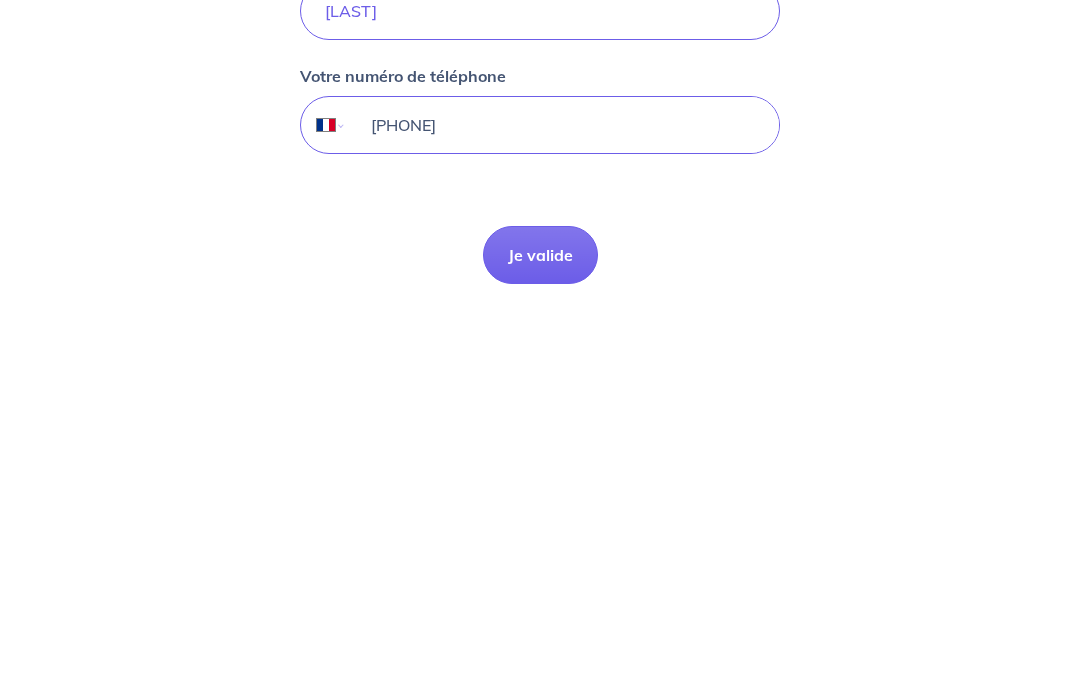 type on "[PHONE]" 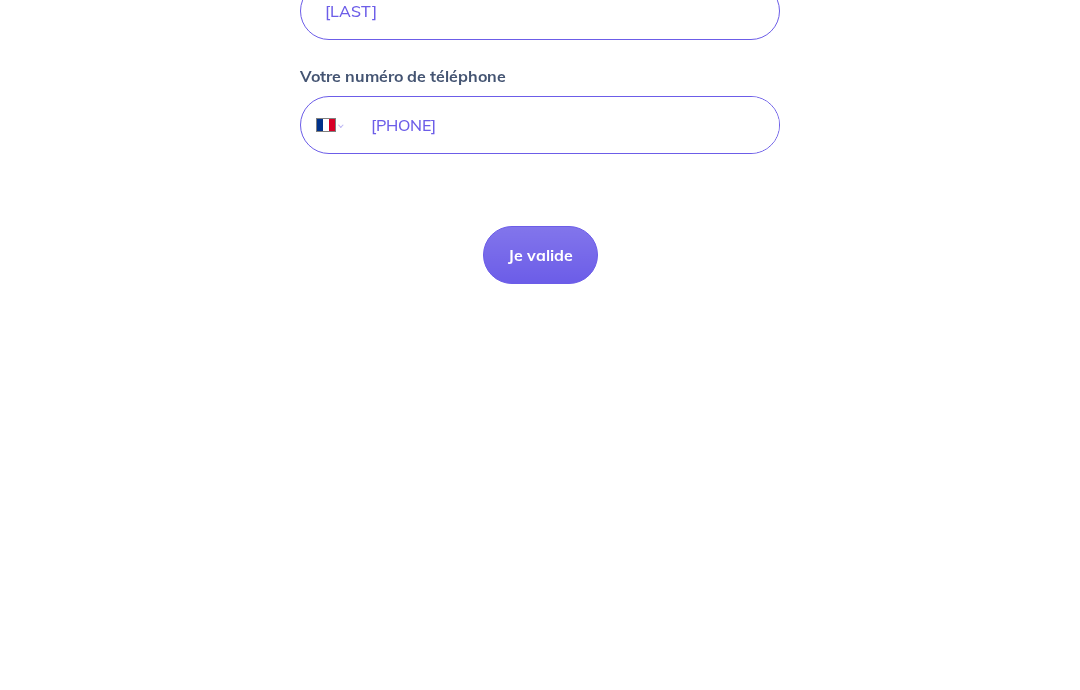 click on "Je valide" at bounding box center [540, 627] 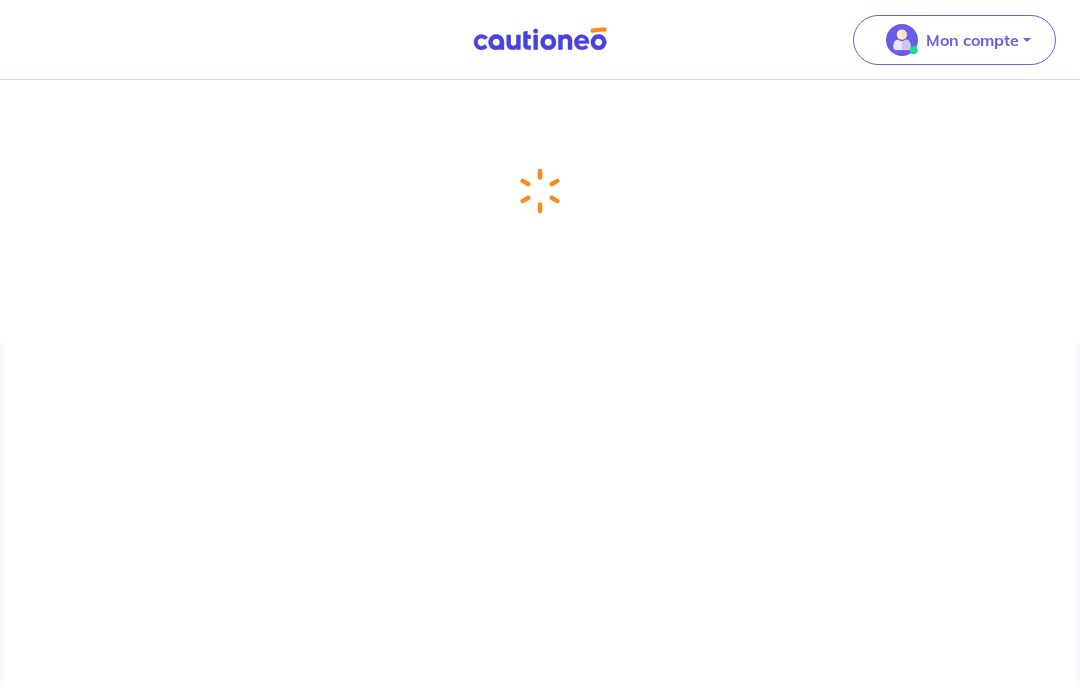 scroll, scrollTop: 76, scrollLeft: 0, axis: vertical 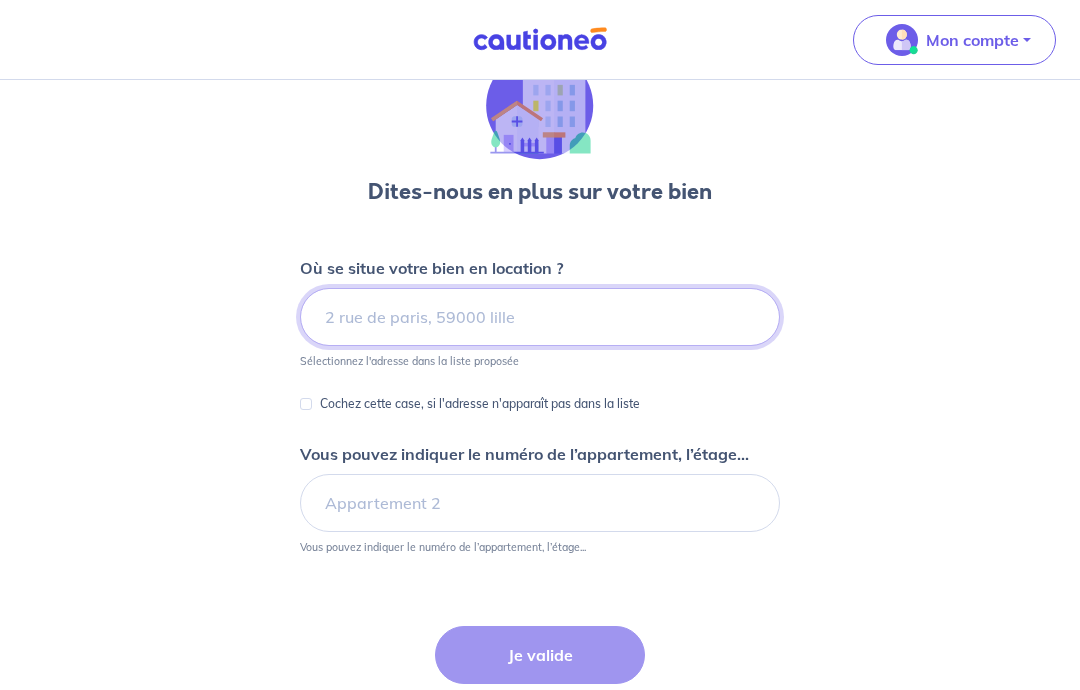 click at bounding box center [540, 317] 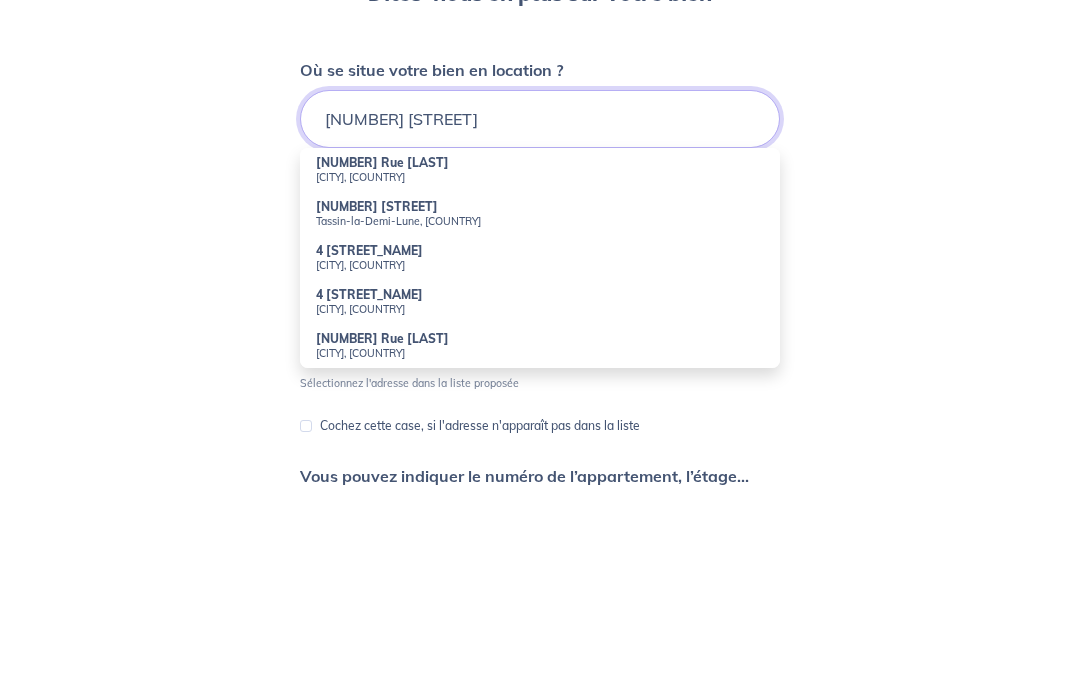 click on "[NUMBER] [STREET]" at bounding box center (540, 317) 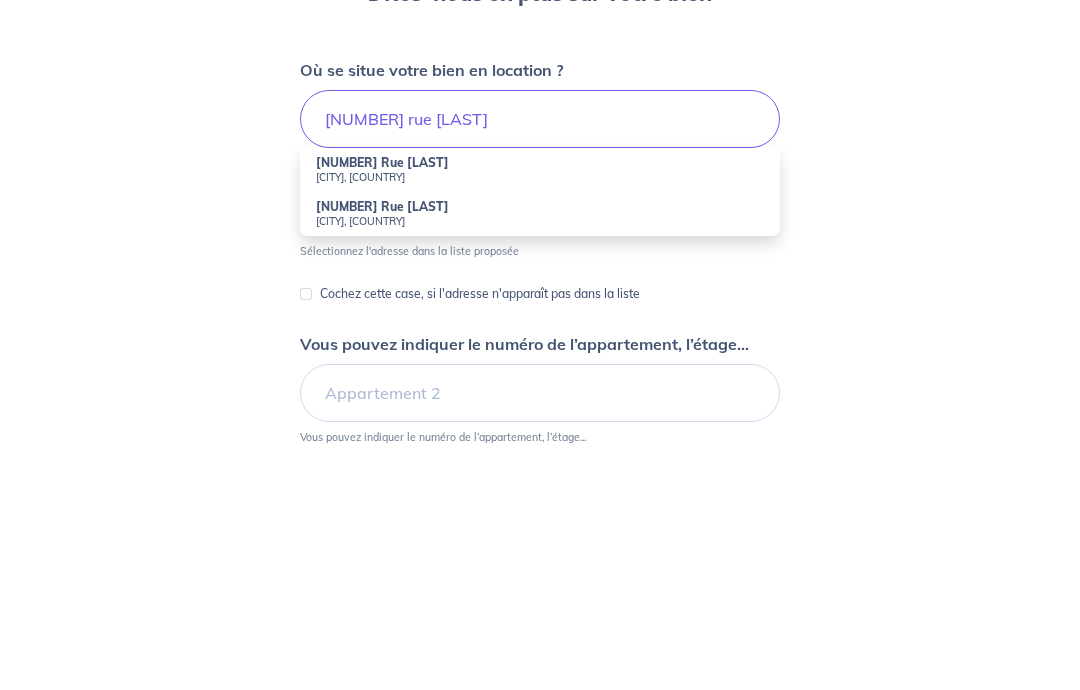 click on "[NUMBER] Rue [LAST]" at bounding box center [382, 360] 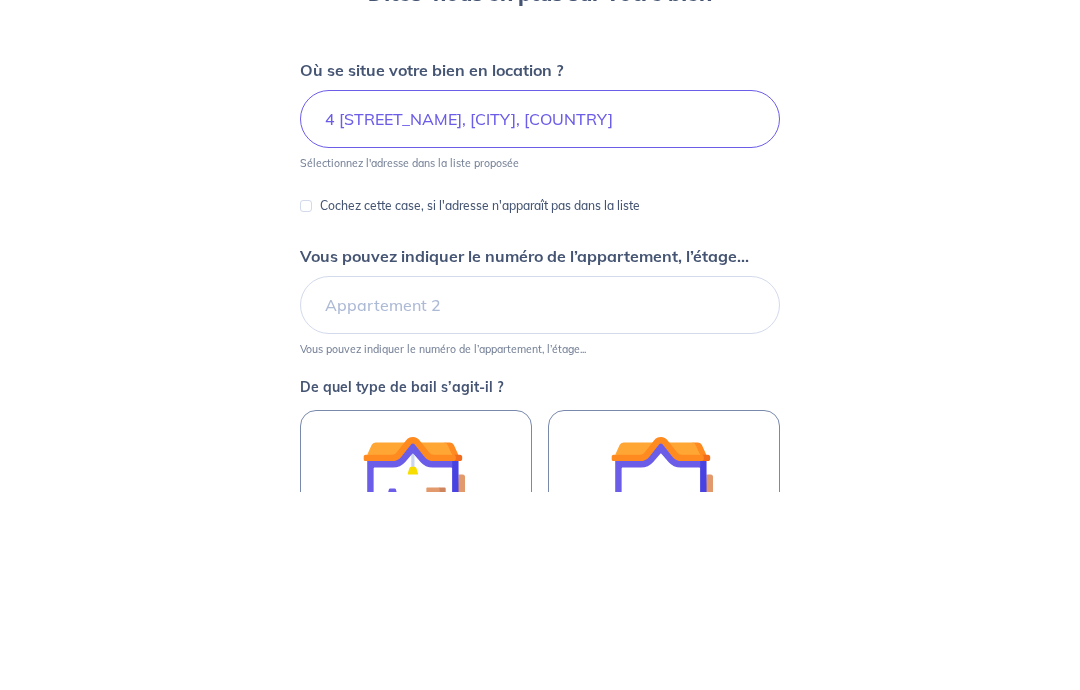 scroll, scrollTop: 248, scrollLeft: 0, axis: vertical 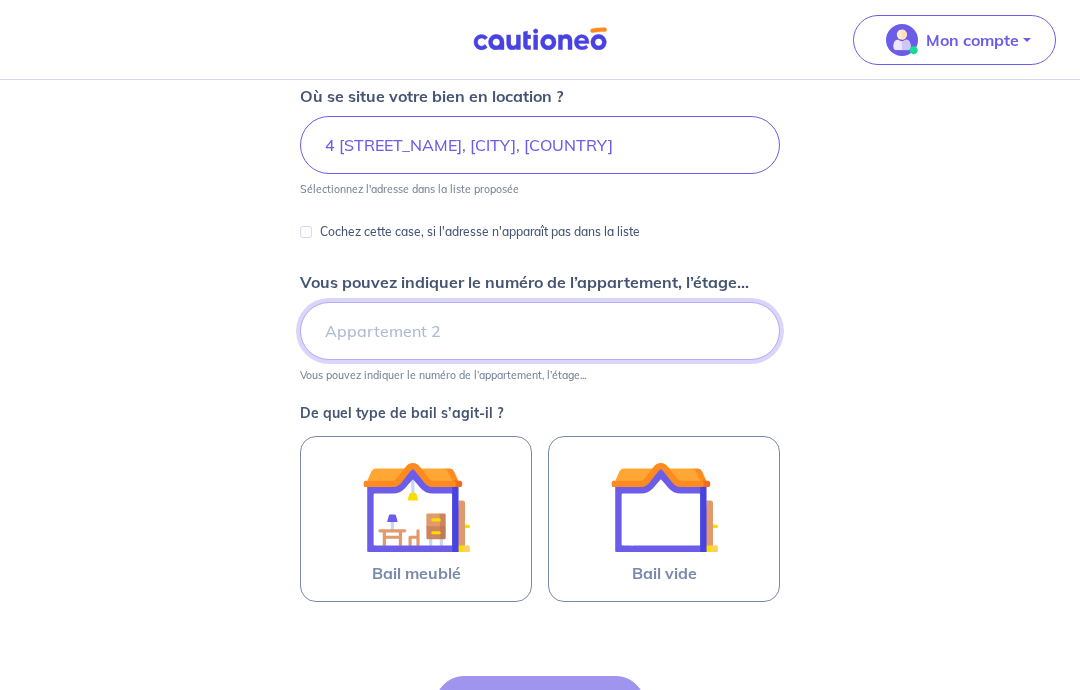click on "Vous pouvez indiquer le numéro de l’appartement, l’étage..." at bounding box center (540, 331) 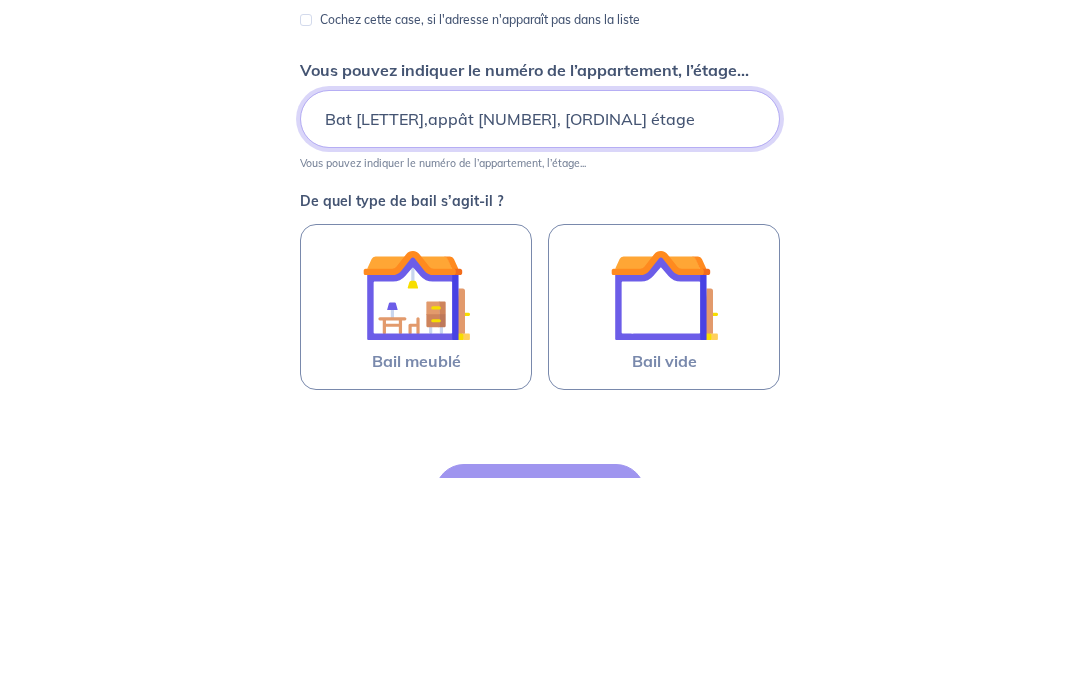 click on "Bat [LETTER],appât [NUMBER], [ORDINAL] étage" at bounding box center [540, 331] 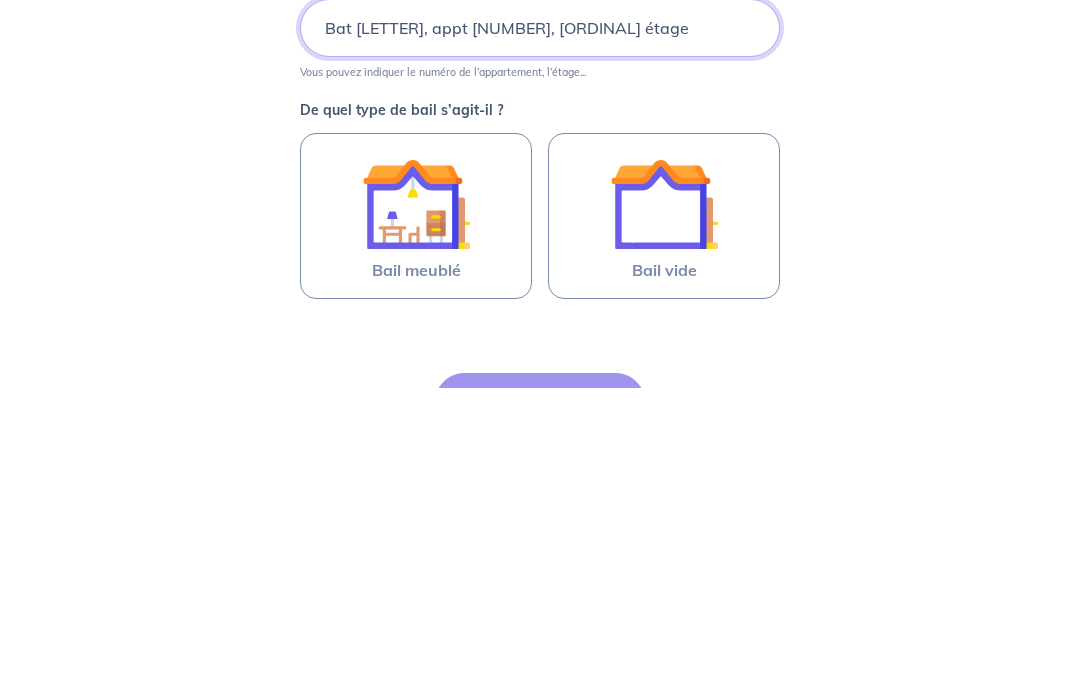 type on "Bat [LETTER], appt [NUMBER], [ORDINAL] étage" 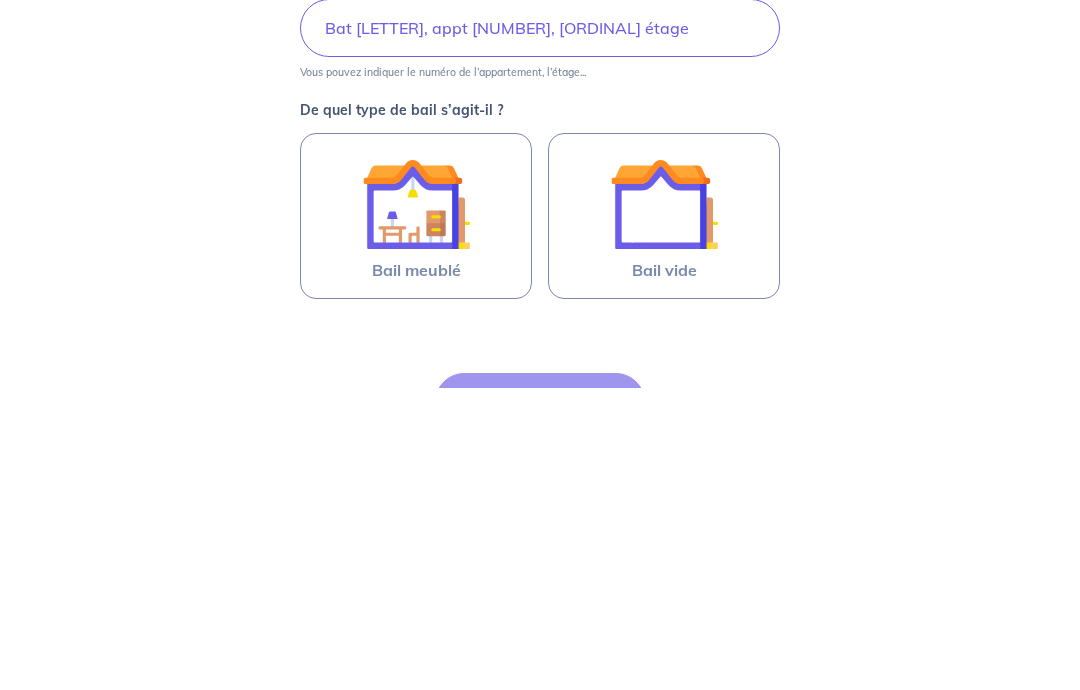click at bounding box center (664, 507) 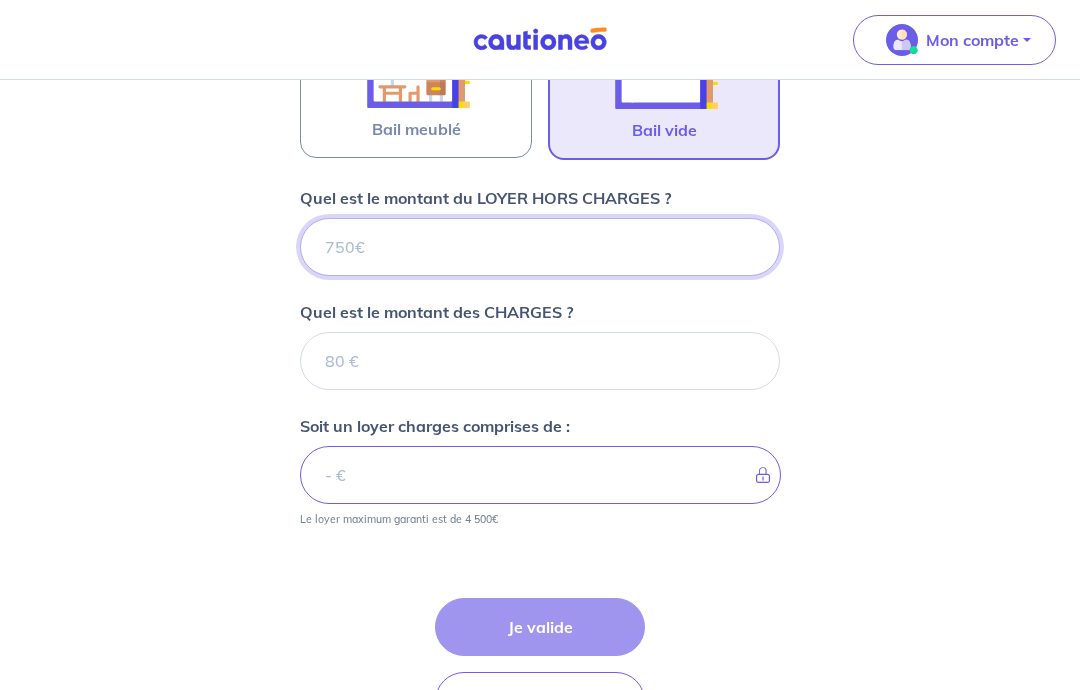 scroll, scrollTop: 756, scrollLeft: 0, axis: vertical 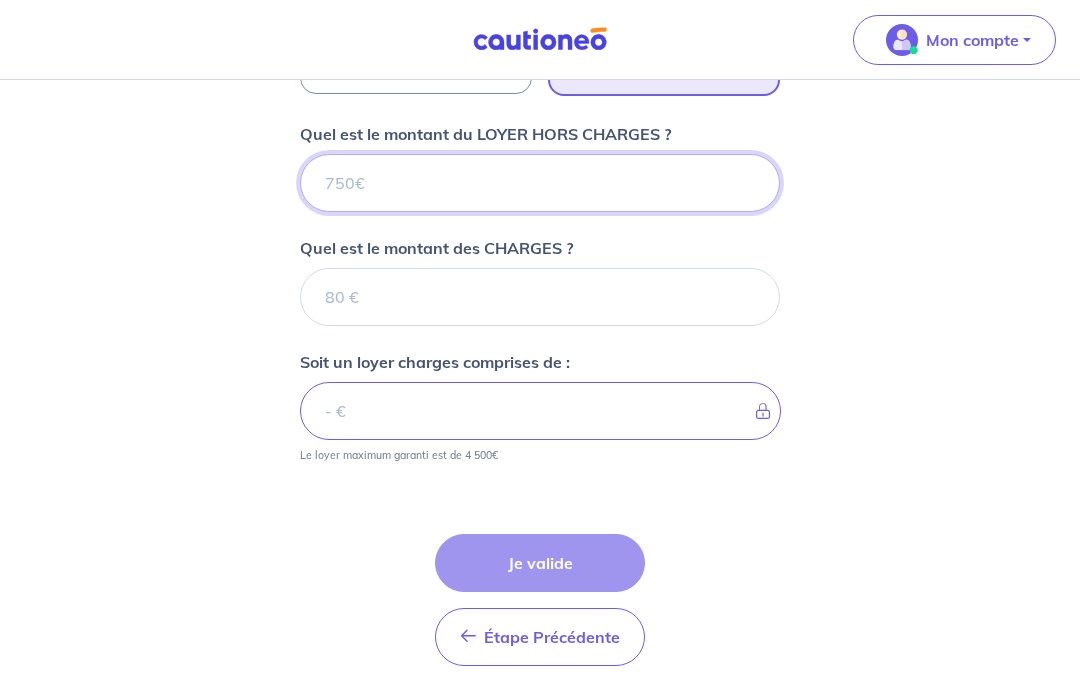 click on "Quel est le montant du LOYER HORS CHARGES ?" at bounding box center (540, 183) 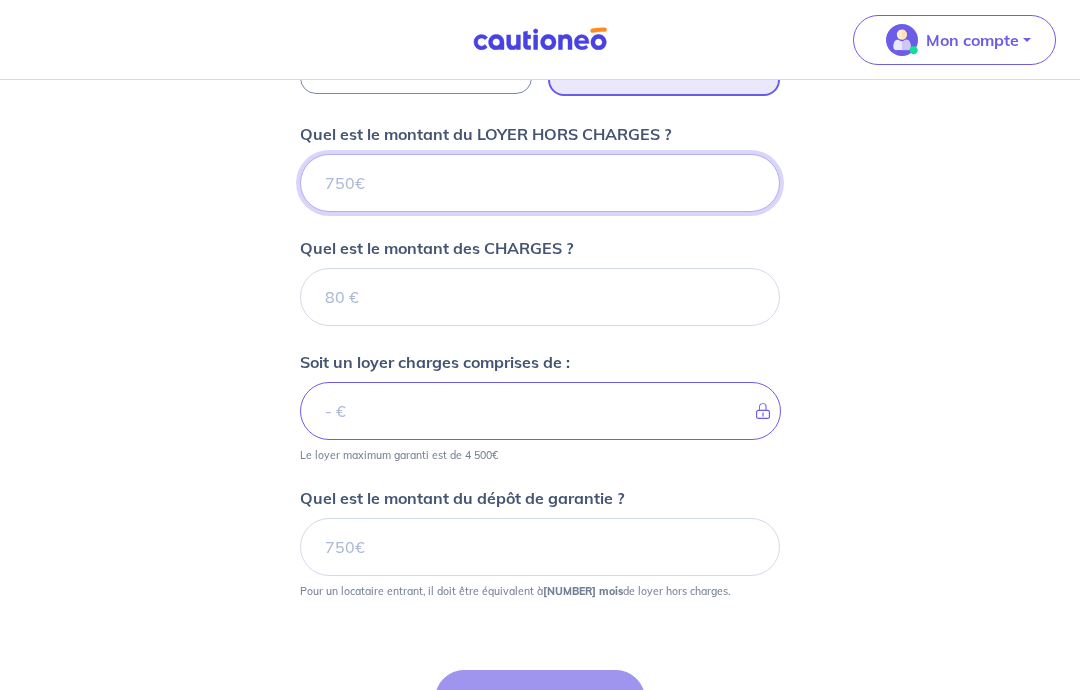 type on "61" 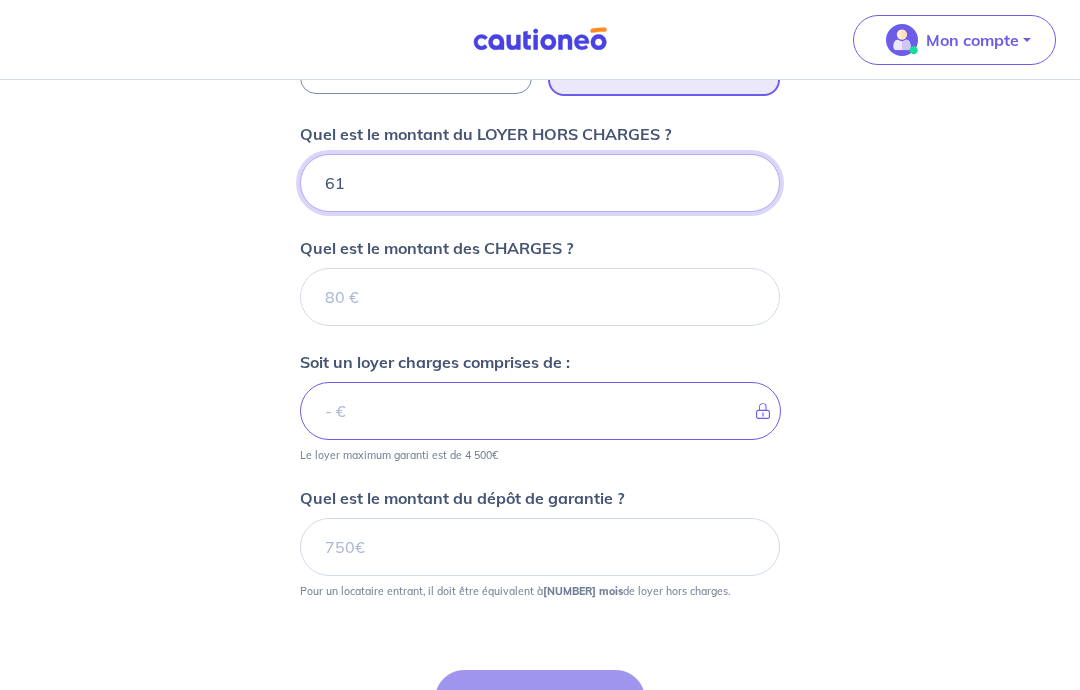 type 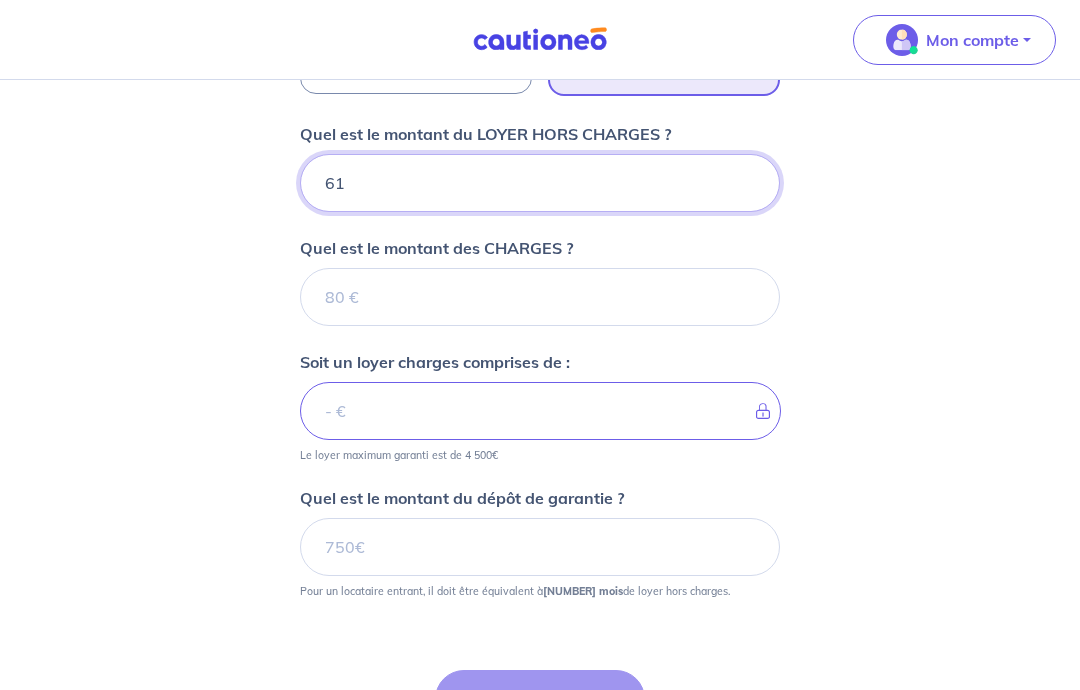 type on "619" 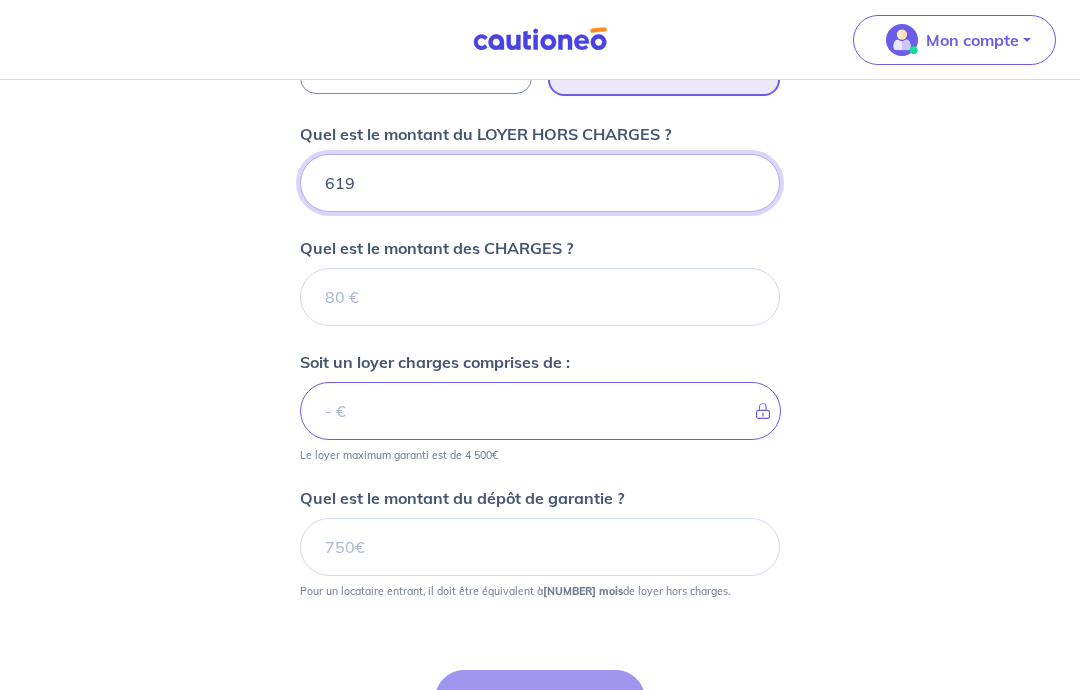 type 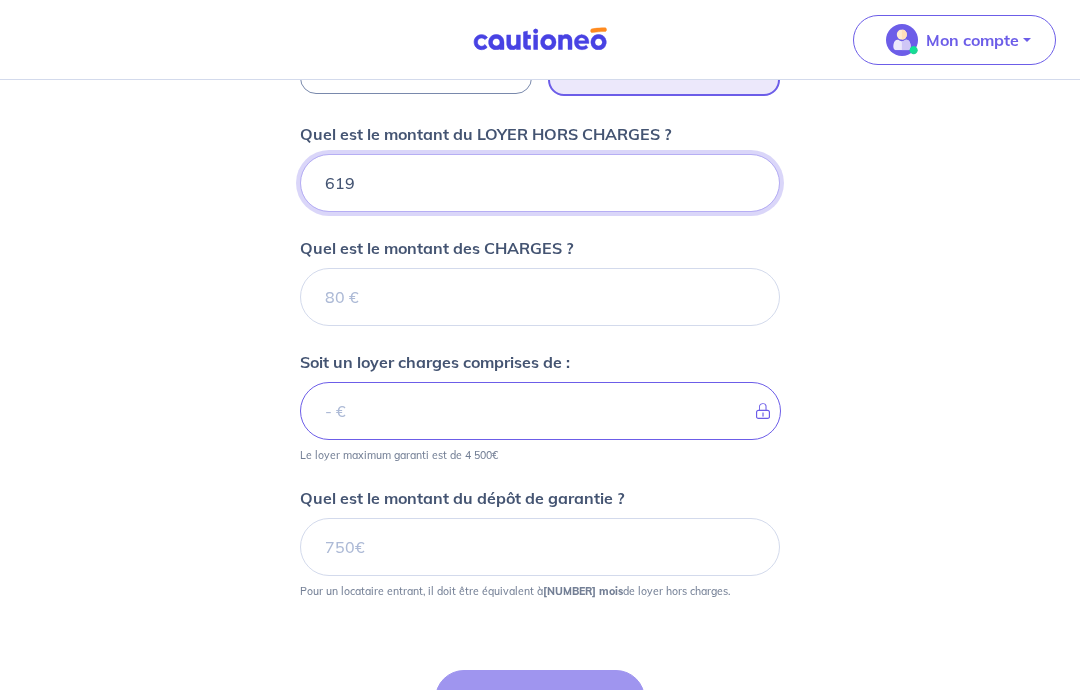 type on "619" 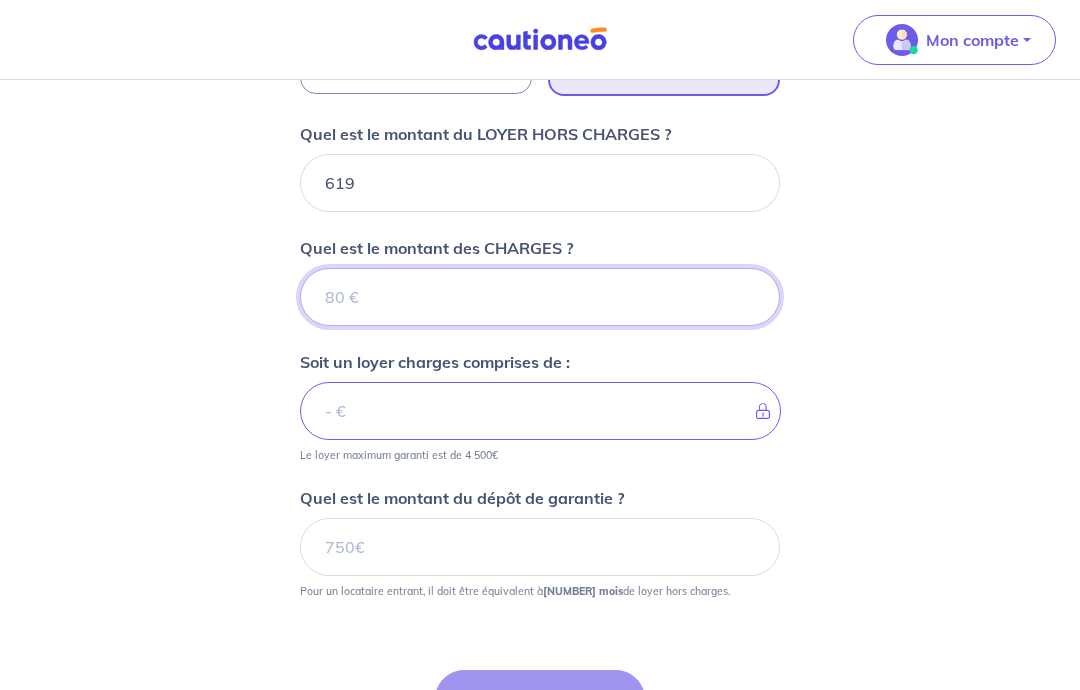 click on "Quel est le montant des CHARGES ?" at bounding box center [540, 297] 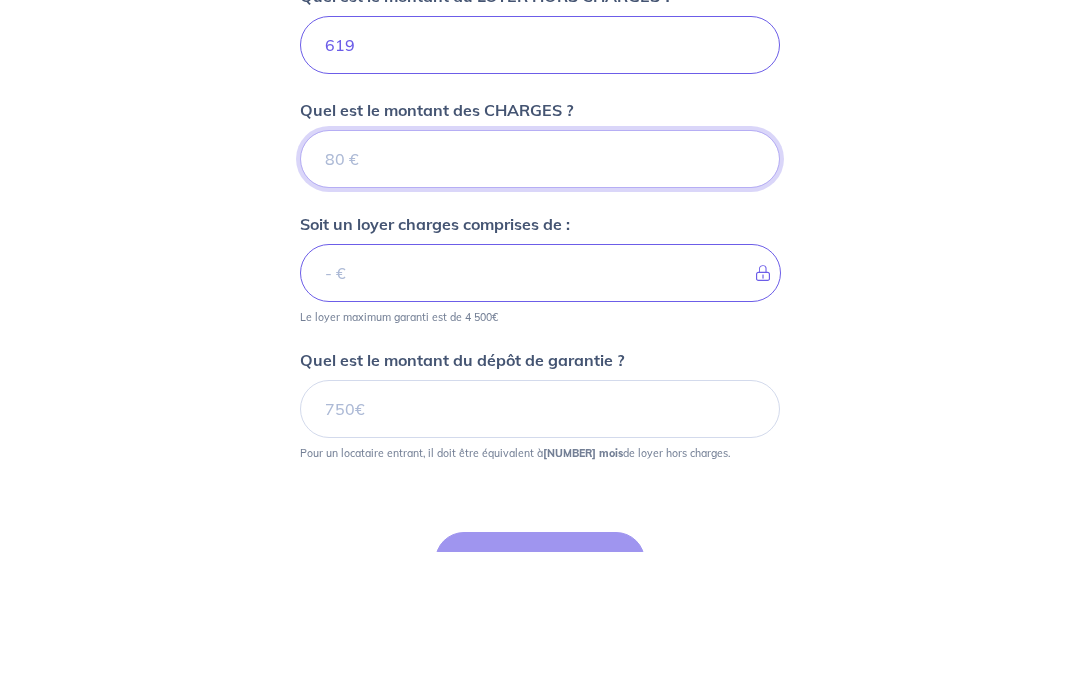 type on "60" 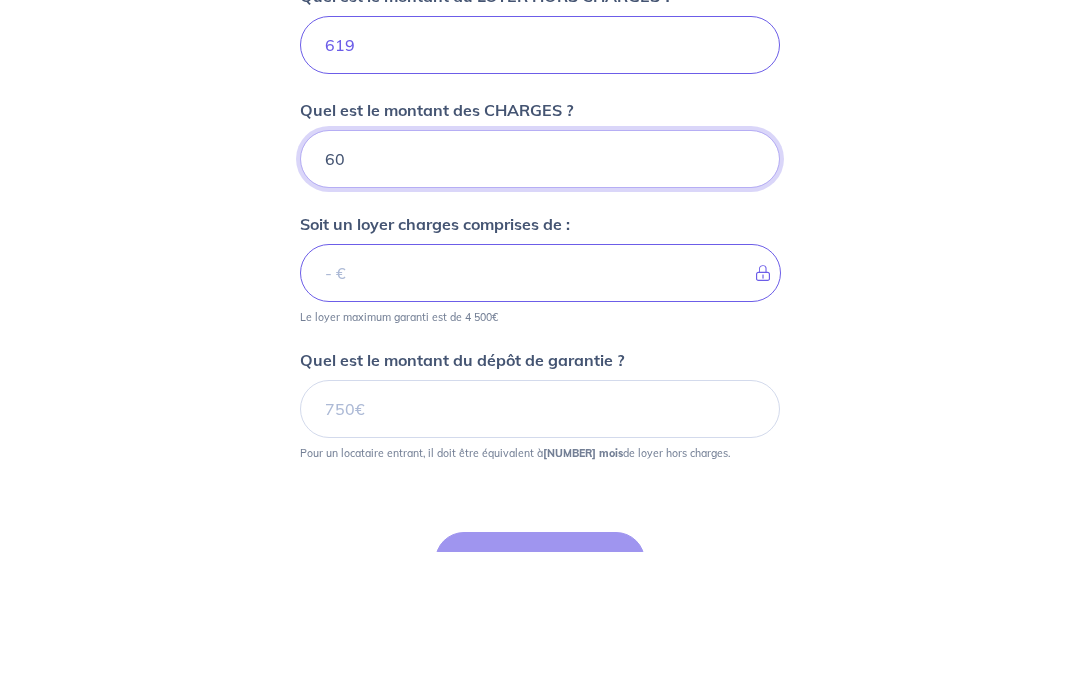 type on "679" 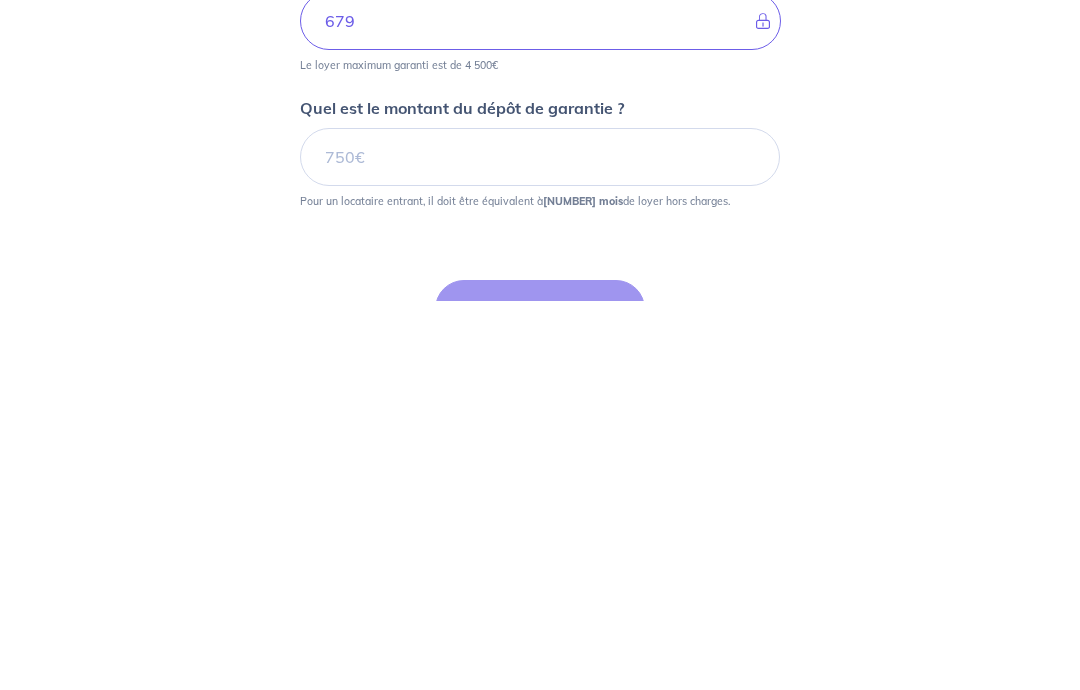 type on "60" 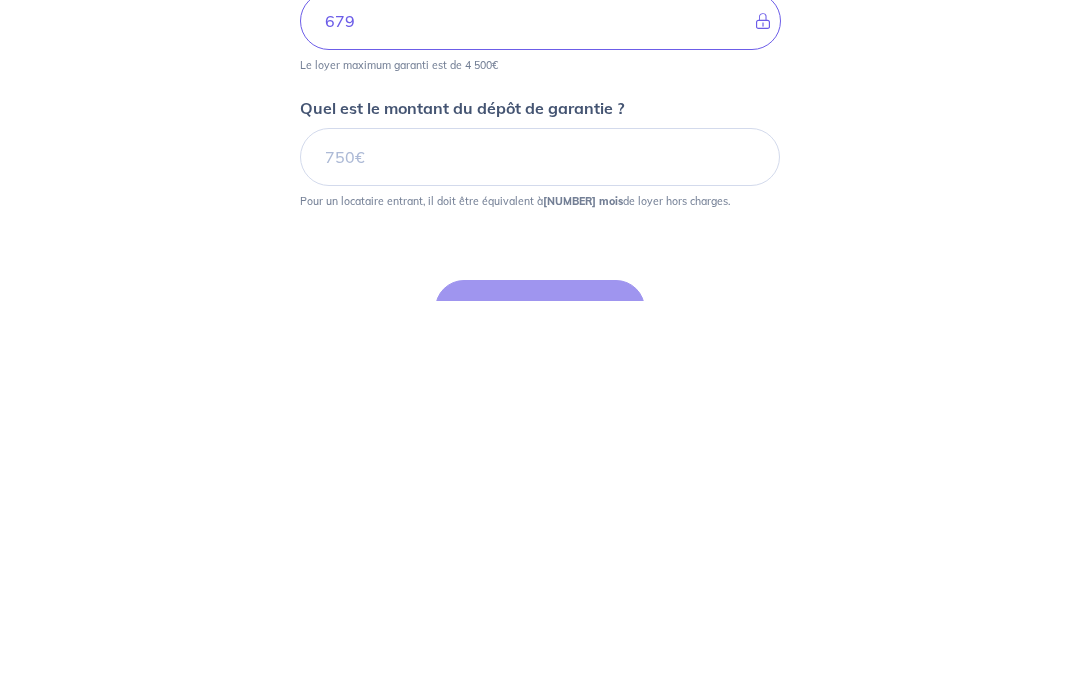 click on "Quel est le montant du dépôt de garantie ?" at bounding box center (540, 547) 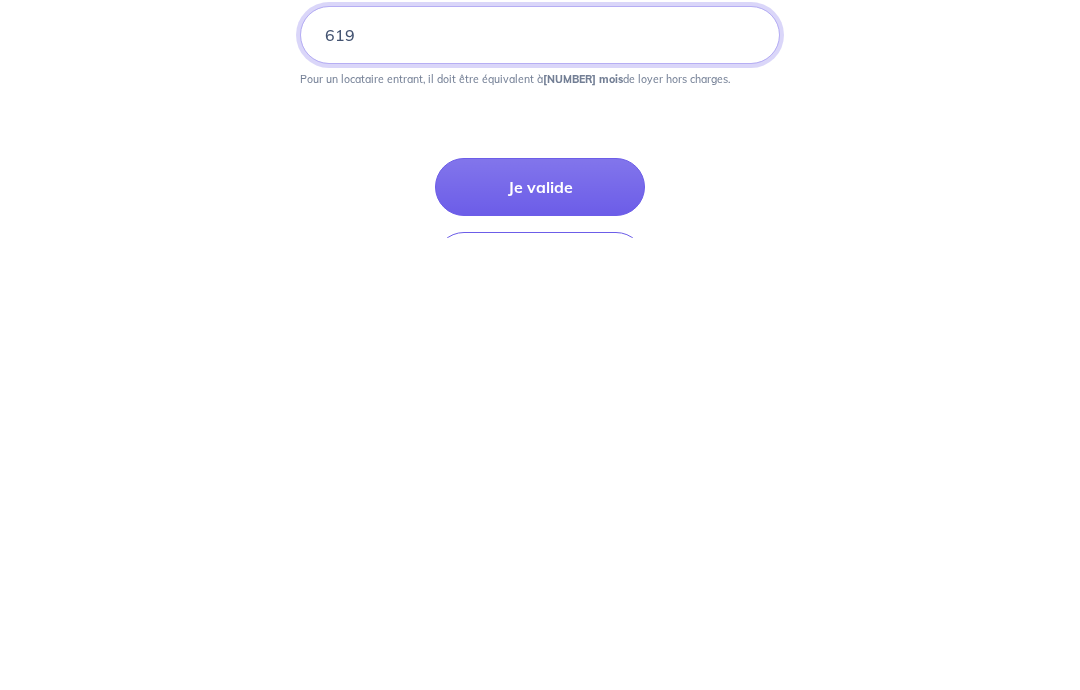 type on "619" 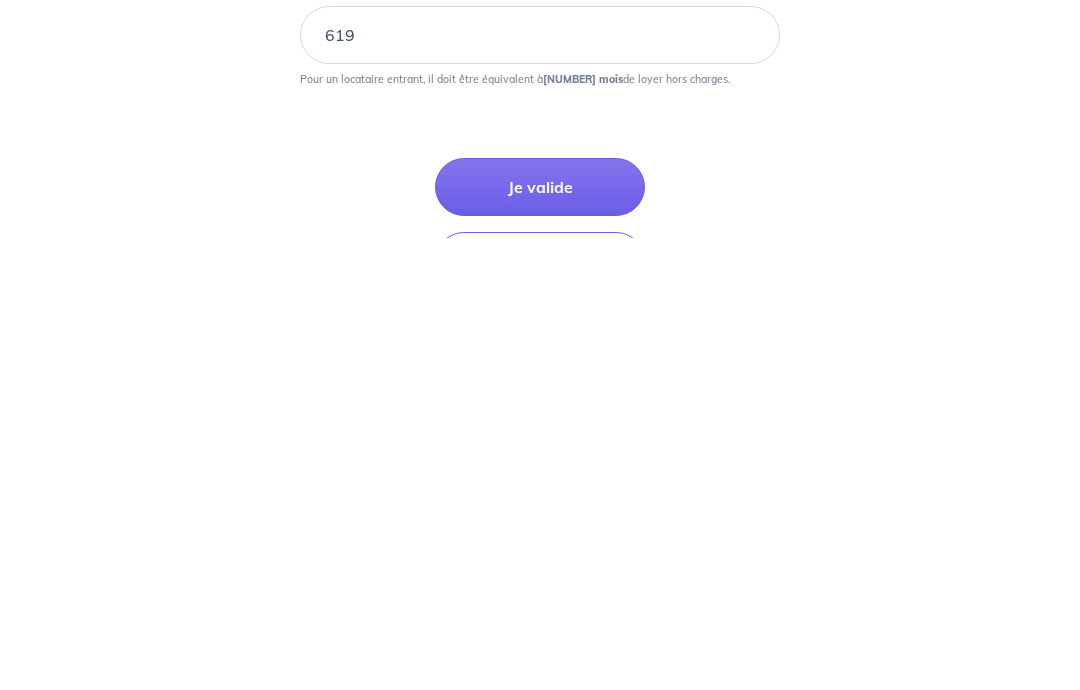 click on "Je valide" at bounding box center (540, 639) 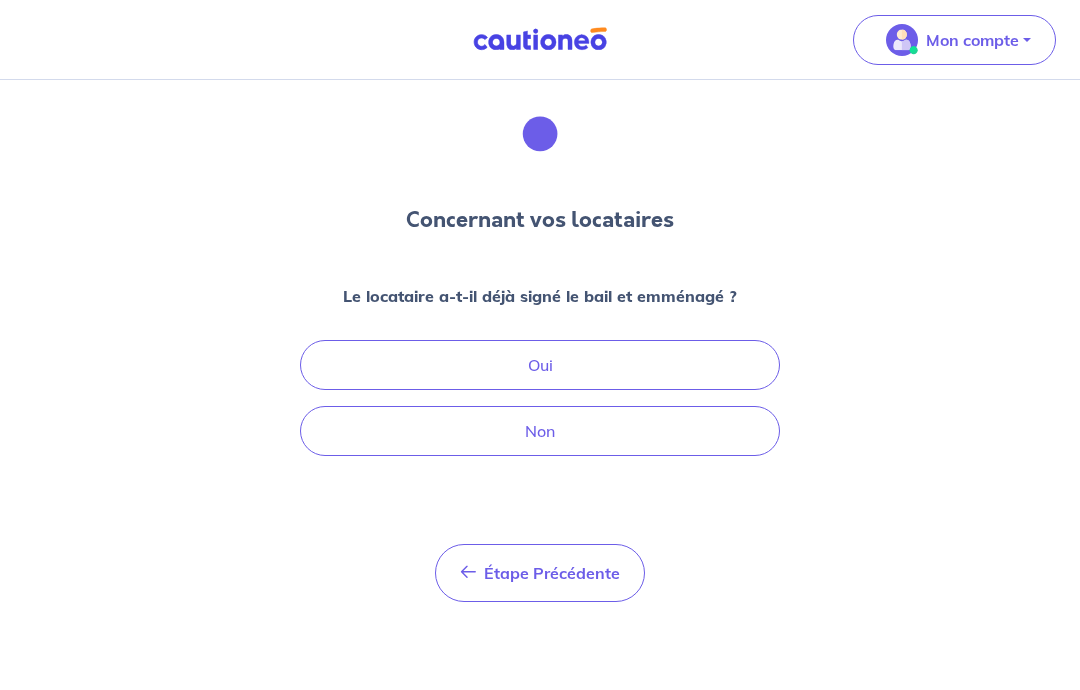 scroll, scrollTop: 76, scrollLeft: 0, axis: vertical 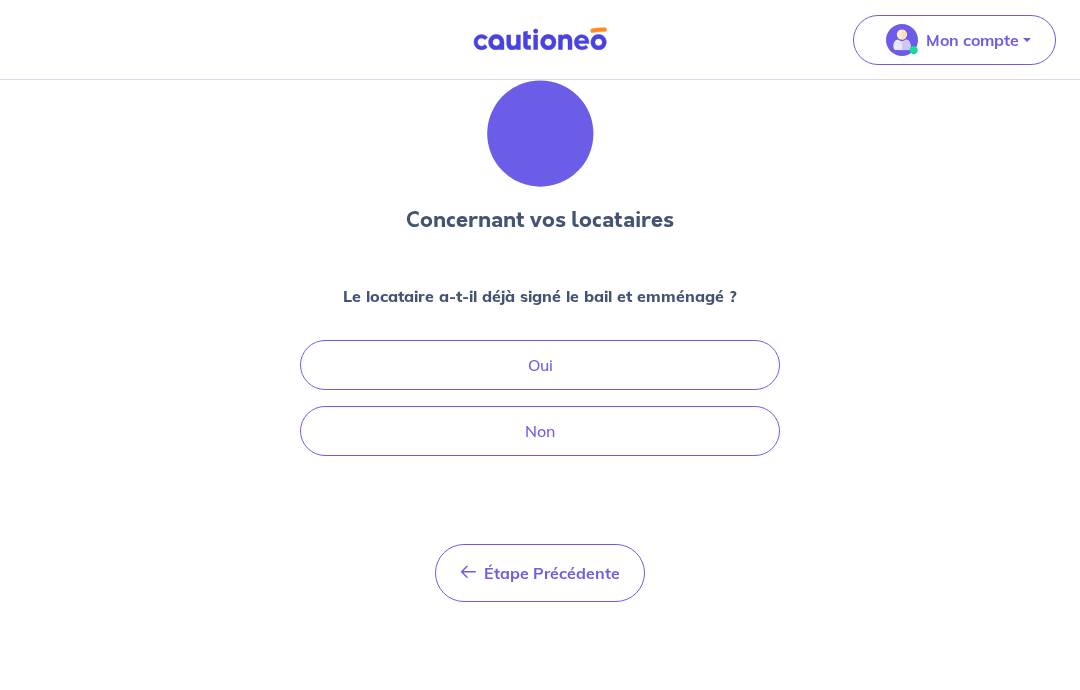 click on "Non" at bounding box center [540, 431] 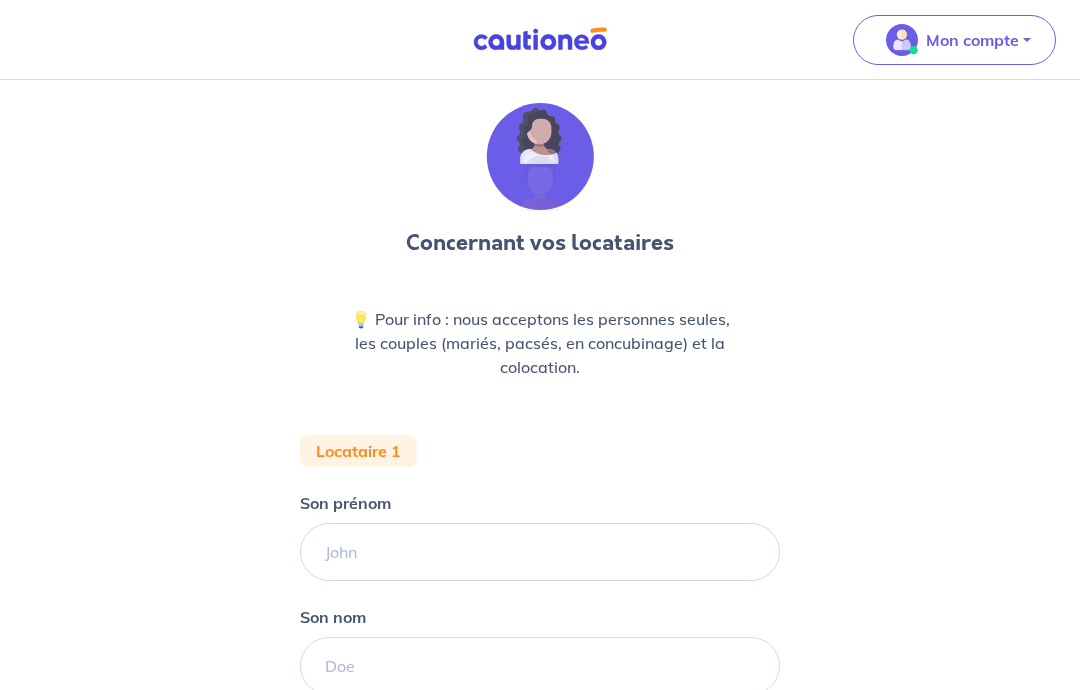 scroll, scrollTop: 0, scrollLeft: 0, axis: both 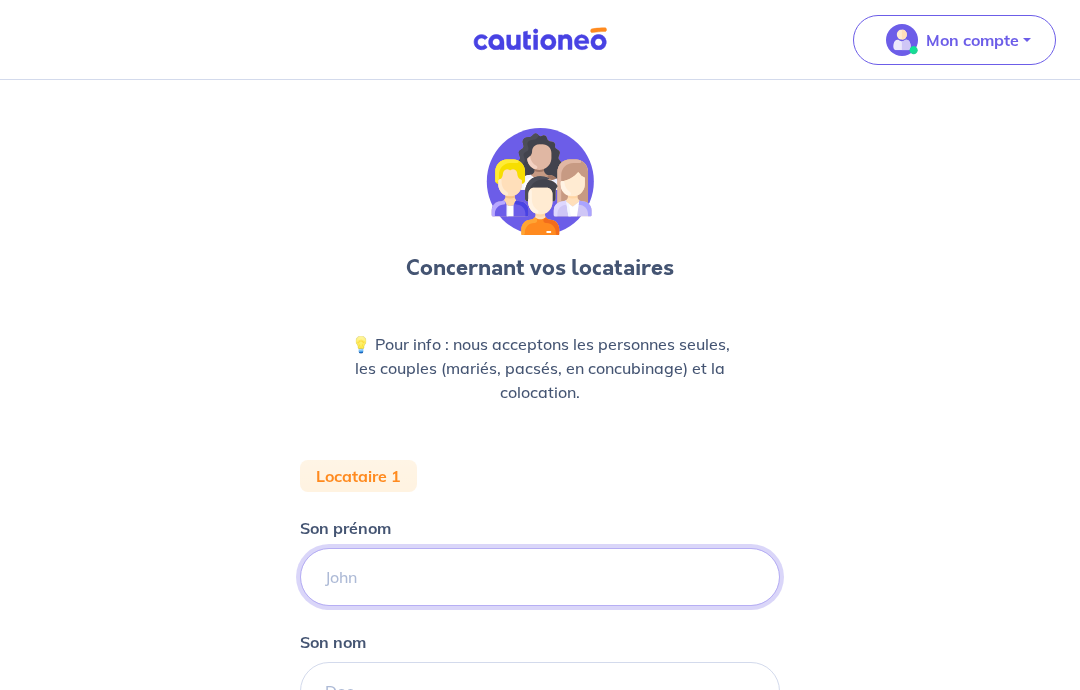 click on "Son prénom" at bounding box center [540, 577] 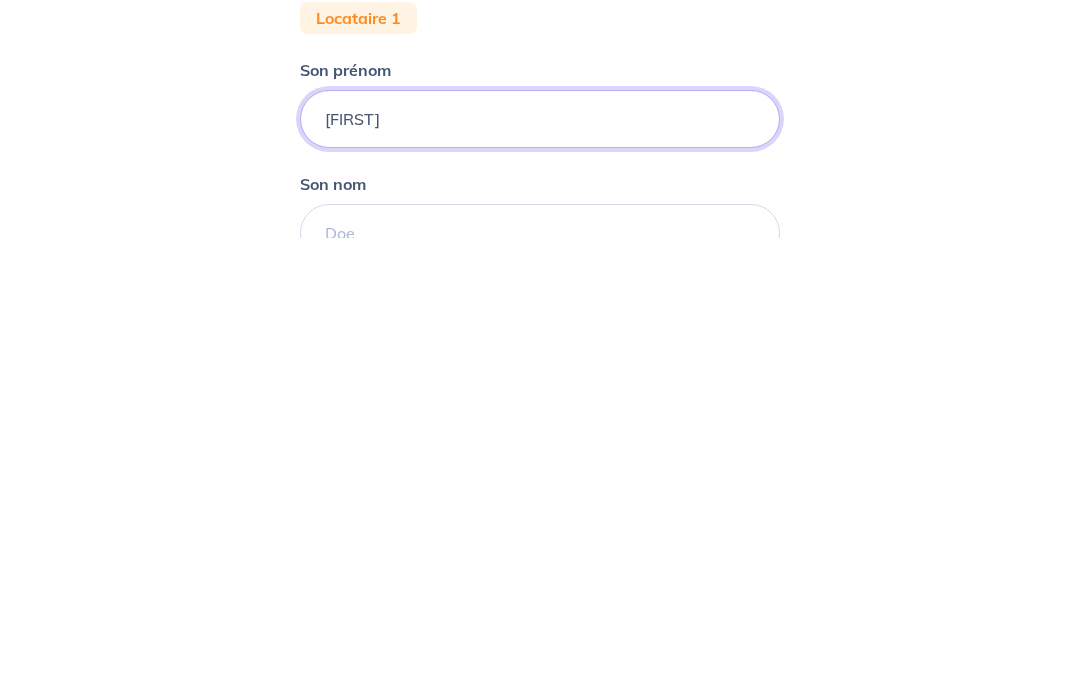 type on "[FIRST]" 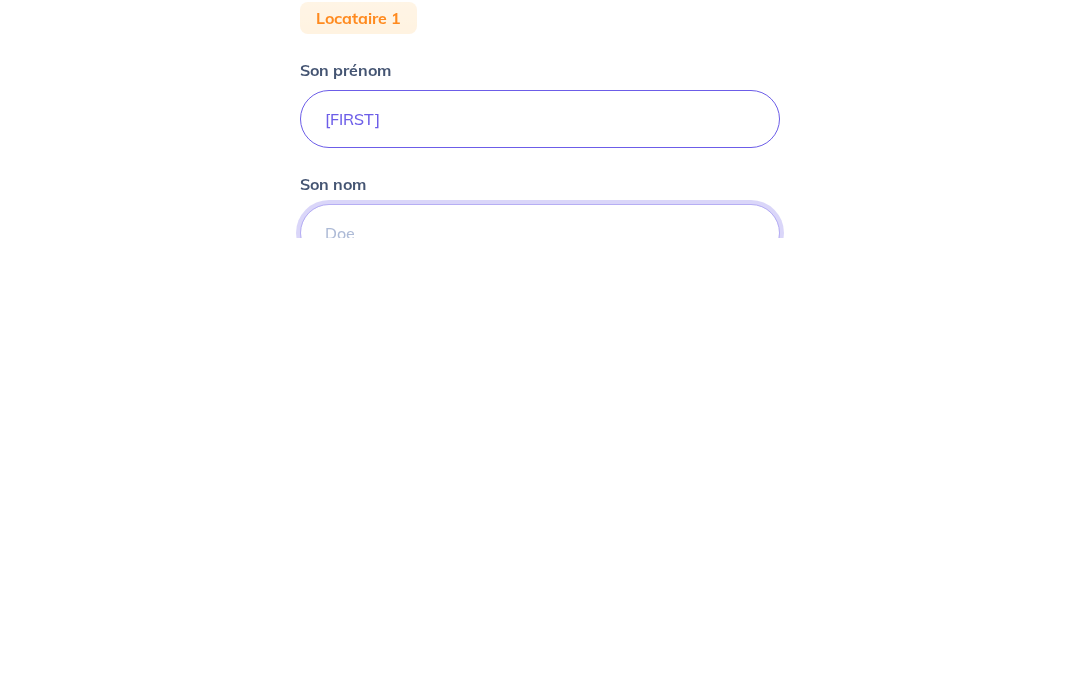click on "Son nom" at bounding box center (540, 685) 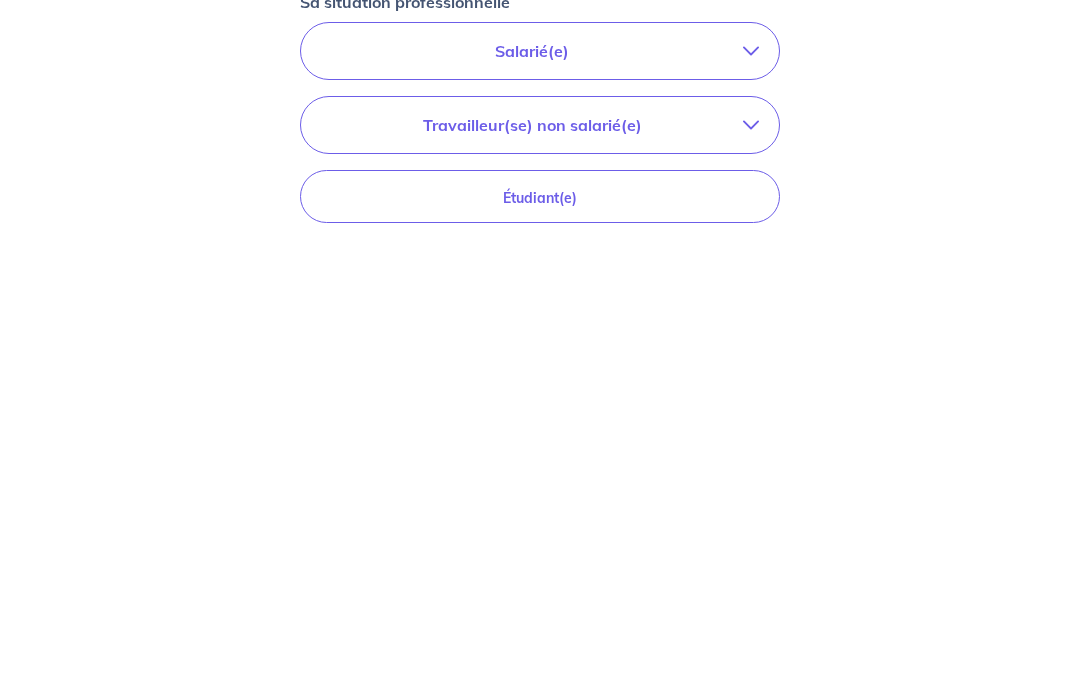 scroll, scrollTop: 302, scrollLeft: 0, axis: vertical 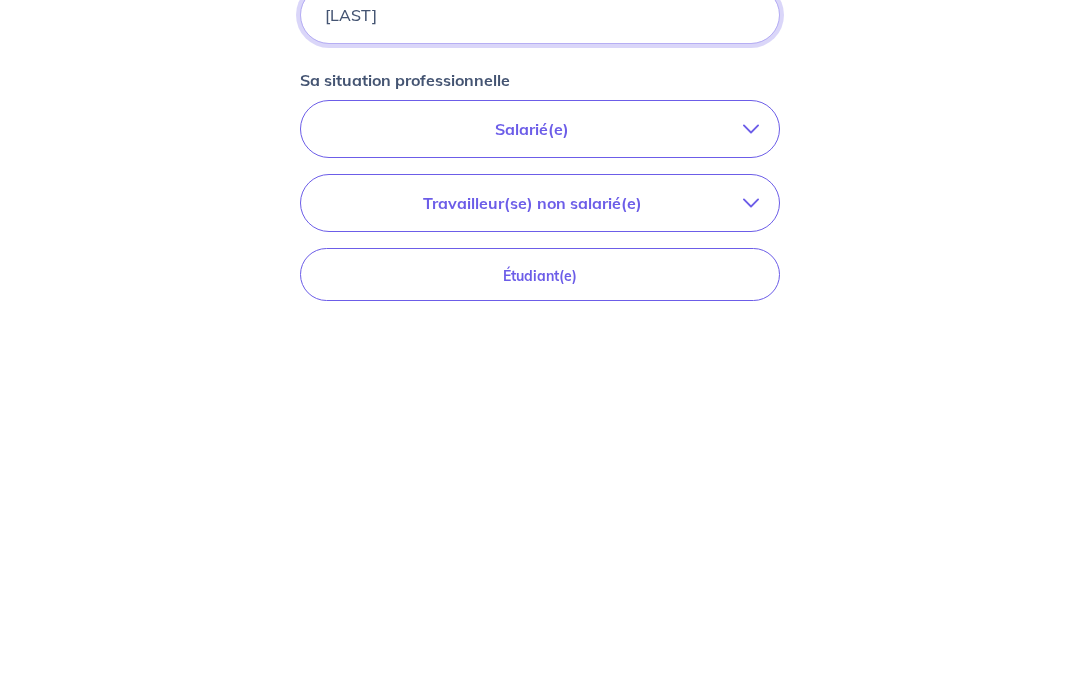 type on "[LAST]" 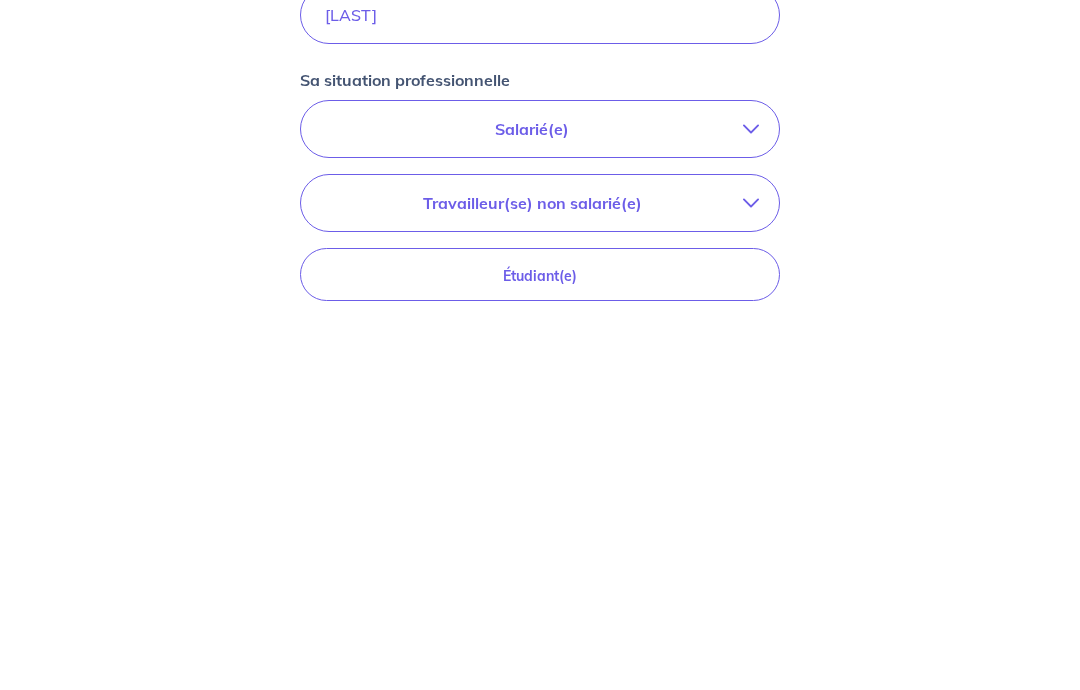 click on "Salarié(e)" at bounding box center [532, 503] 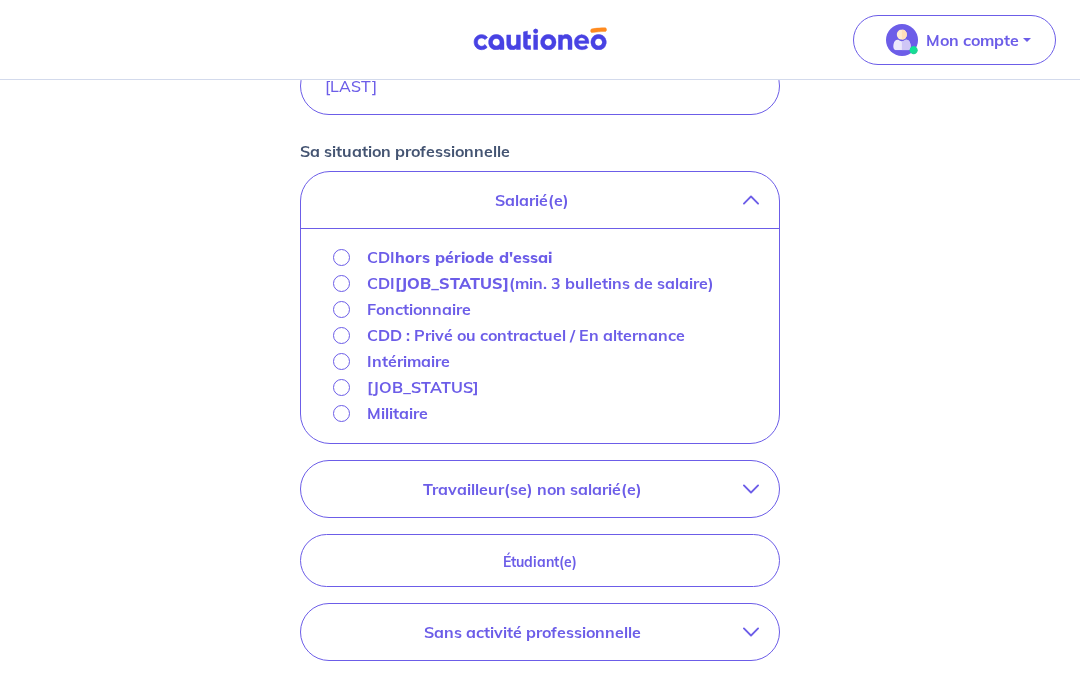 click on "CDI  hors période d'essai" at bounding box center [341, 257] 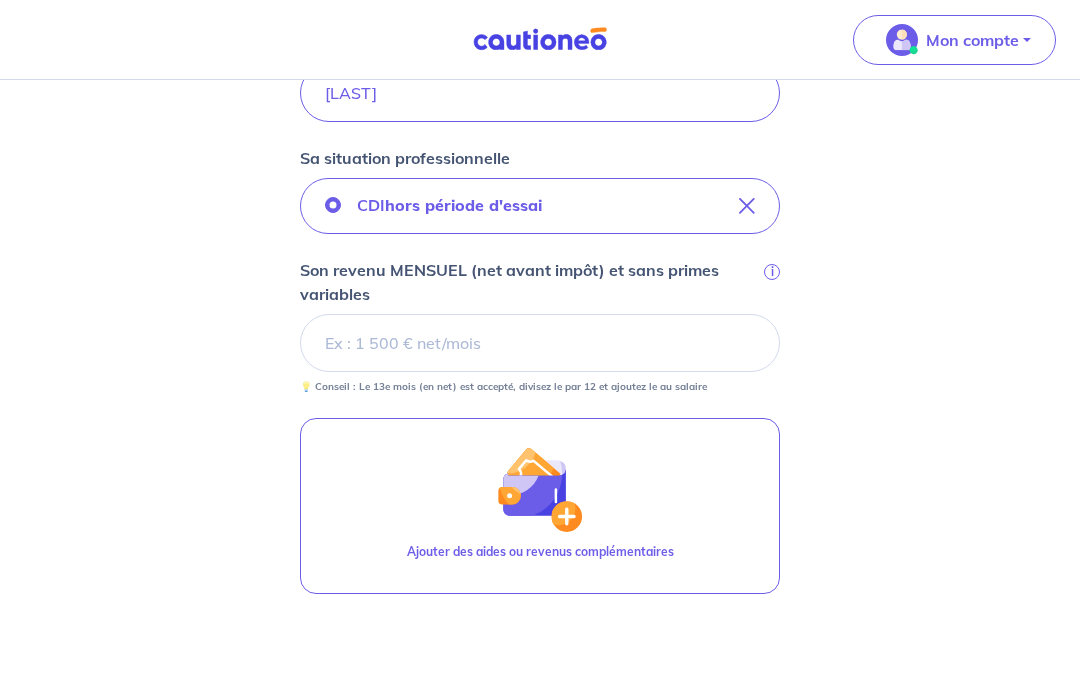 scroll, scrollTop: 597, scrollLeft: 0, axis: vertical 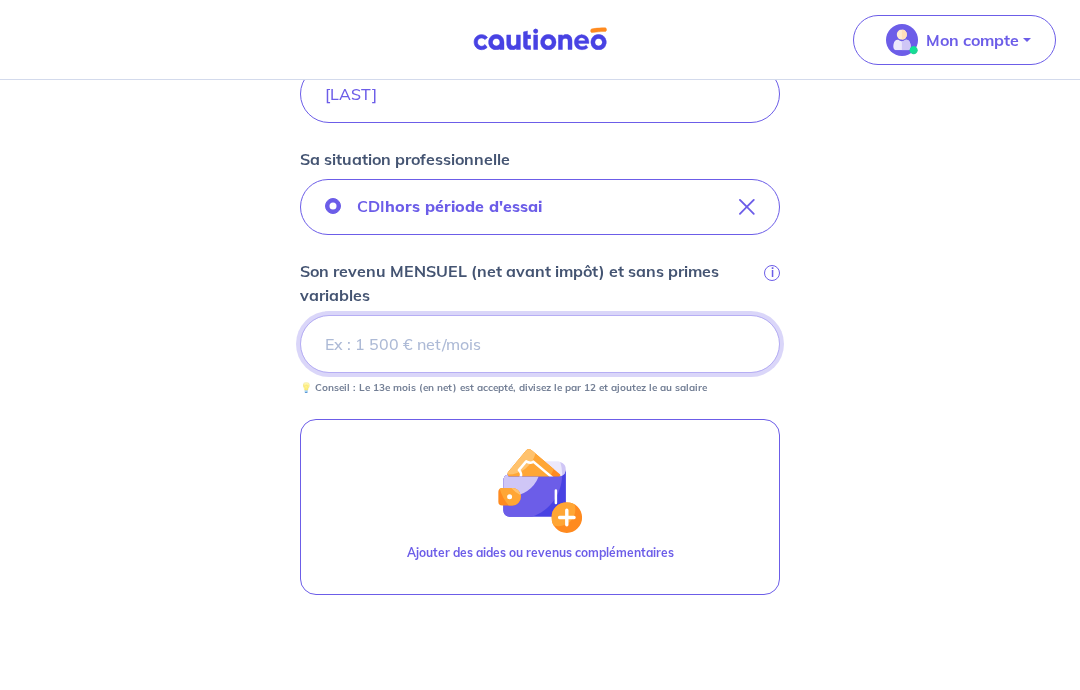 click on "Son revenu MENSUEL (net avant impôt) et sans primes variables i" at bounding box center (540, 344) 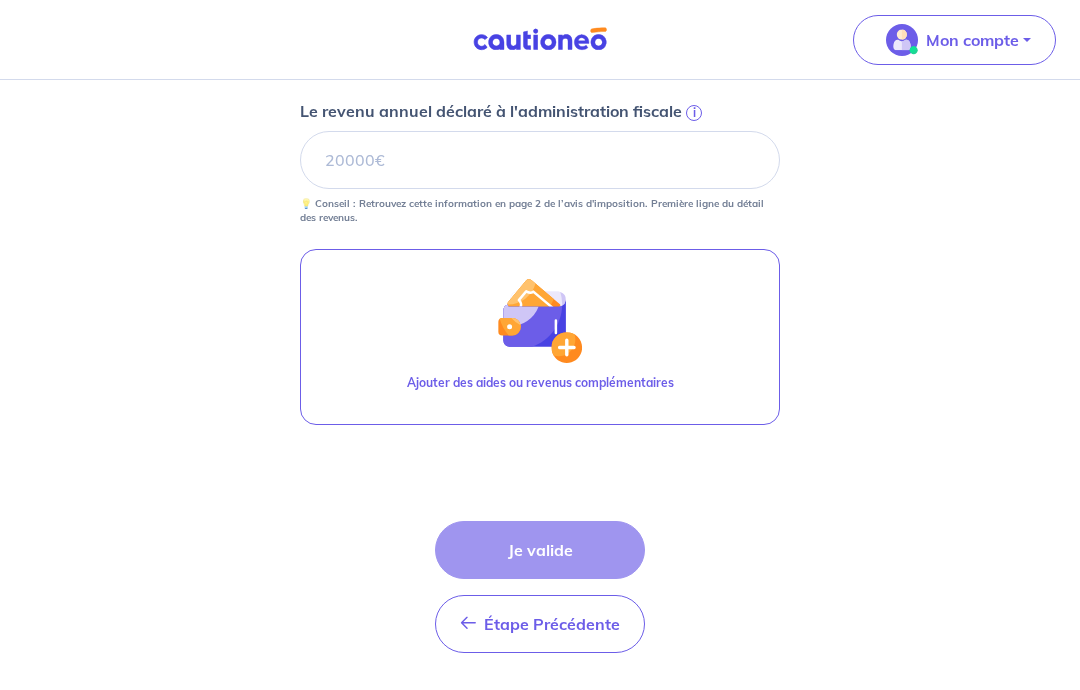 scroll, scrollTop: 886, scrollLeft: 0, axis: vertical 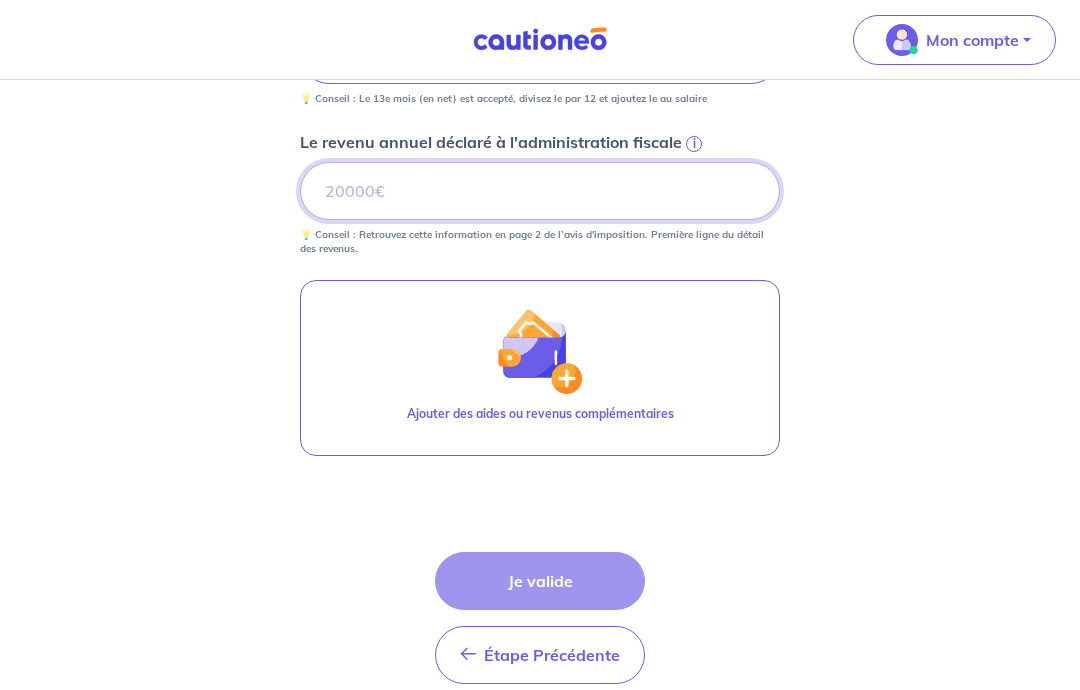 click on "Le revenu annuel déclaré à l'administration fiscale i" at bounding box center (540, 191) 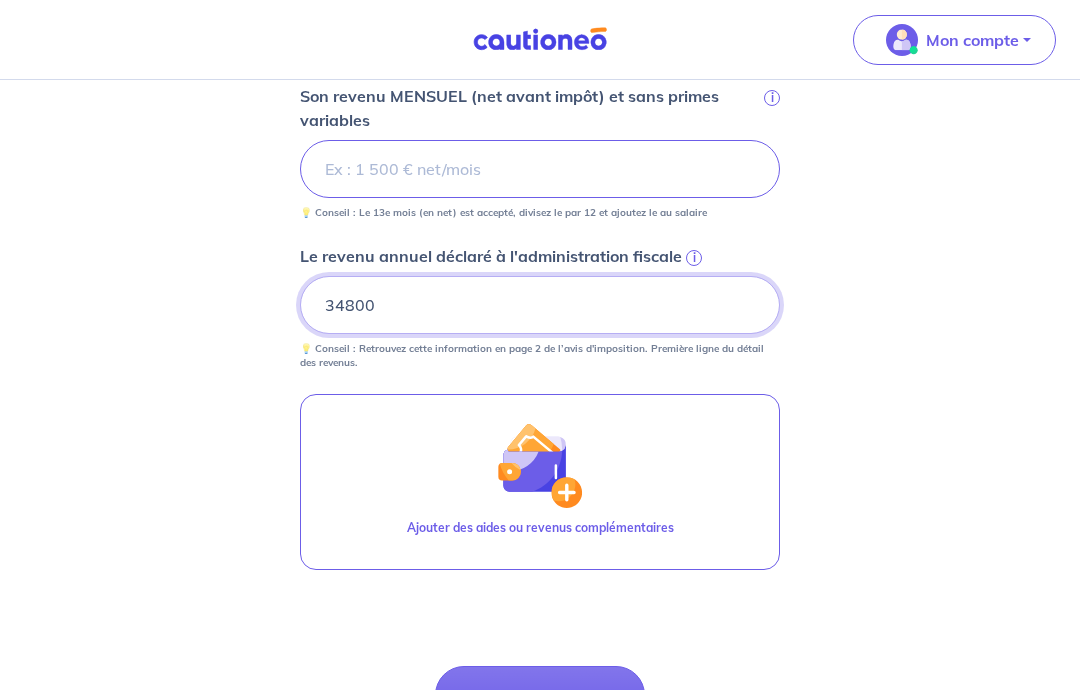 scroll, scrollTop: 764, scrollLeft: 0, axis: vertical 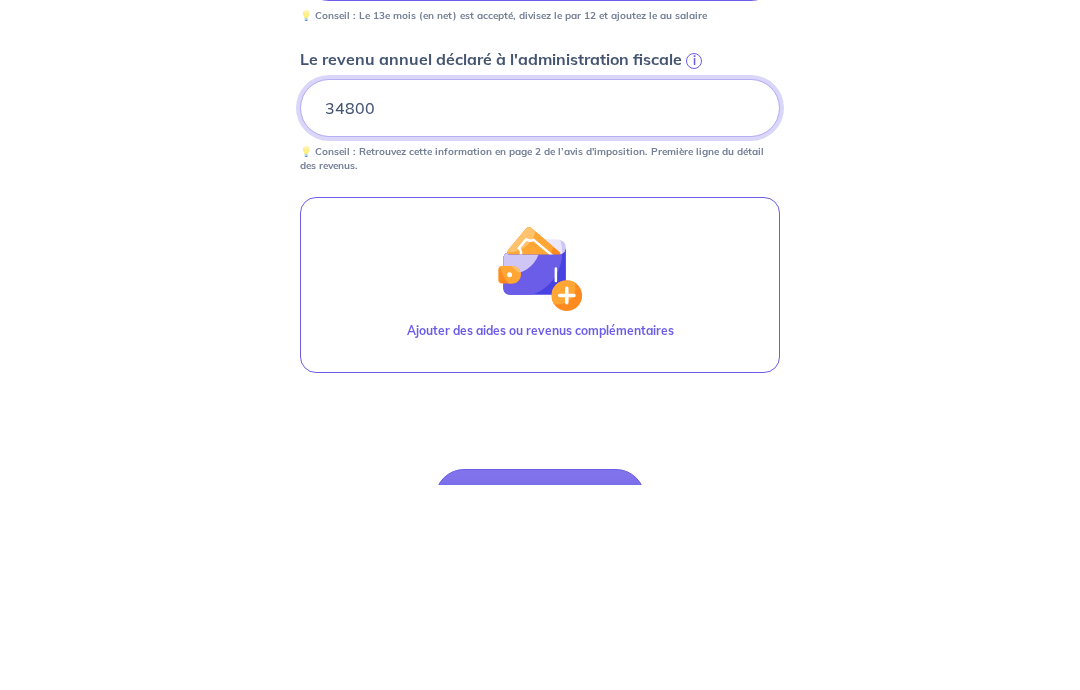 type on "34800" 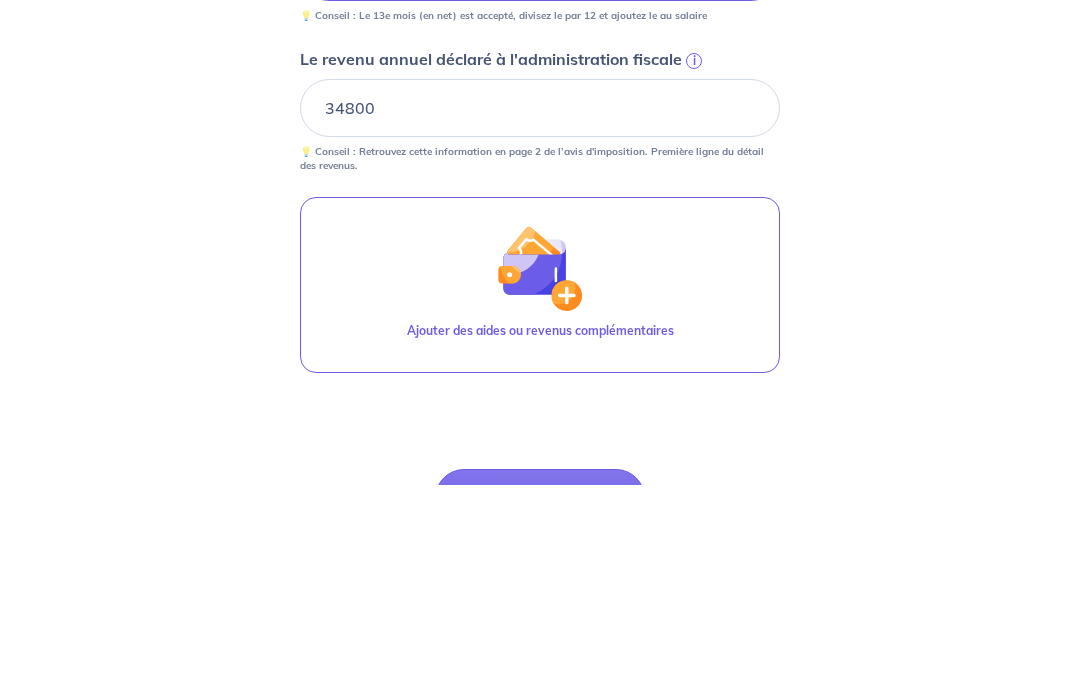 click on "Ajouter des aides ou revenus complémentaires" at bounding box center (540, 490) 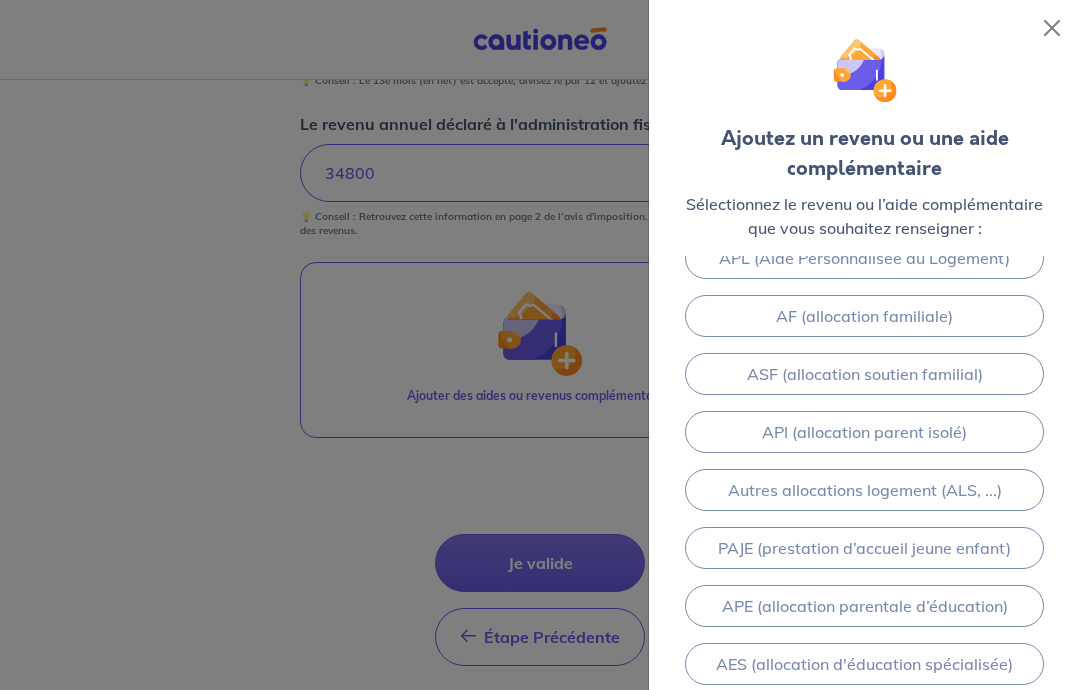 scroll, scrollTop: 261, scrollLeft: 0, axis: vertical 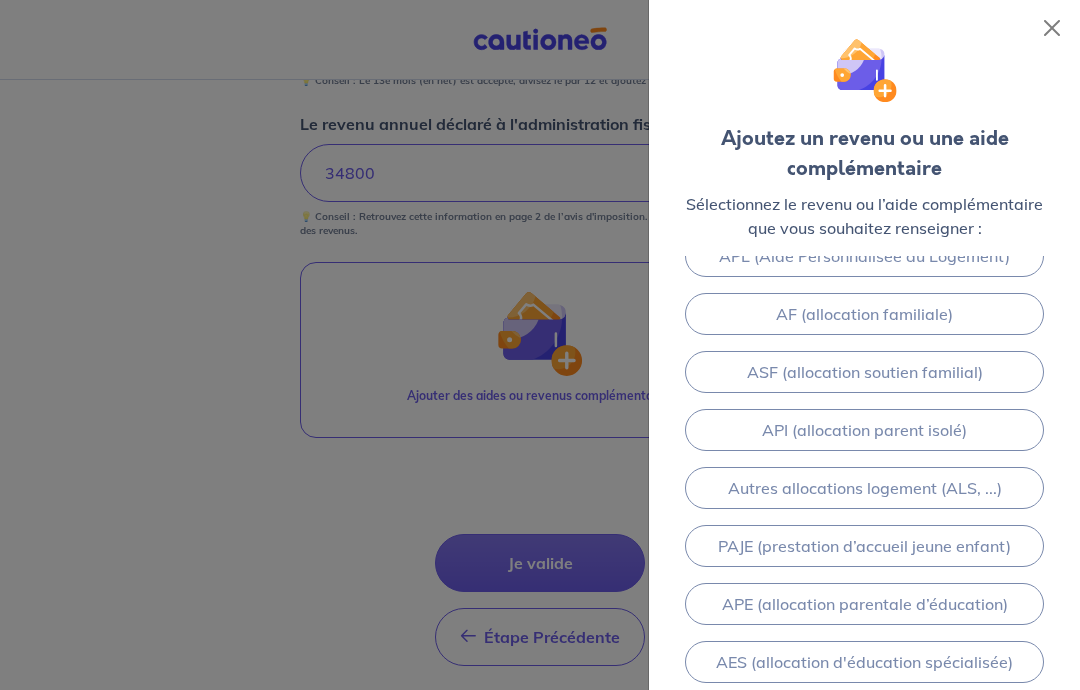 click on "APE (allocation parentale d’éducation)" at bounding box center [864, 604] 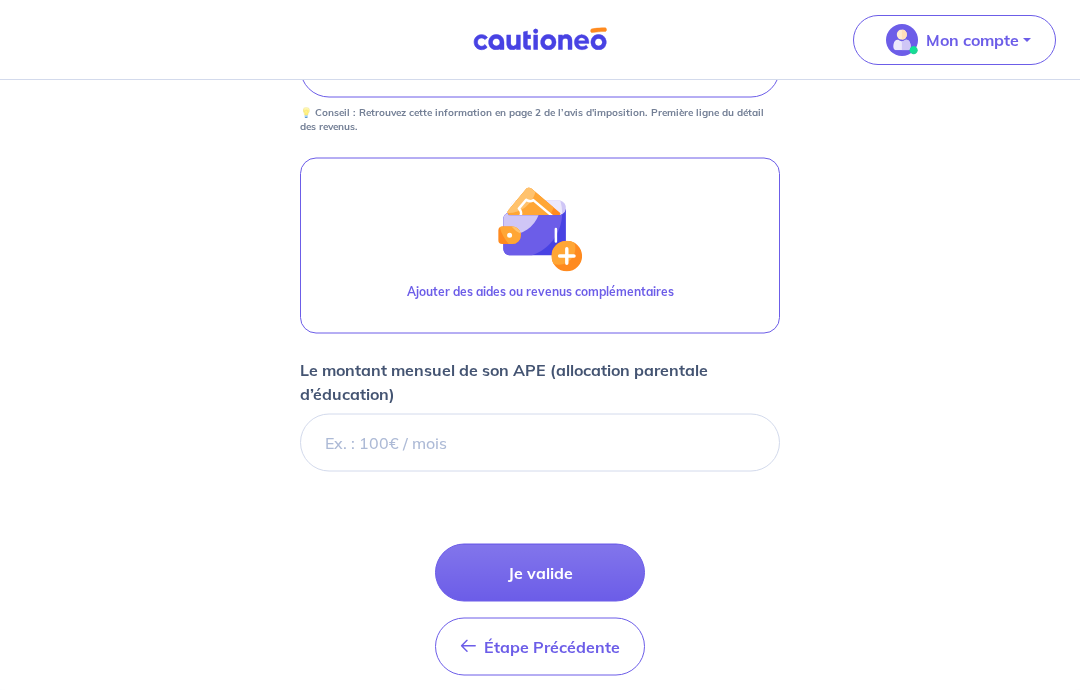 scroll, scrollTop: 1018, scrollLeft: 0, axis: vertical 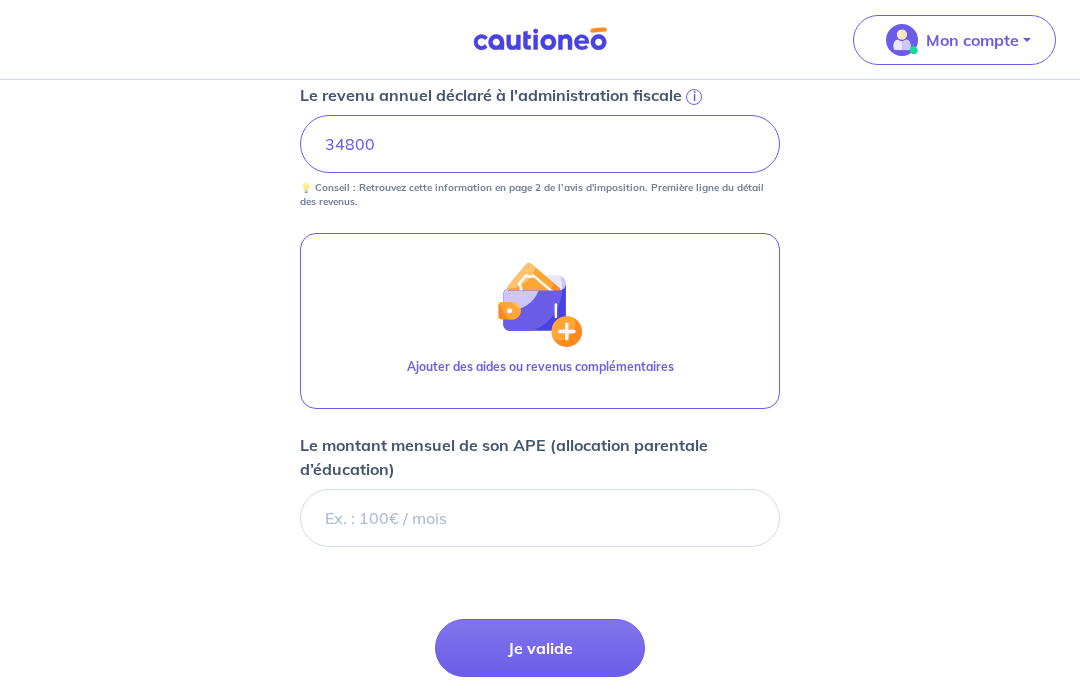 click on "Ajouter des aides ou revenus complémentaires" at bounding box center [540, 321] 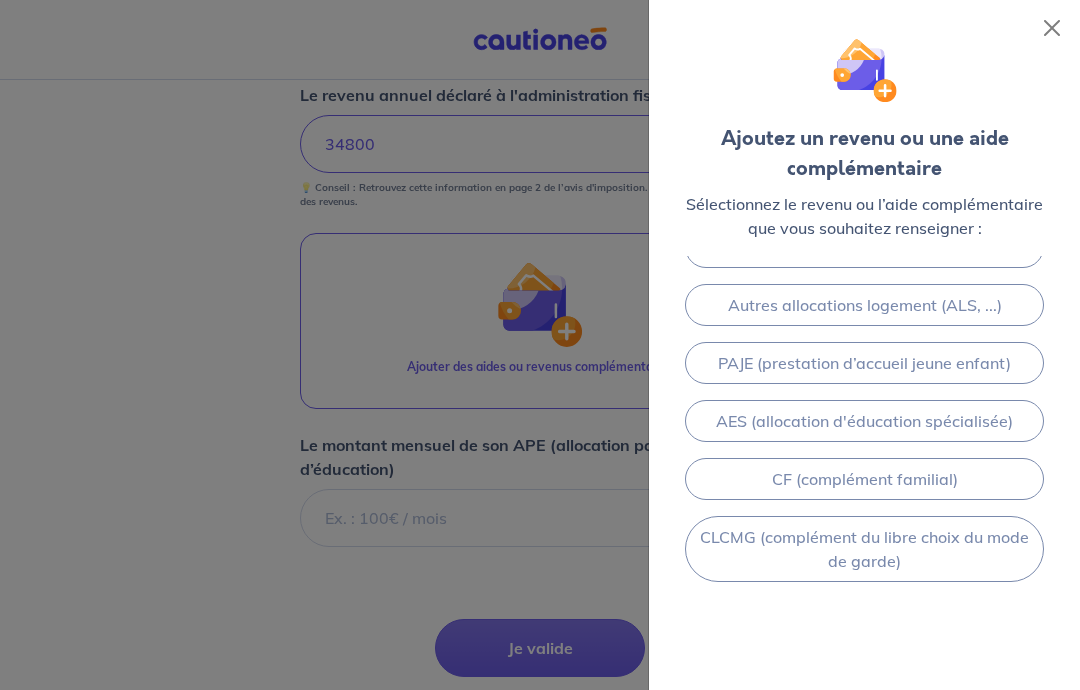 scroll, scrollTop: 444, scrollLeft: 0, axis: vertical 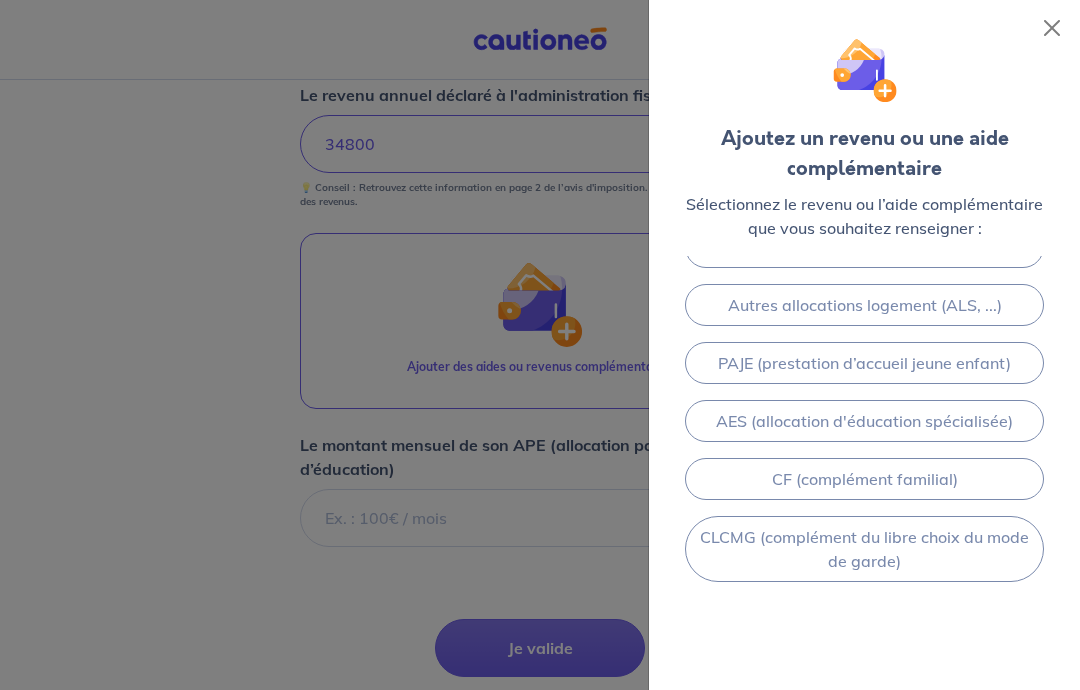 click on "CF (complément familial)" at bounding box center (864, 479) 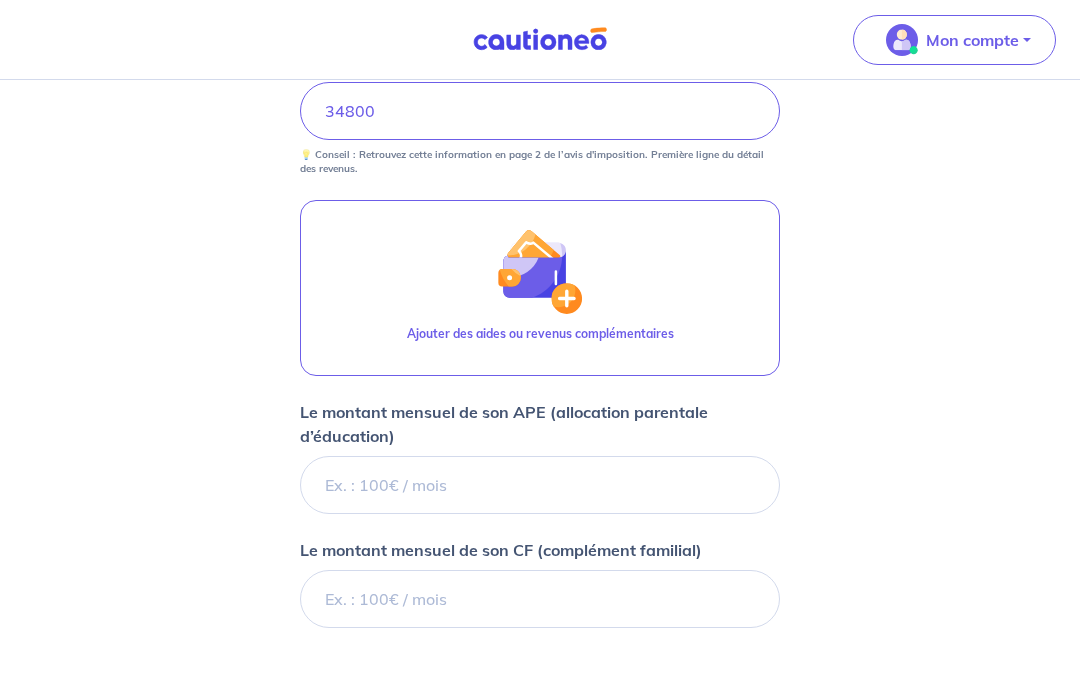 scroll, scrollTop: 1212, scrollLeft: 0, axis: vertical 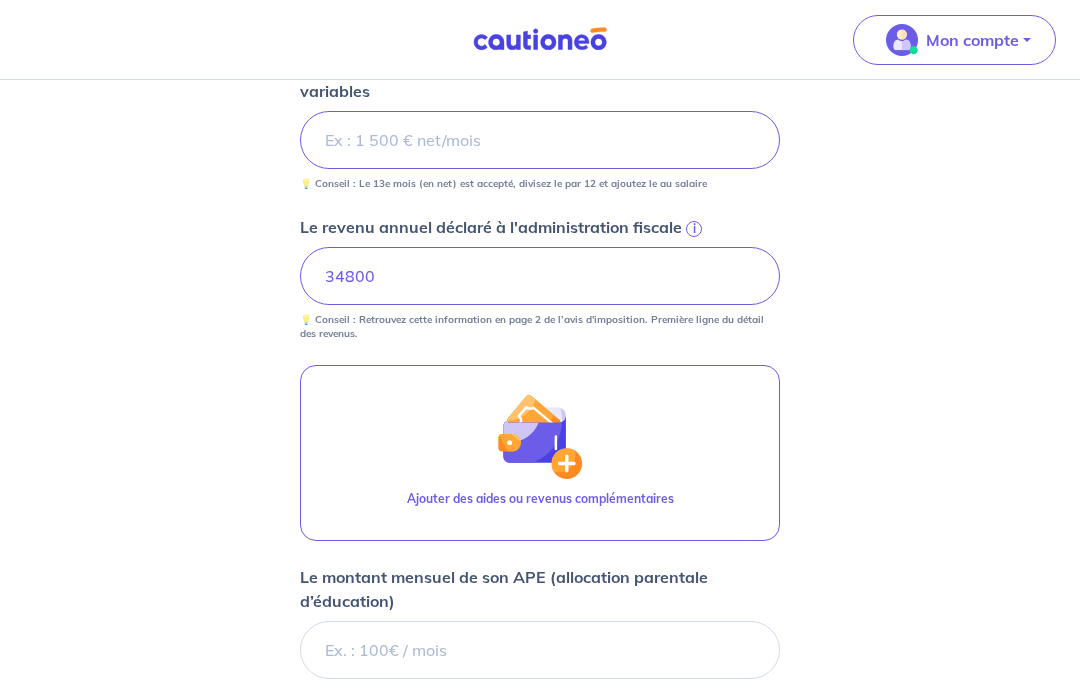 click on "Ajouter des aides ou revenus complémentaires" at bounding box center [540, 453] 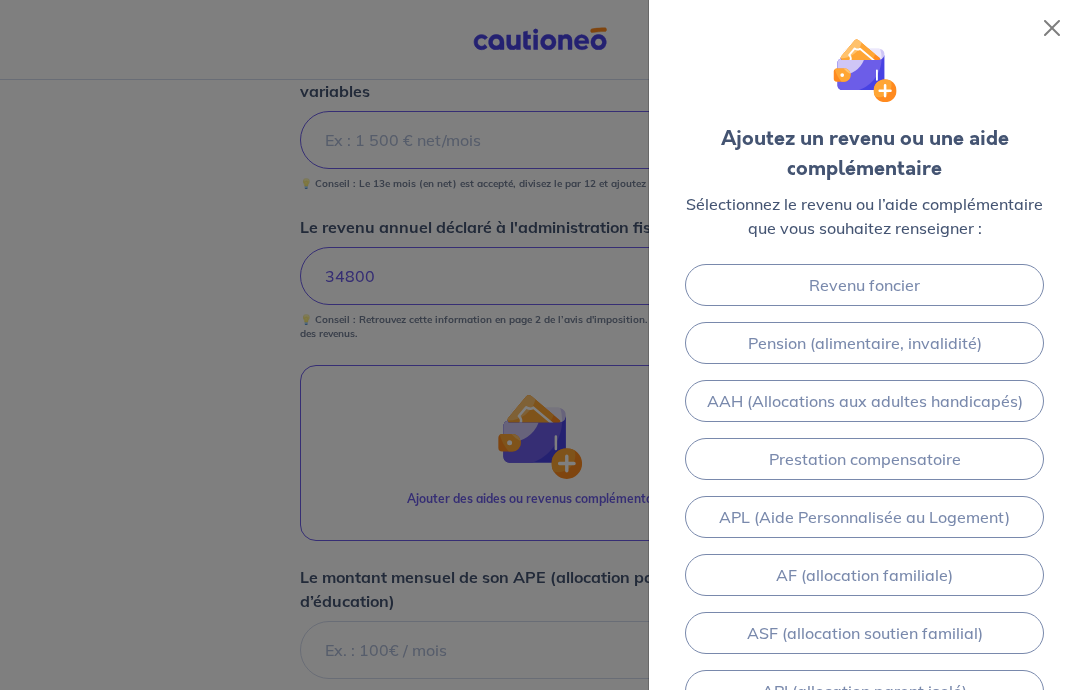 click on "Pension (alimentaire, invalidité)" at bounding box center [864, 343] 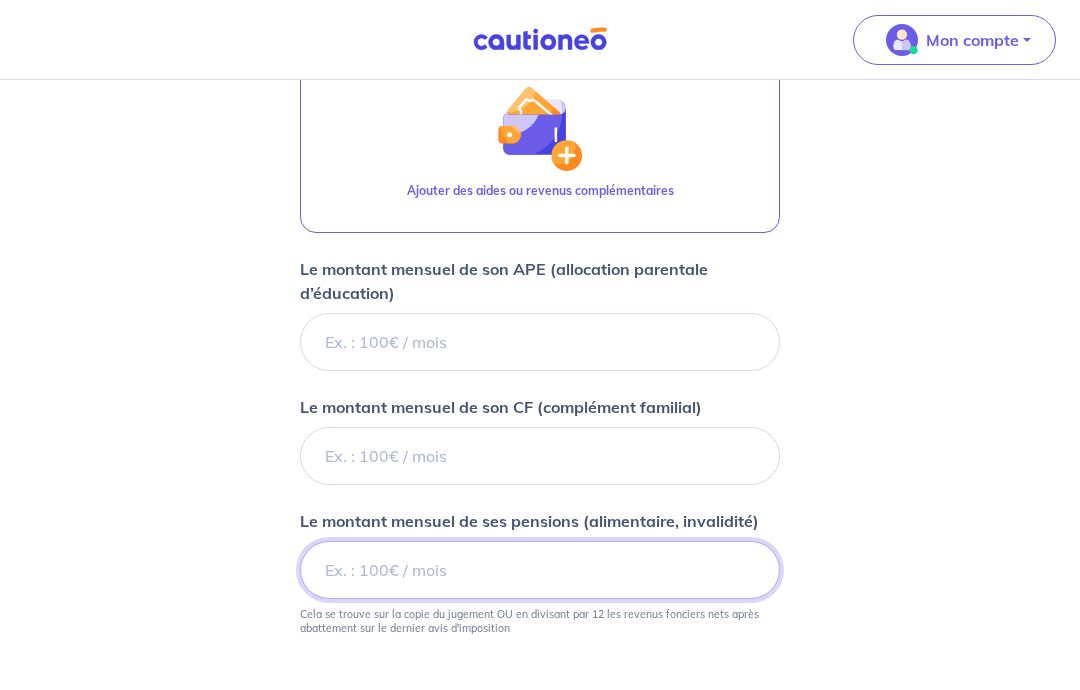 scroll, scrollTop: 1107, scrollLeft: 0, axis: vertical 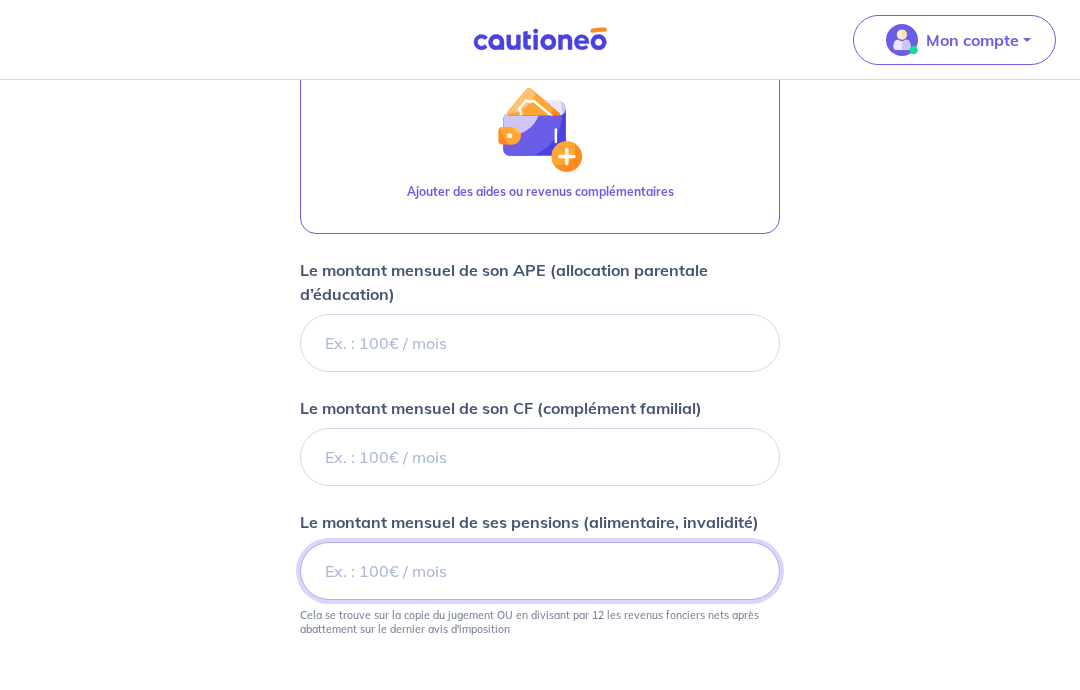 click on "Le montant mensuel de ses pensions (alimentaire, invalidité)" at bounding box center [540, 572] 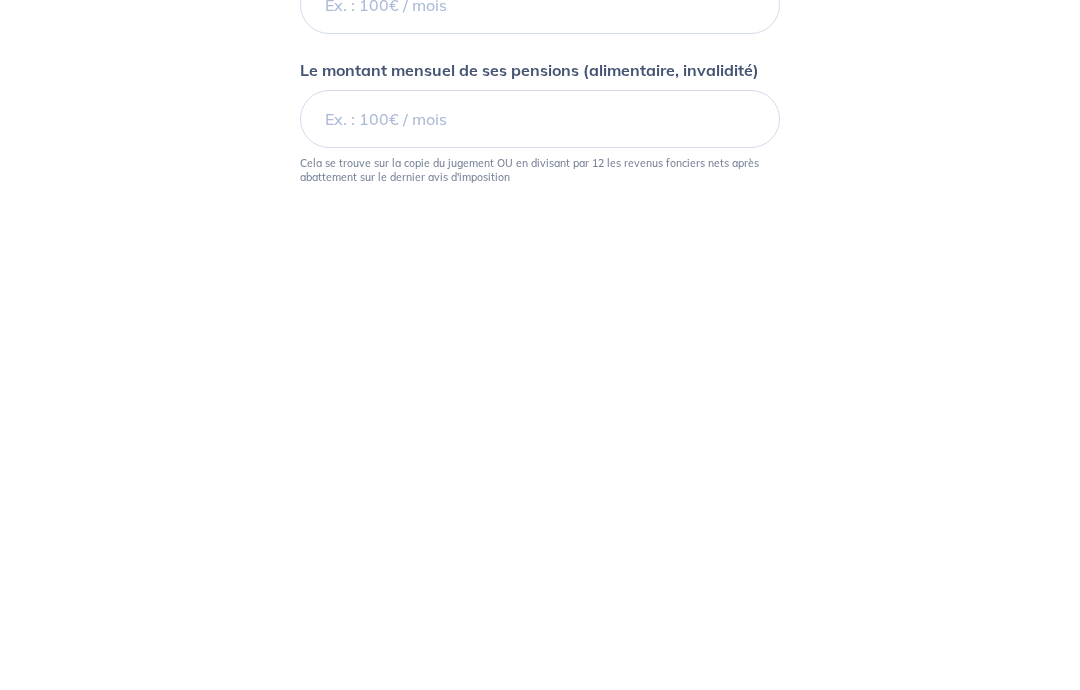 scroll, scrollTop: 1362, scrollLeft: 0, axis: vertical 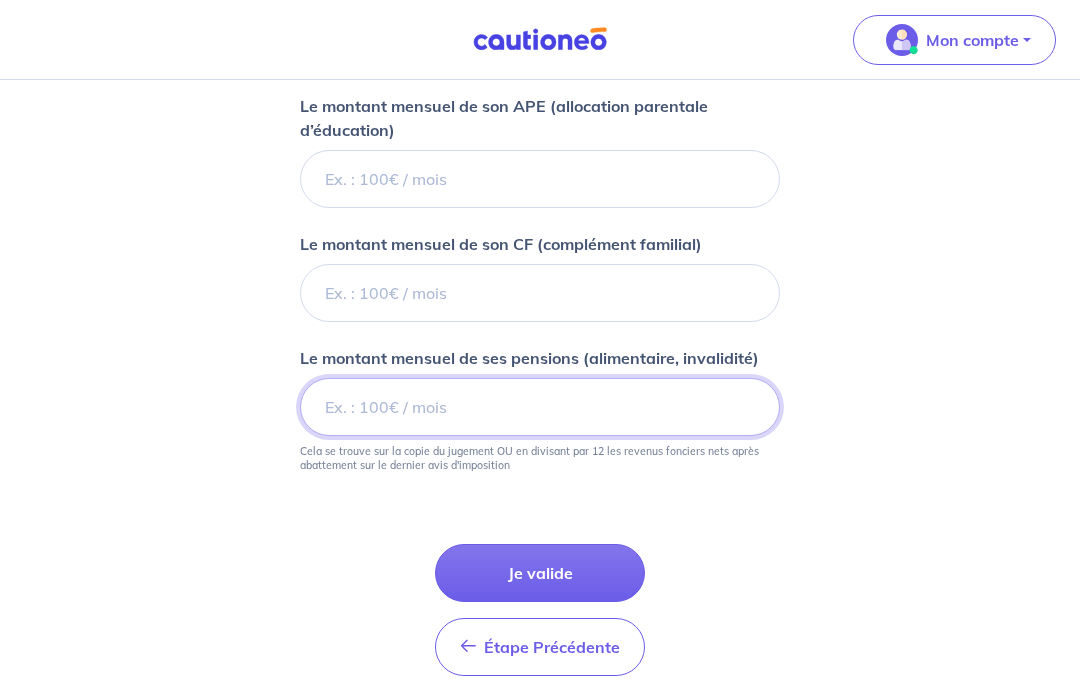 type on "[AMOUNT]" 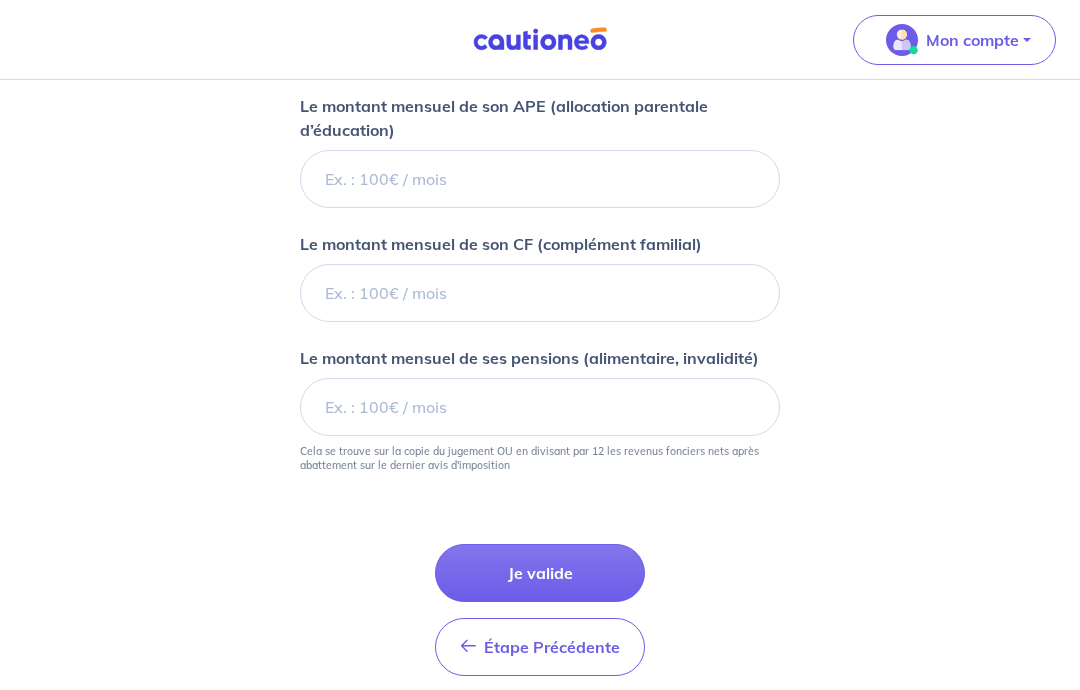 click on "Je valide" at bounding box center [540, 574] 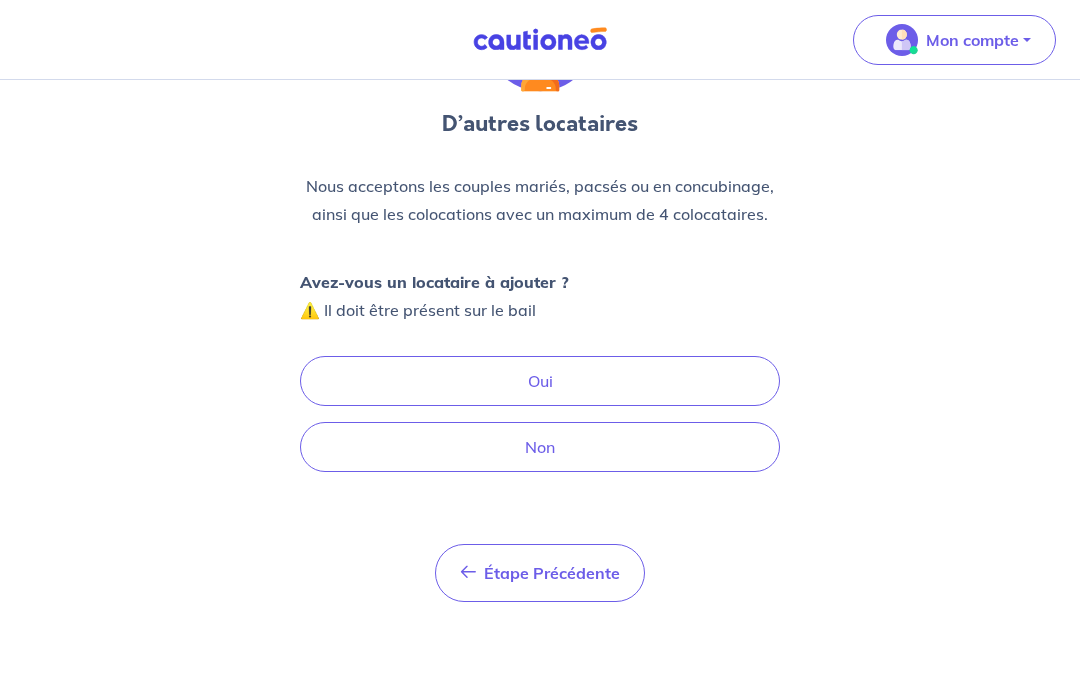 scroll, scrollTop: 76, scrollLeft: 0, axis: vertical 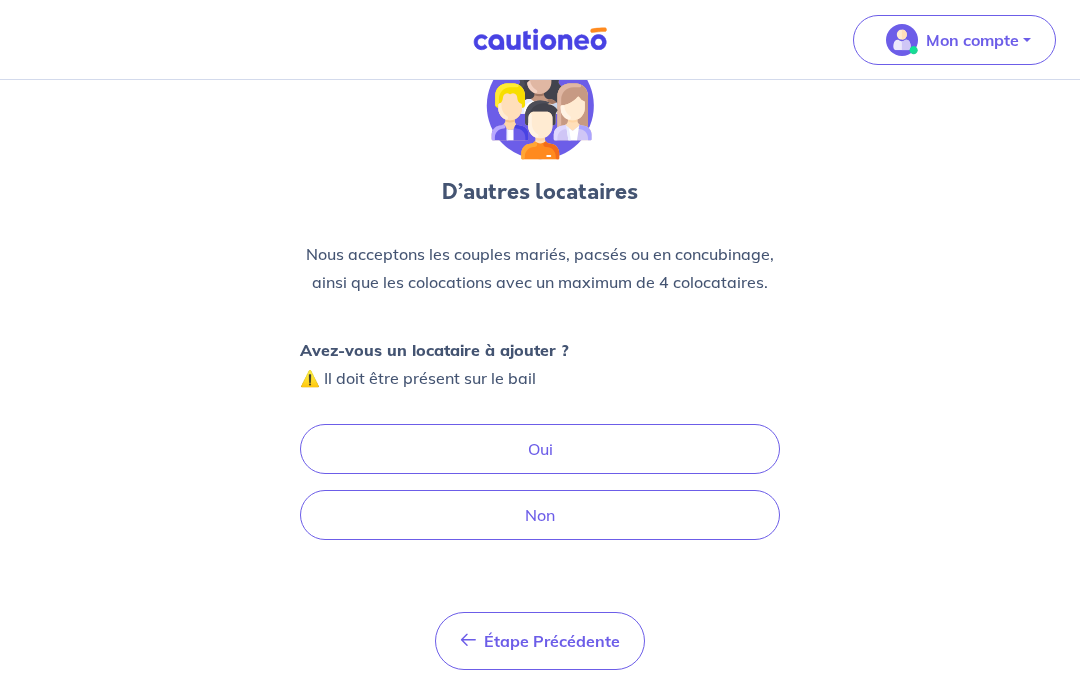 click on "Non" at bounding box center (540, 515) 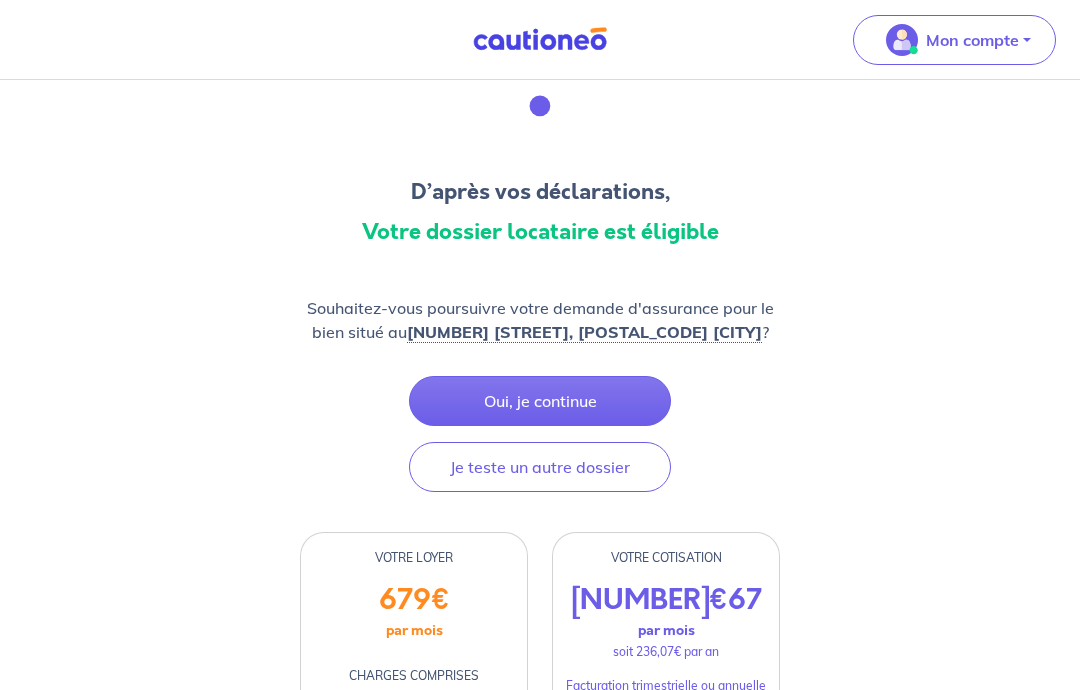 scroll, scrollTop: 0, scrollLeft: 0, axis: both 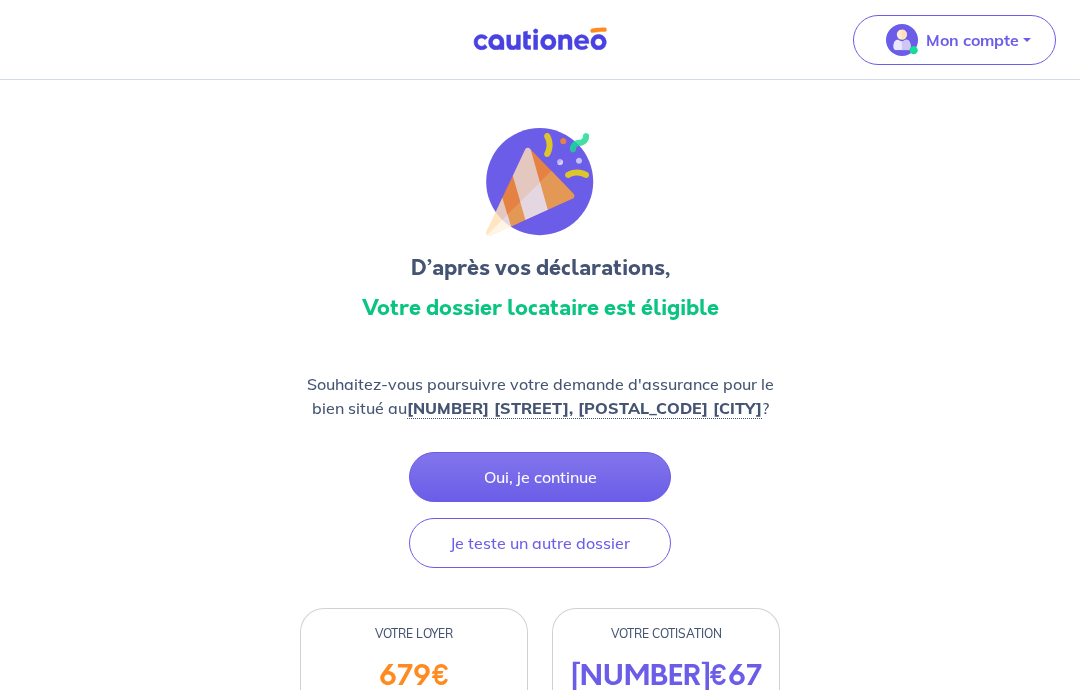 click on "Je teste un autre dossier" at bounding box center (540, 543) 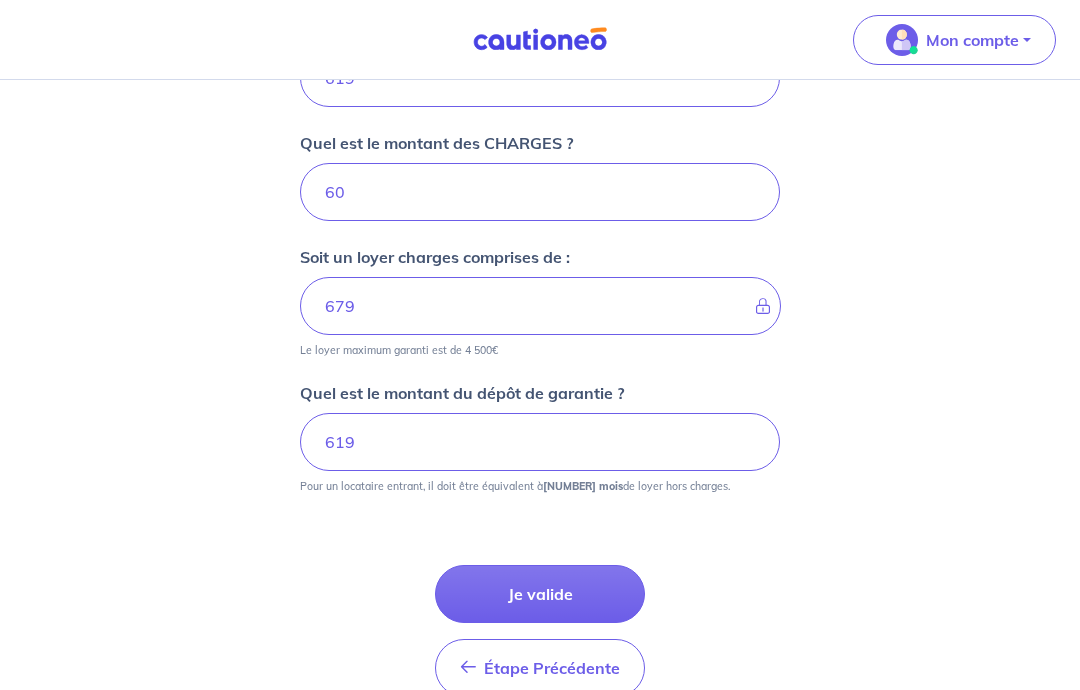 scroll, scrollTop: 871, scrollLeft: 0, axis: vertical 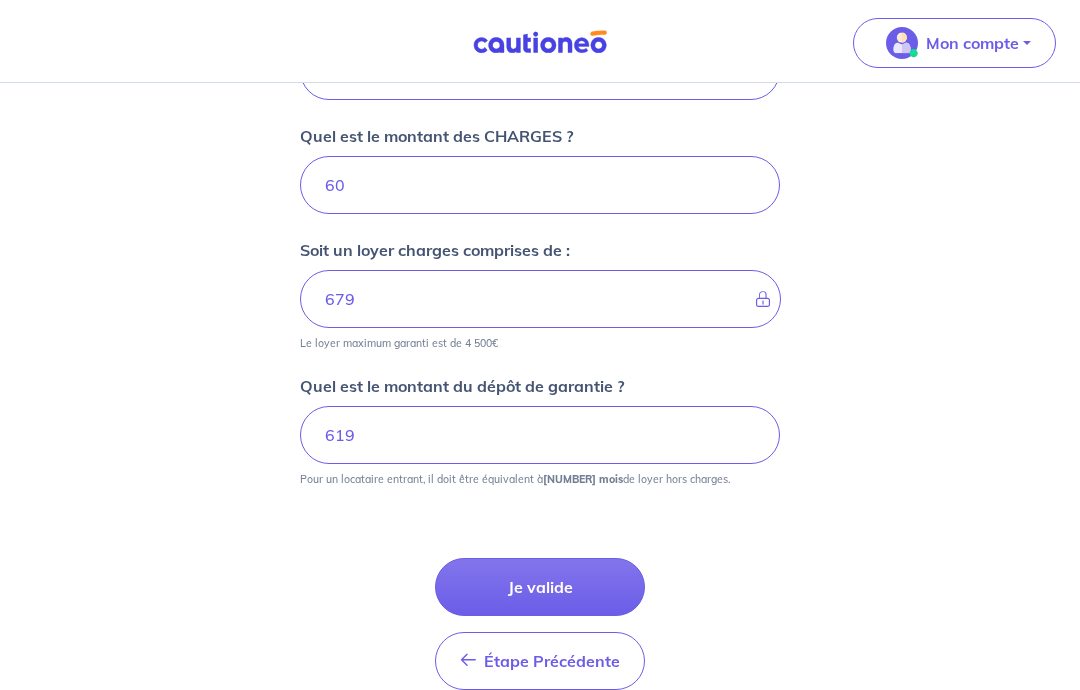 click on "Je valide" at bounding box center (540, 584) 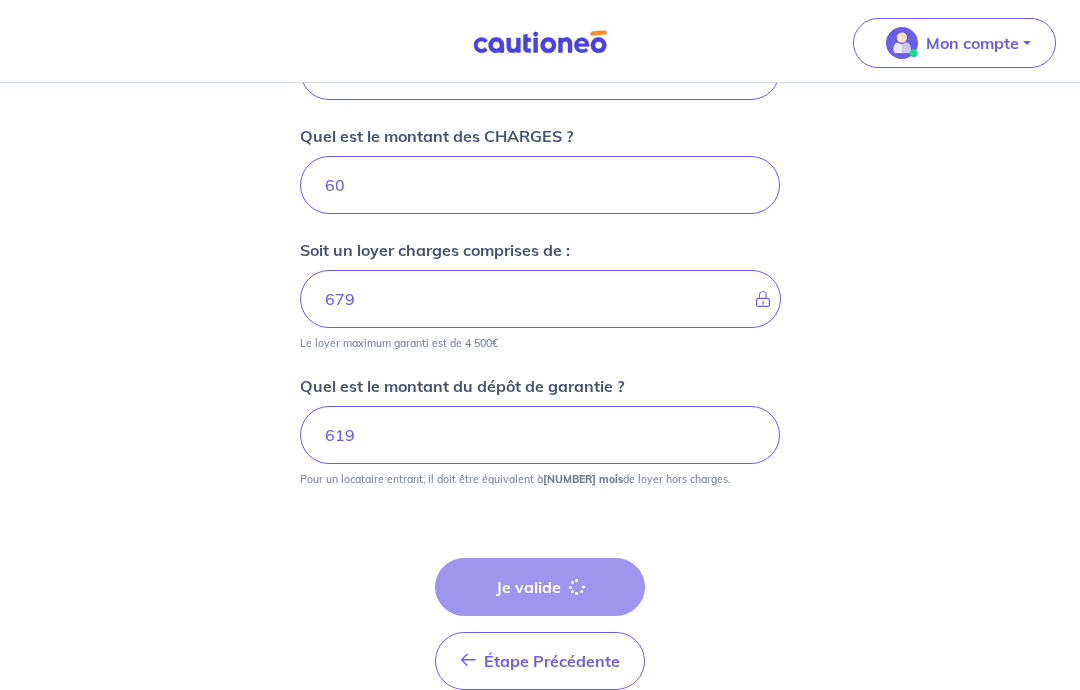 scroll, scrollTop: 76, scrollLeft: 0, axis: vertical 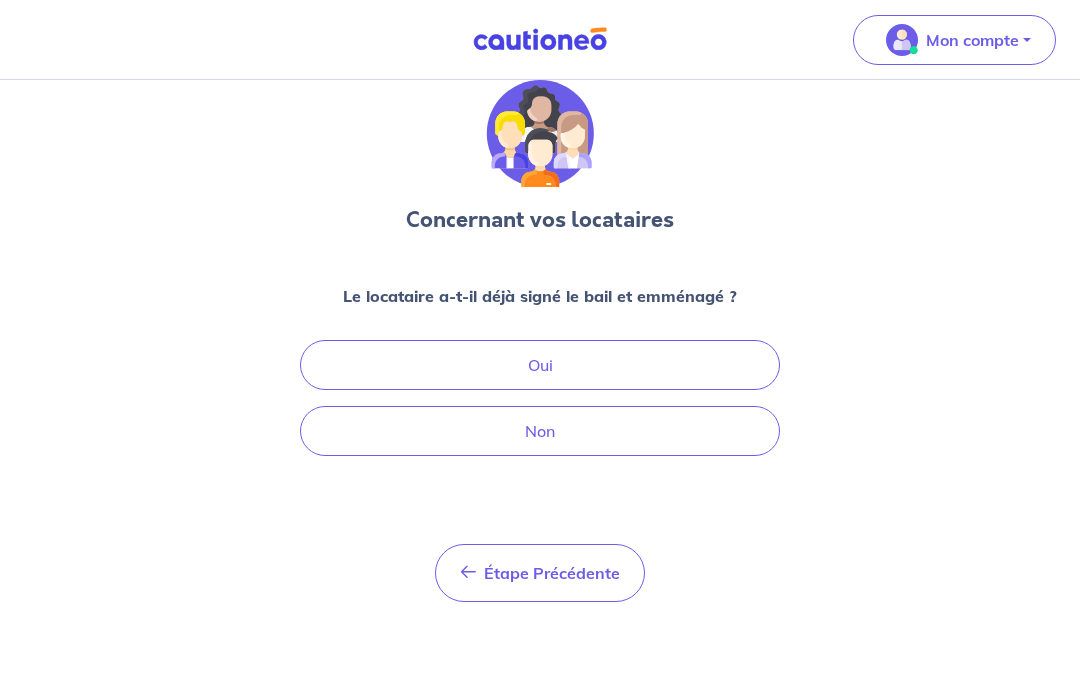 click on "Non" at bounding box center (540, 431) 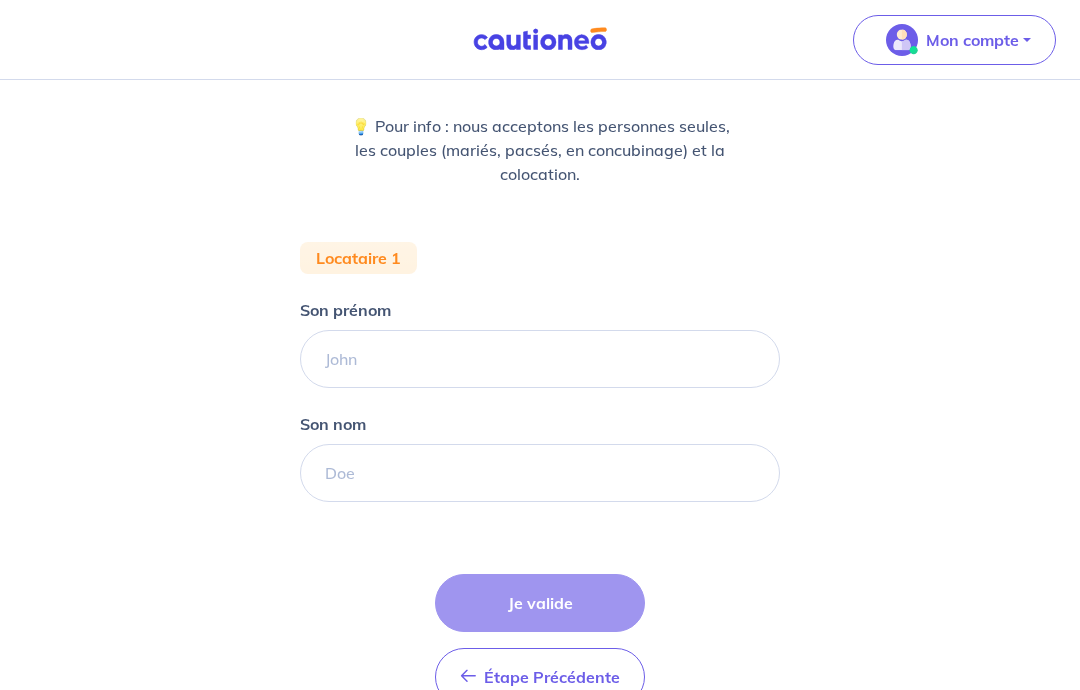 scroll, scrollTop: 266, scrollLeft: 0, axis: vertical 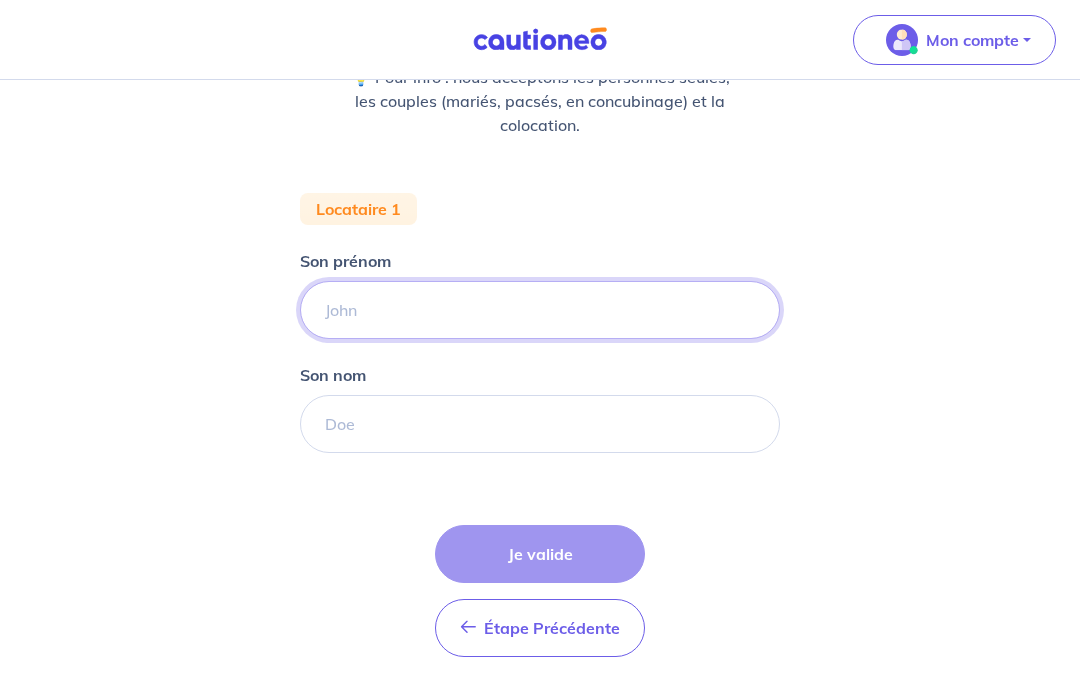 click on "Son prénom" at bounding box center (540, 311) 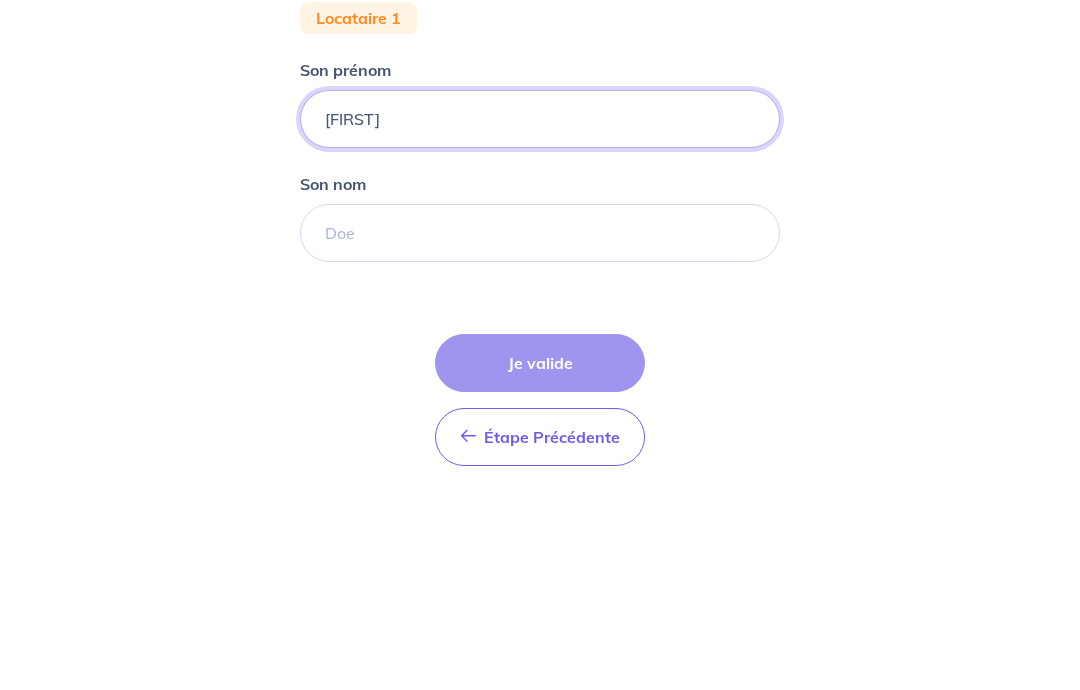 type on "[FIRST]" 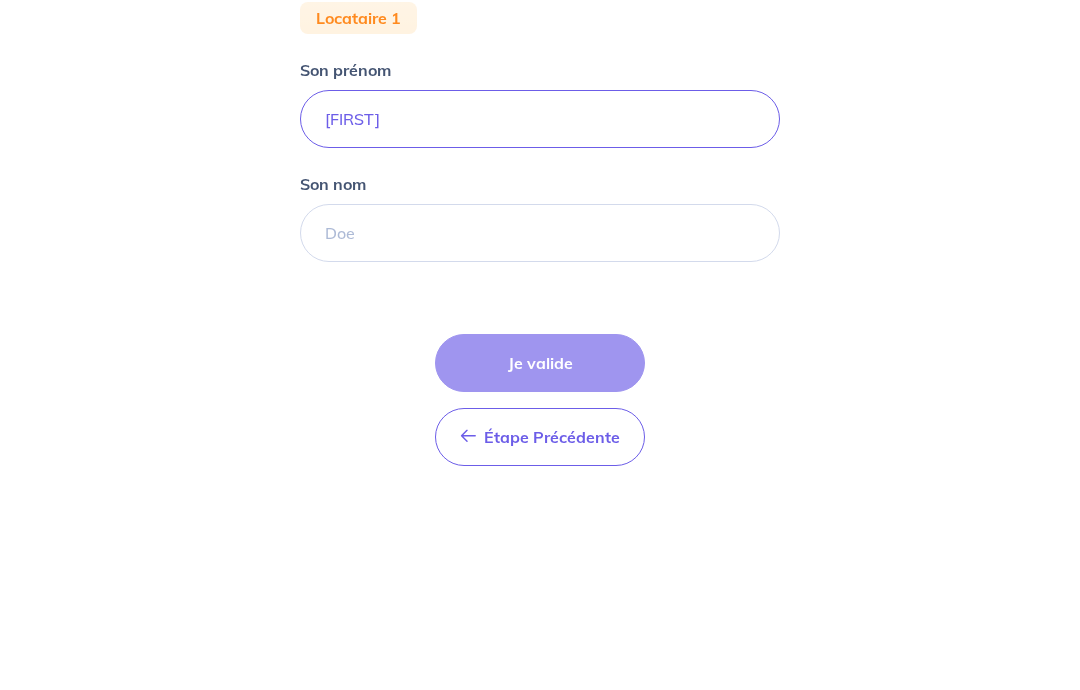 click on "Son nom" at bounding box center (540, 425) 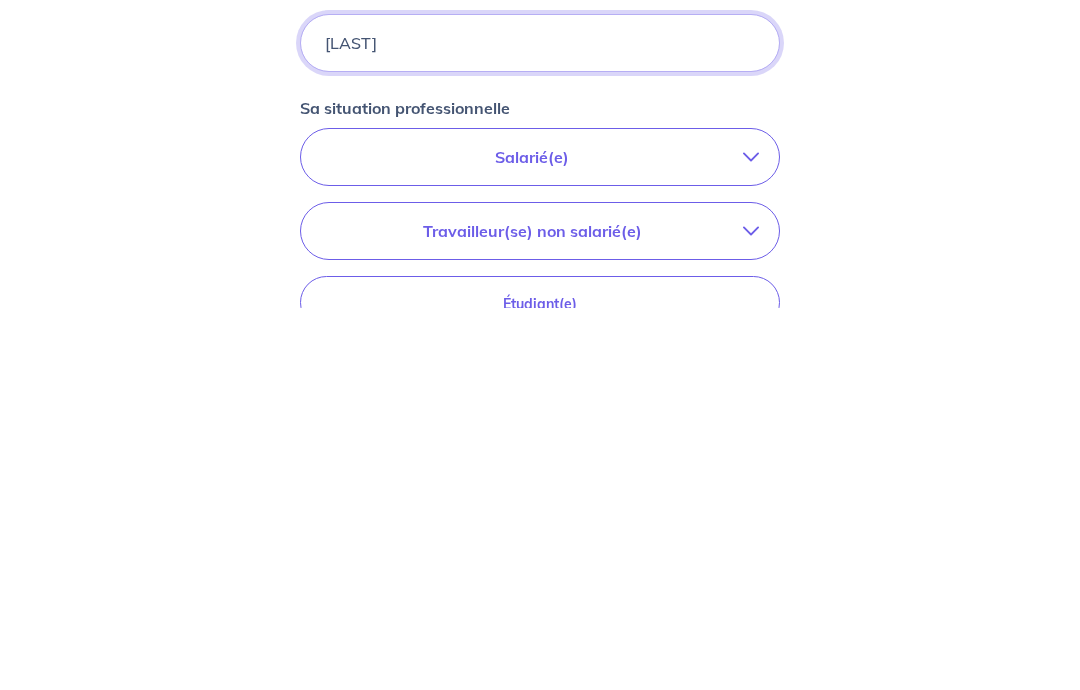 type on "[LAST]" 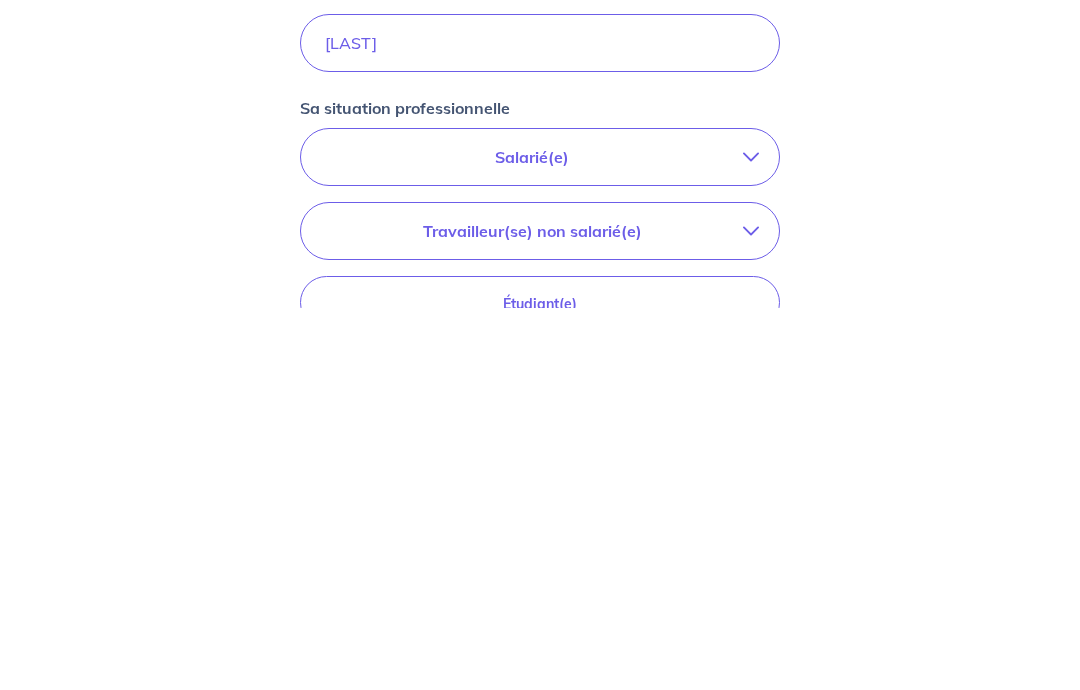 click on "Salarié(e)" at bounding box center [540, 539] 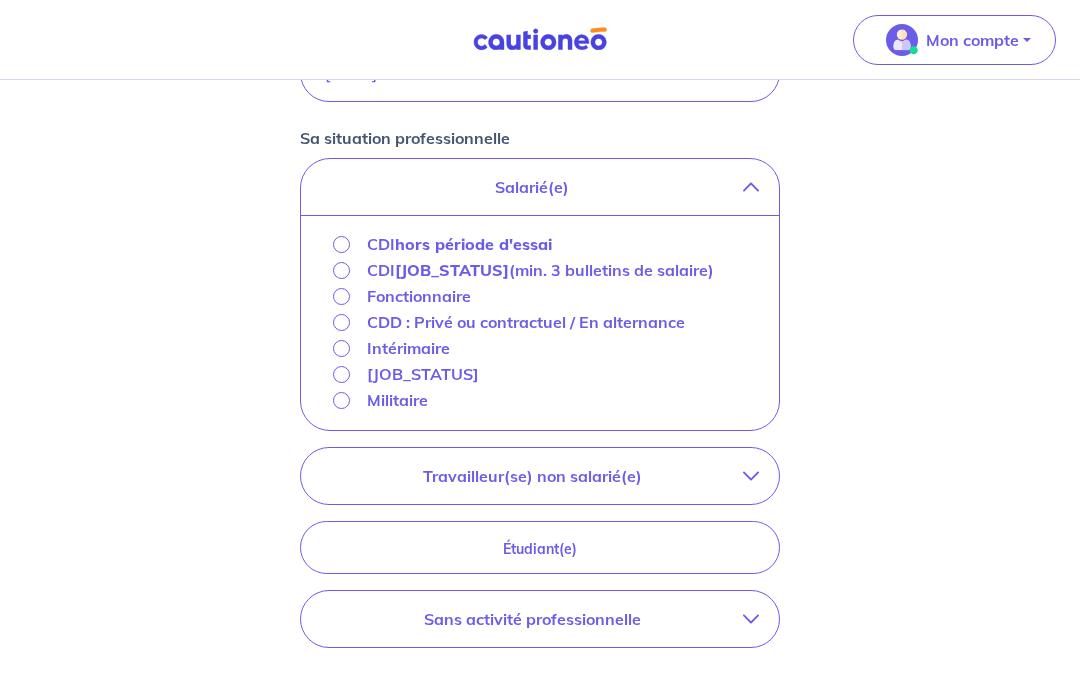 scroll, scrollTop: 596, scrollLeft: 0, axis: vertical 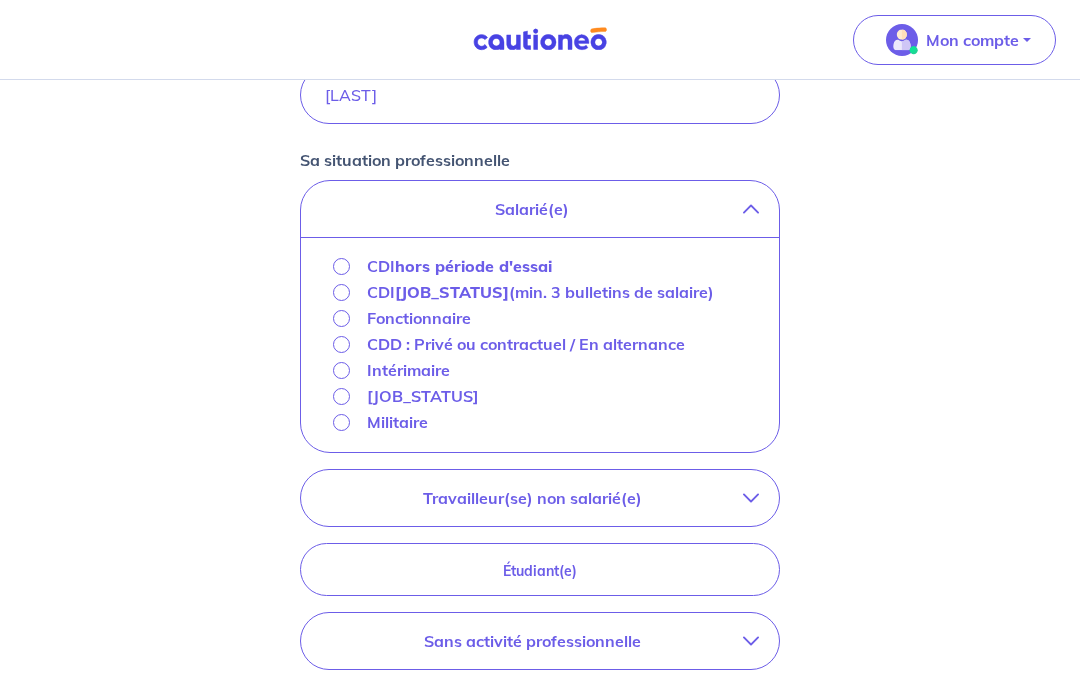 click on "CDI  hors période d'essai" at bounding box center [459, 266] 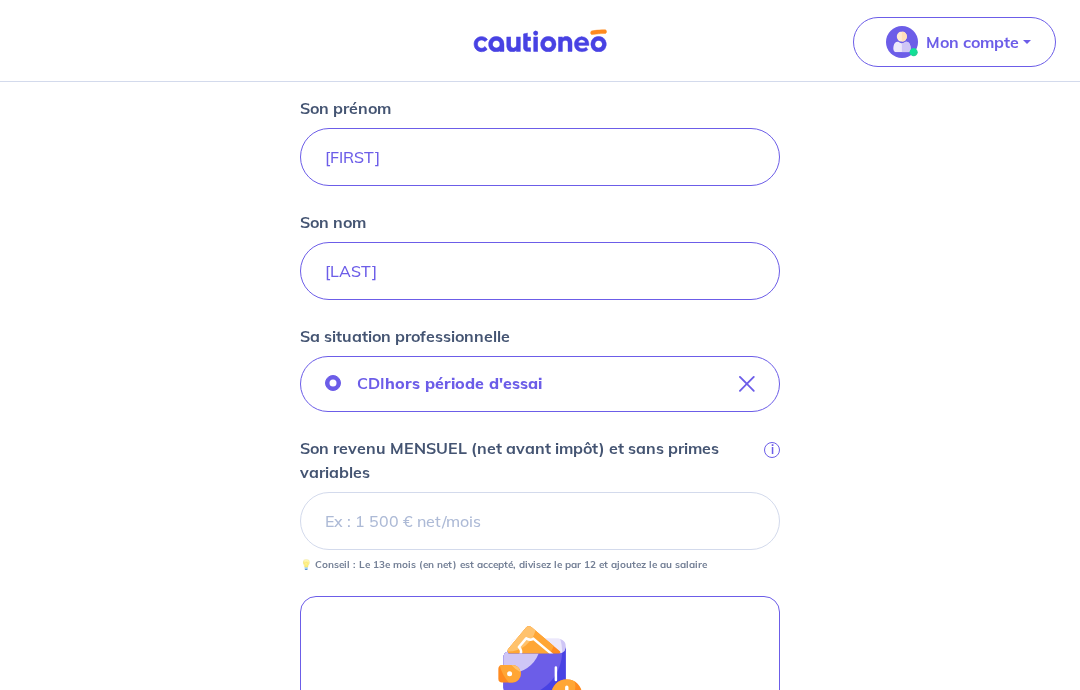 scroll, scrollTop: 420, scrollLeft: 0, axis: vertical 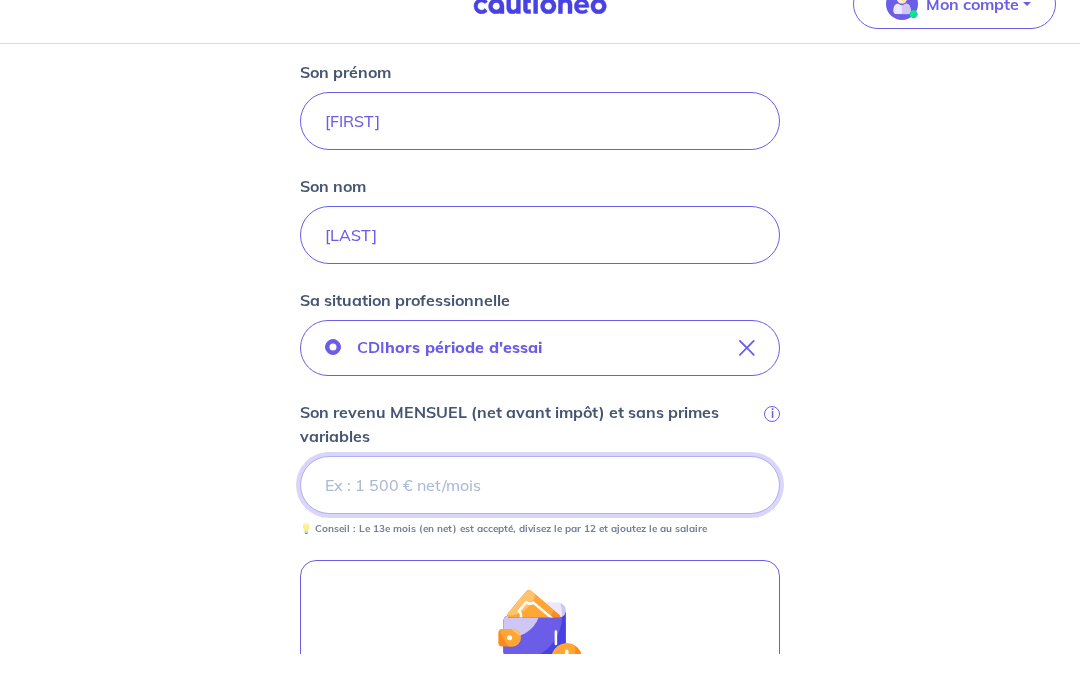 click on "Son revenu MENSUEL (net avant impôt) et sans primes variables i" at bounding box center [540, 521] 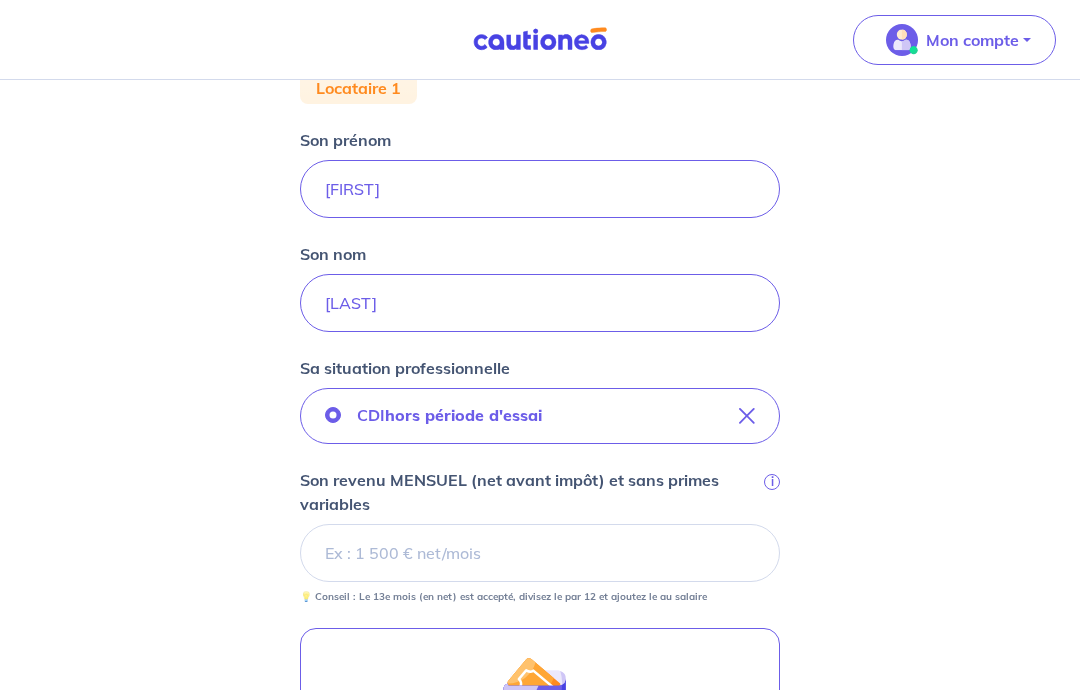 scroll, scrollTop: 390, scrollLeft: 0, axis: vertical 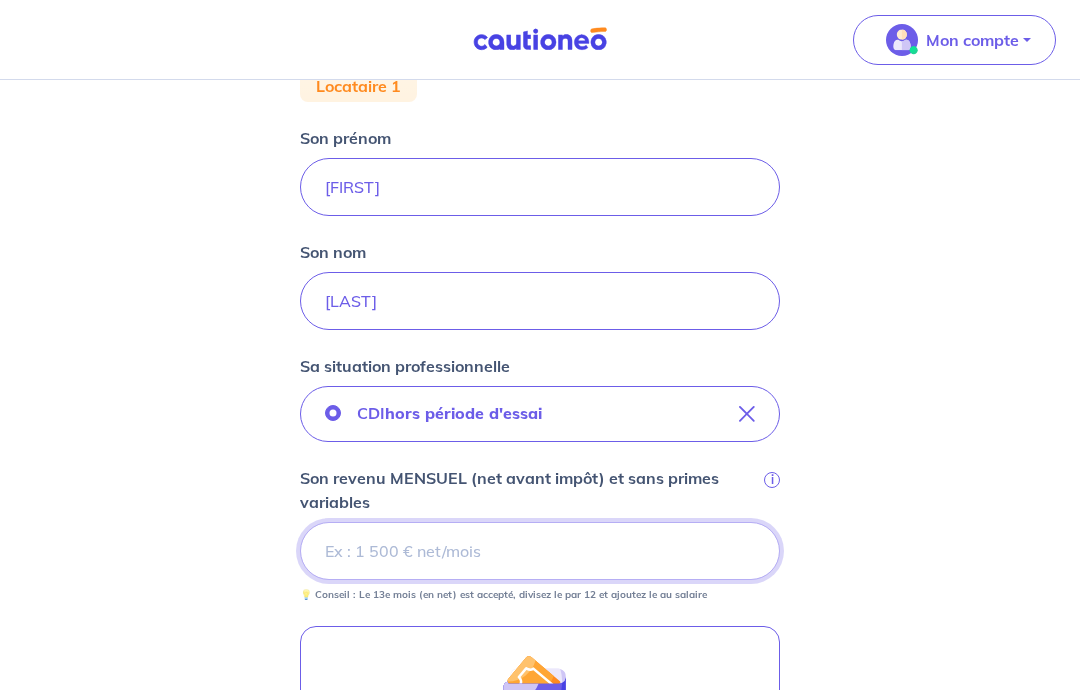 click on "Son revenu MENSUEL (net avant impôt) et sans primes variables i" at bounding box center (540, 551) 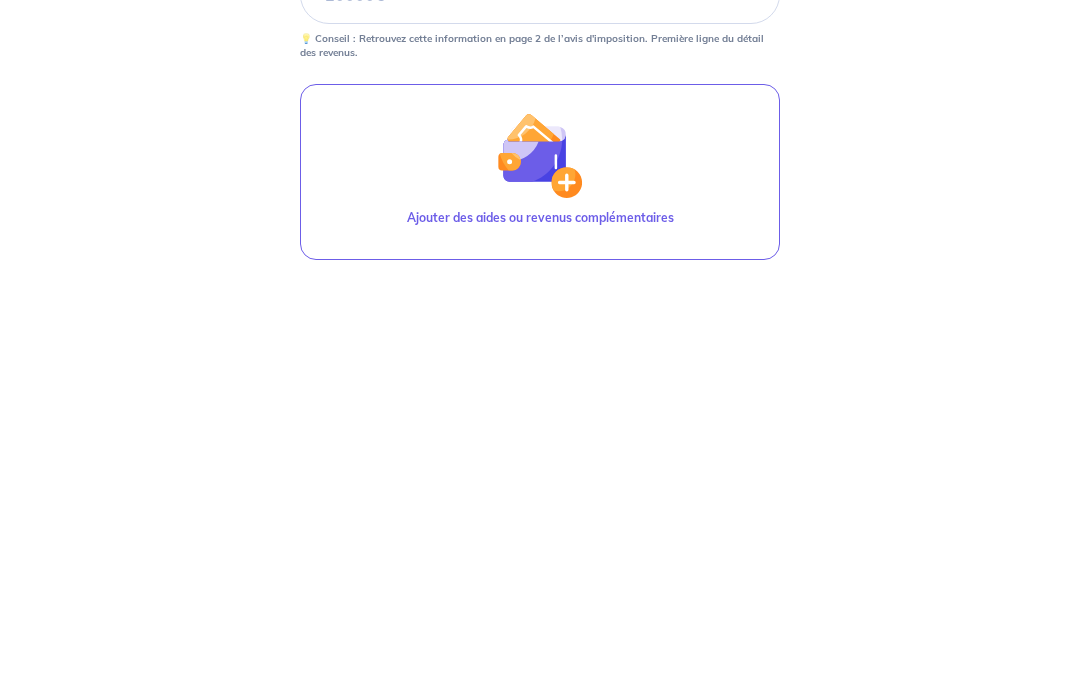 scroll, scrollTop: 904, scrollLeft: 0, axis: vertical 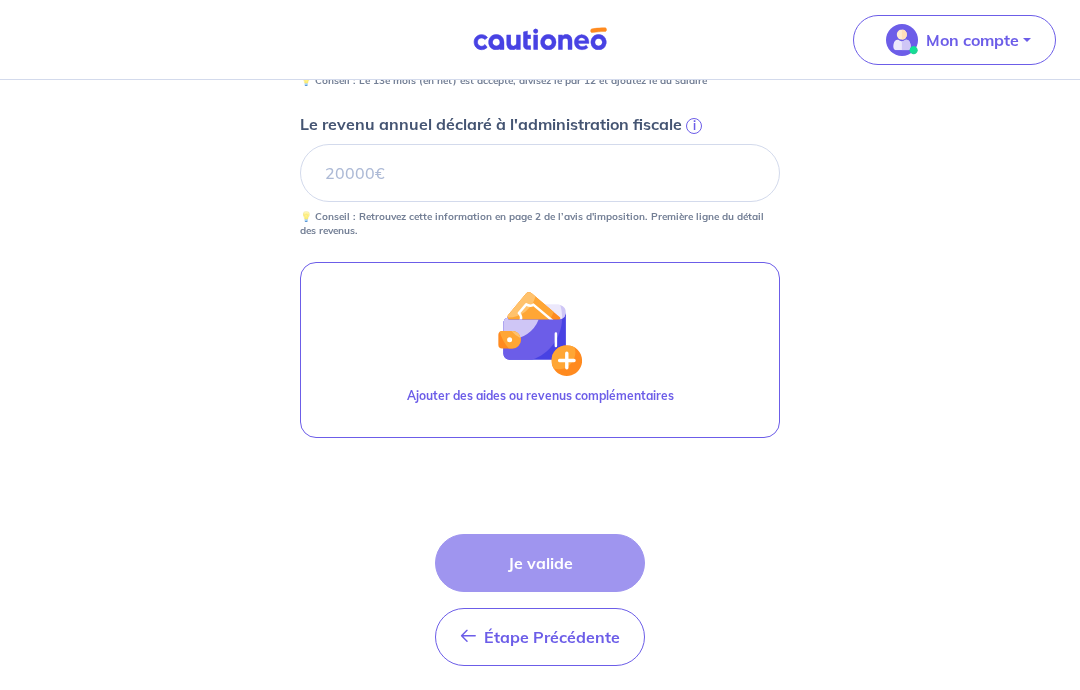 click on "Étape Précédente Précédent Je valide Je valide" at bounding box center (540, 600) 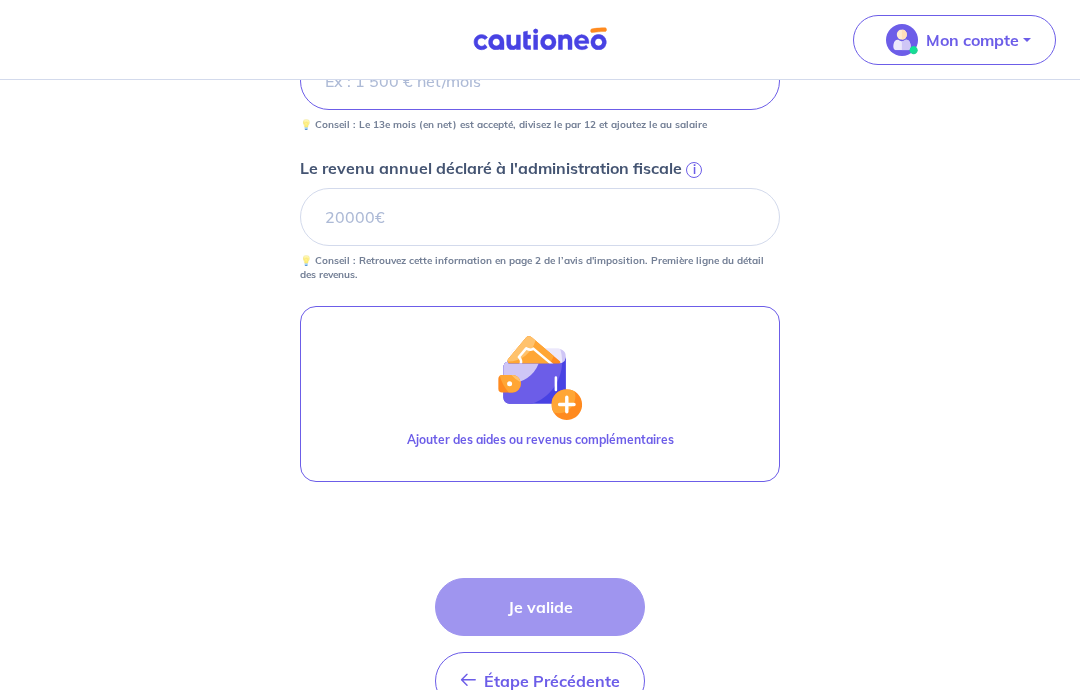 scroll, scrollTop: 858, scrollLeft: 0, axis: vertical 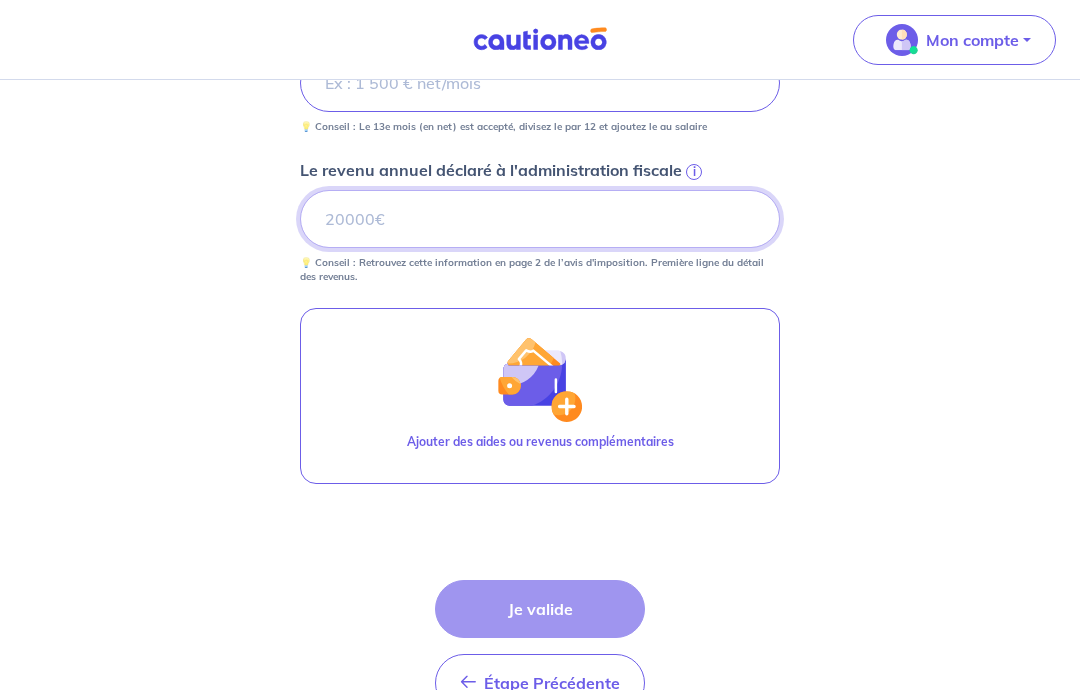 click on "Le revenu annuel déclaré à l'administration fiscale i" at bounding box center [540, 219] 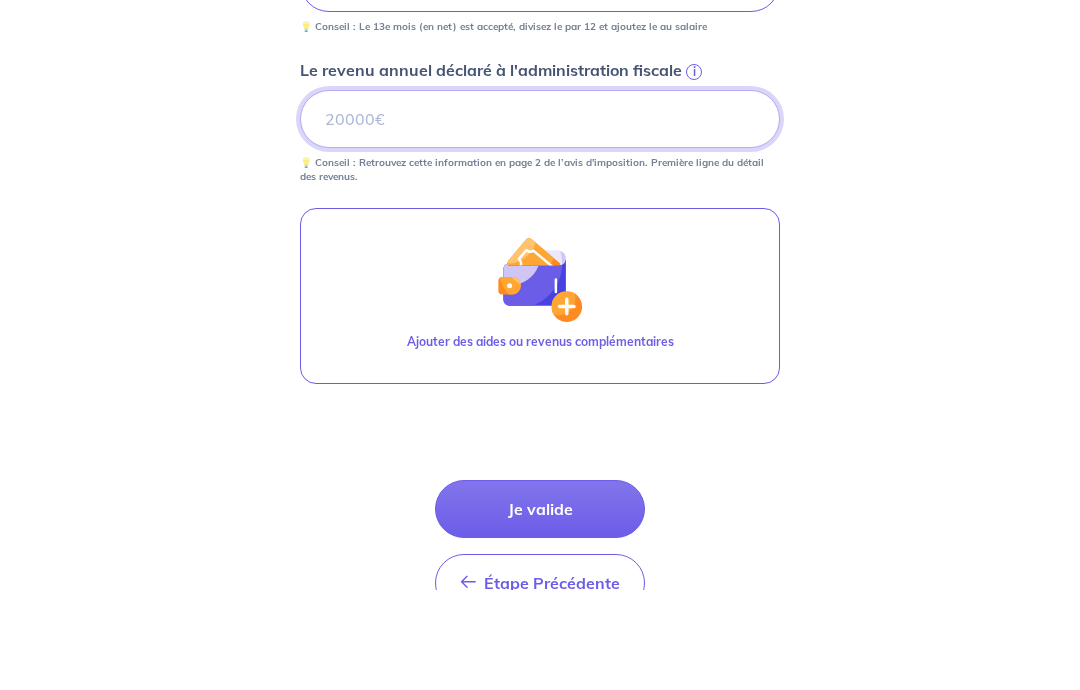 type on "38000" 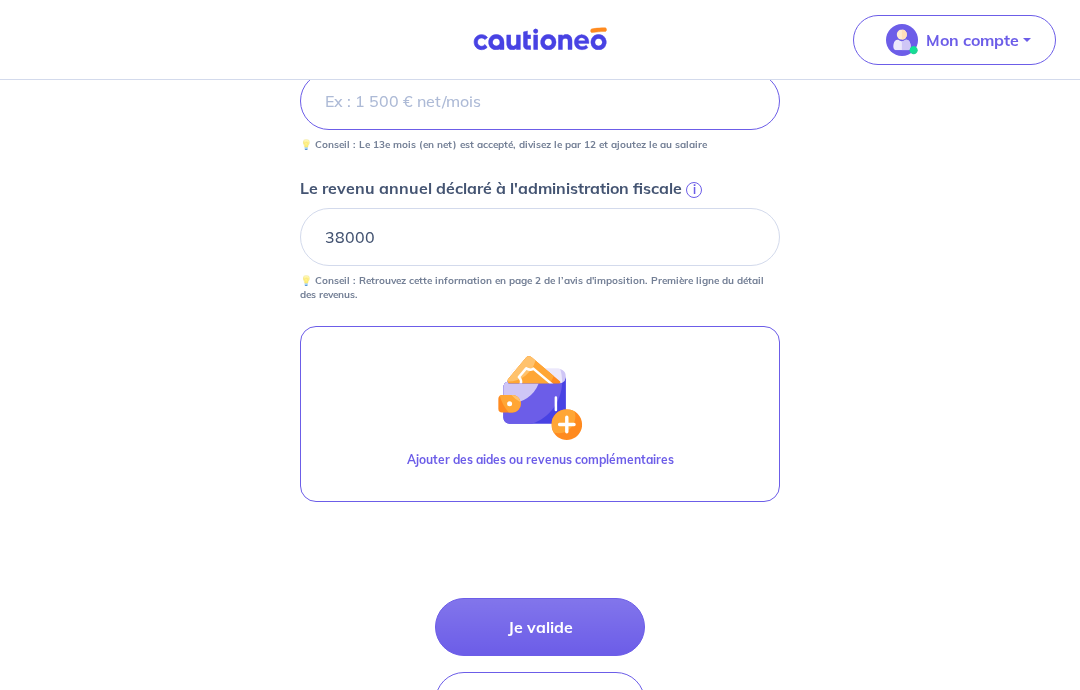 scroll, scrollTop: 841, scrollLeft: 0, axis: vertical 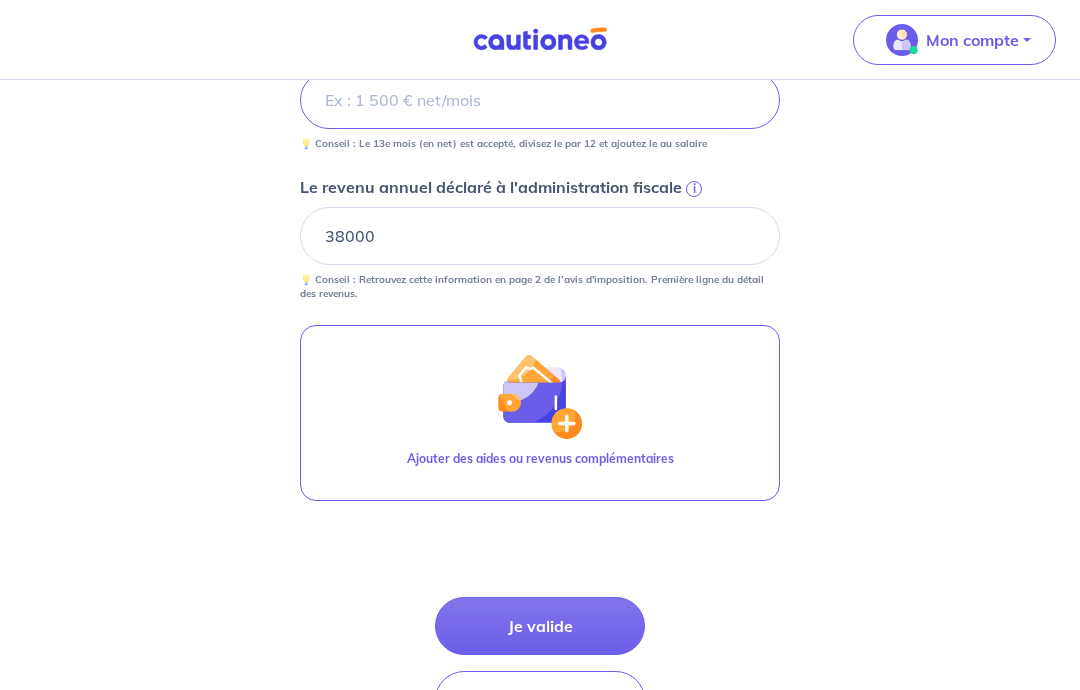 click on "Étape Précédente" at bounding box center [552, 700] 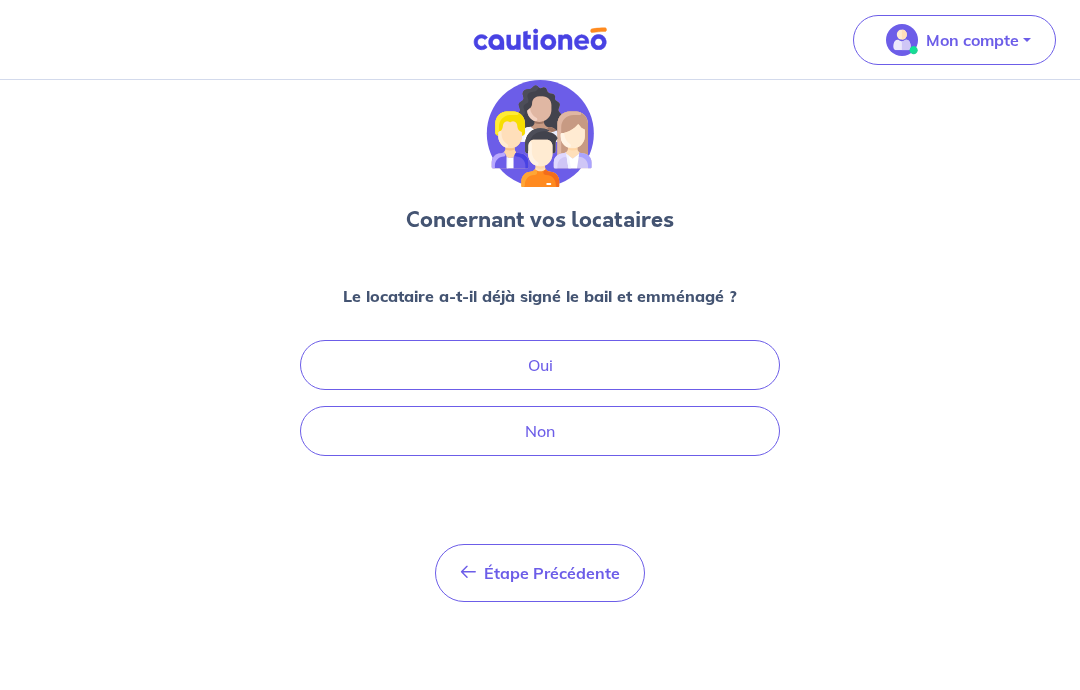 click on "Non" at bounding box center (540, 431) 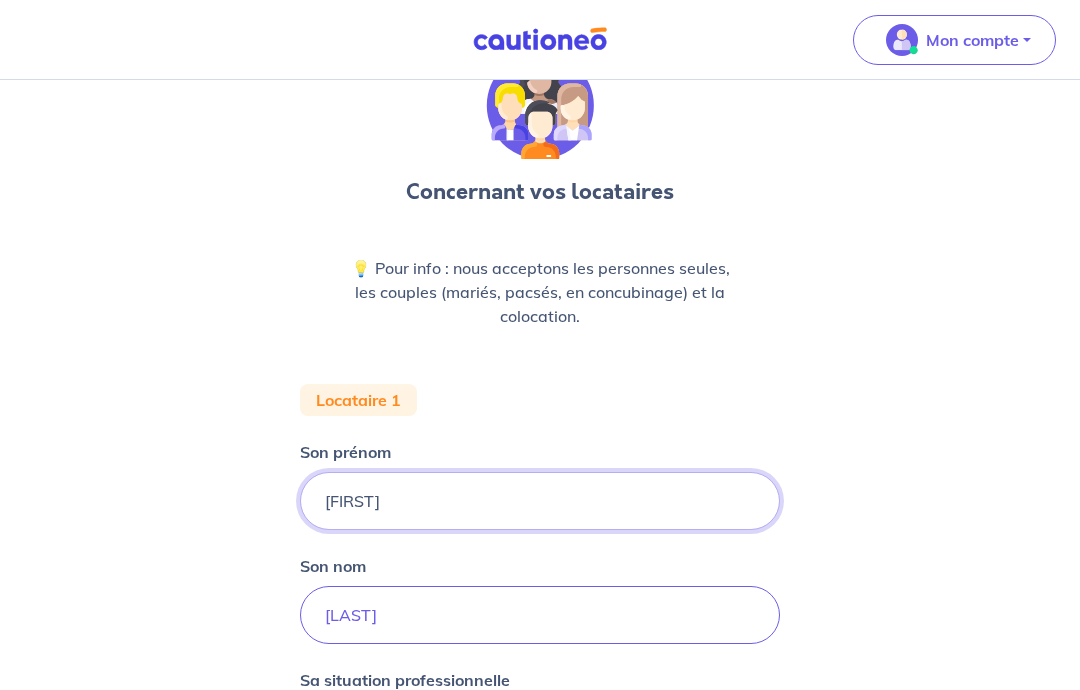 click on "[FIRST]" at bounding box center [540, 501] 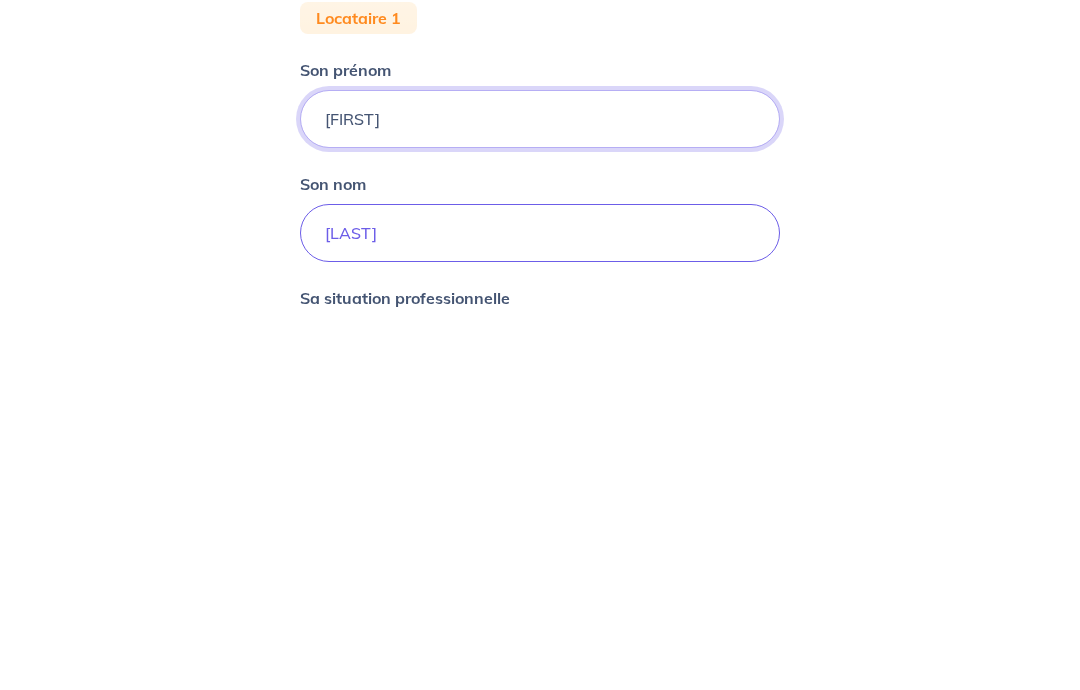 type on "V" 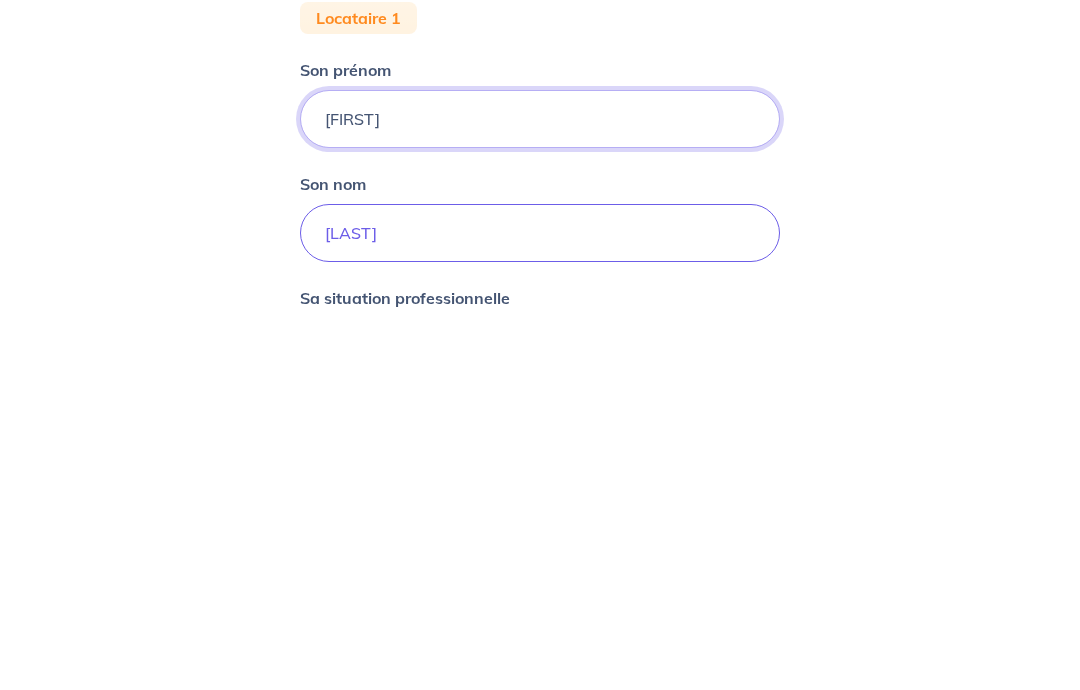 type on "[FIRST]" 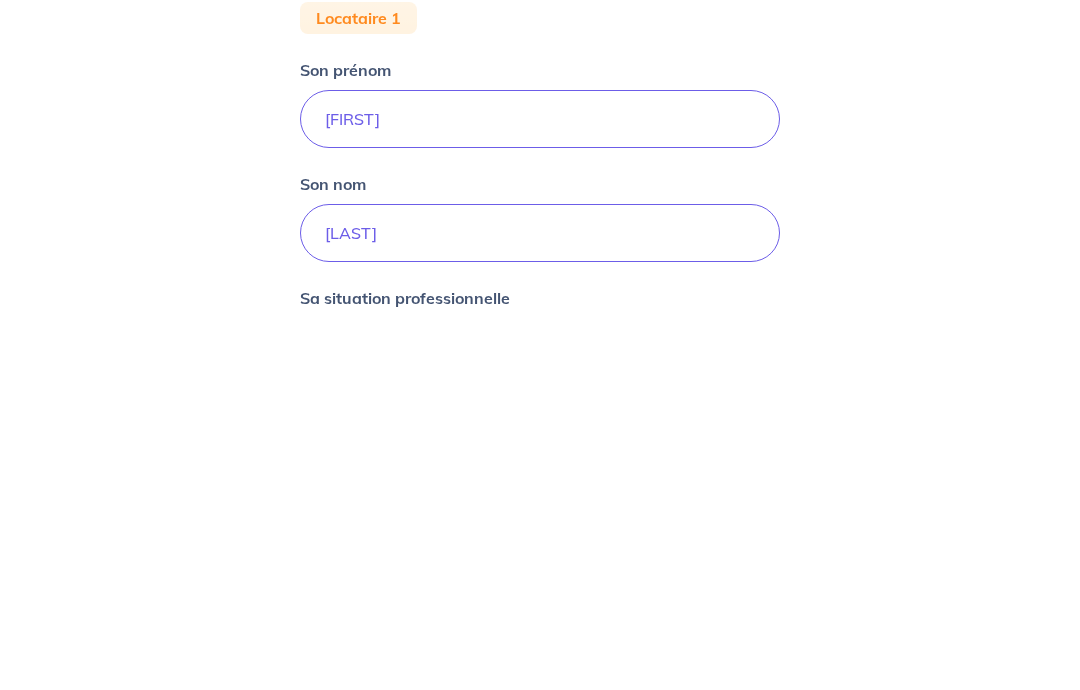click on "[LAST]" at bounding box center (540, 615) 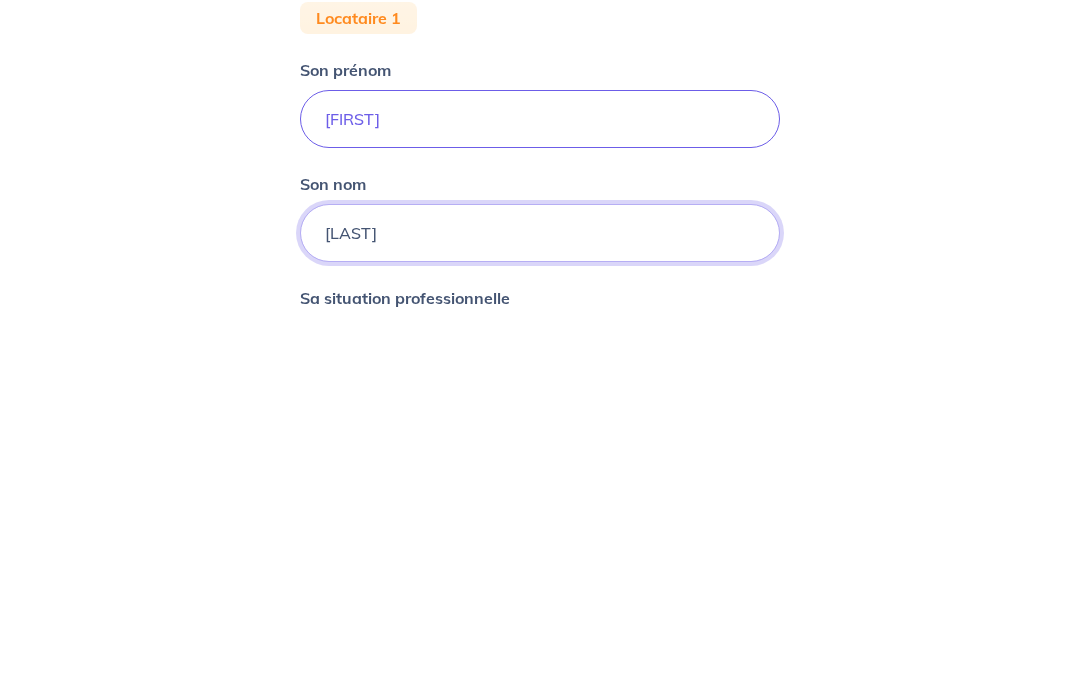 scroll, scrollTop: 120, scrollLeft: 0, axis: vertical 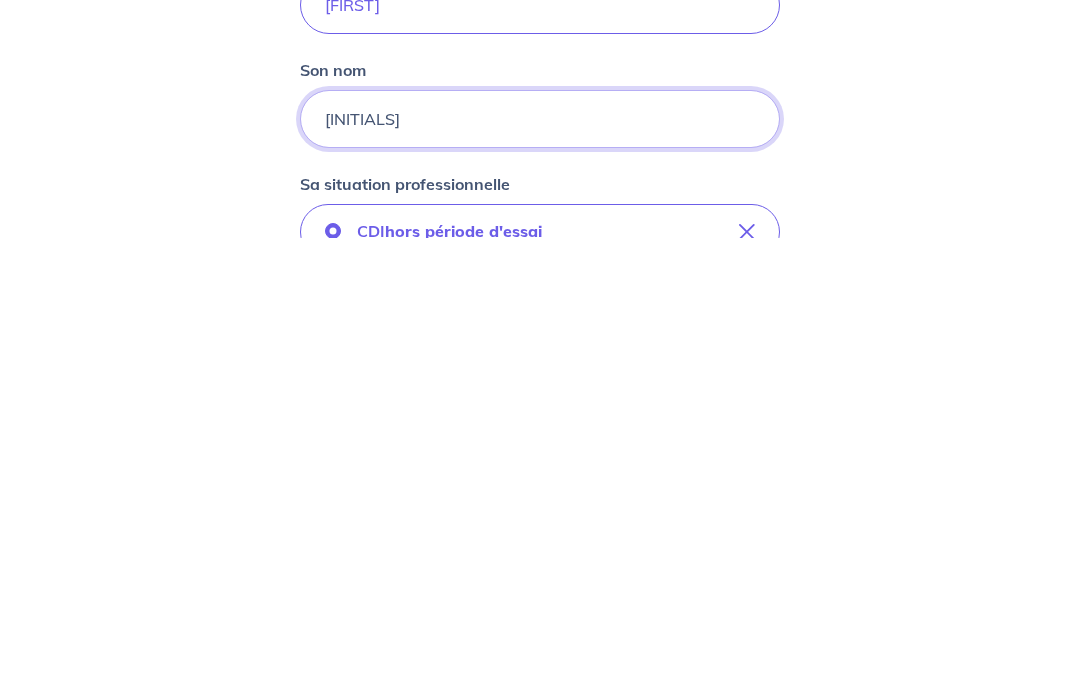 type on "[INITIAL]" 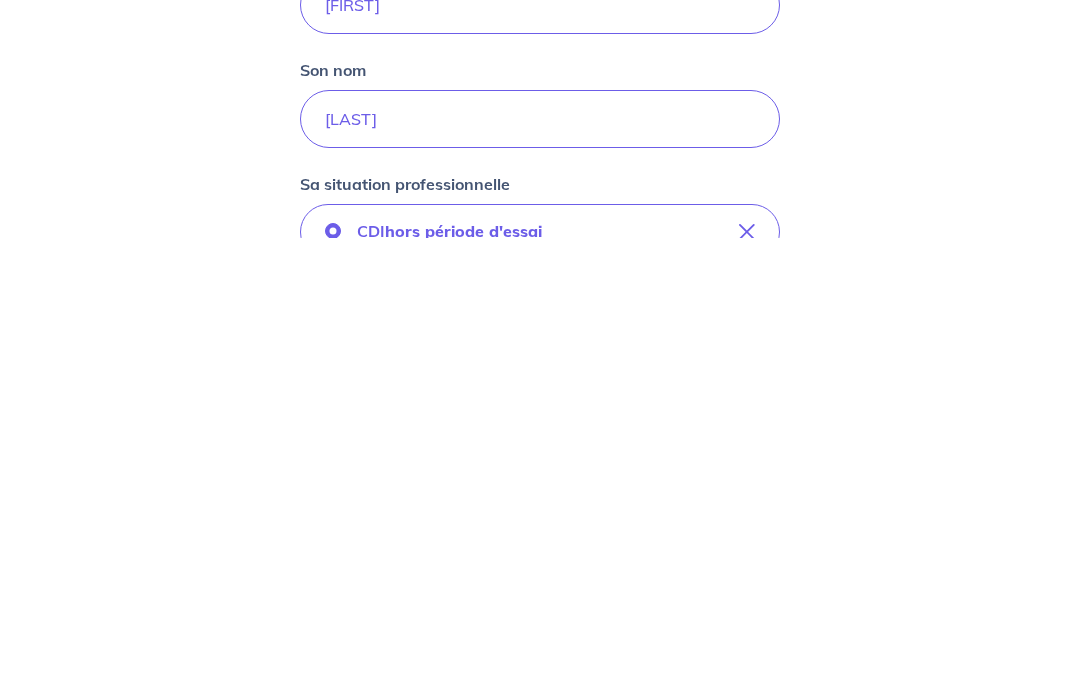scroll, scrollTop: 572, scrollLeft: 0, axis: vertical 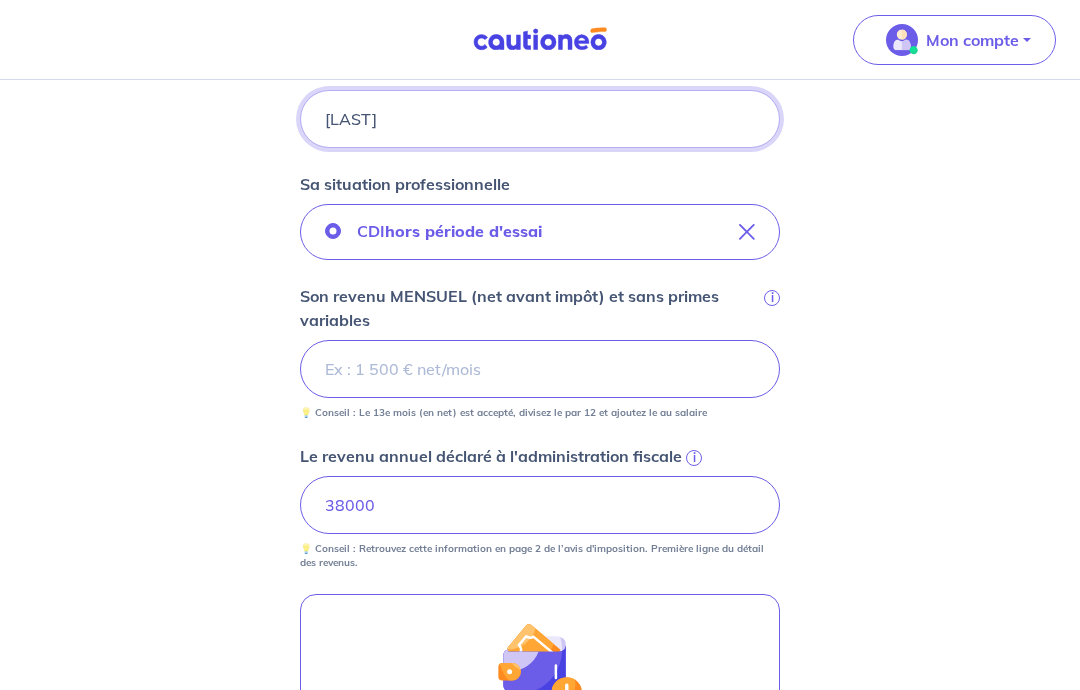 type on "[LAST]" 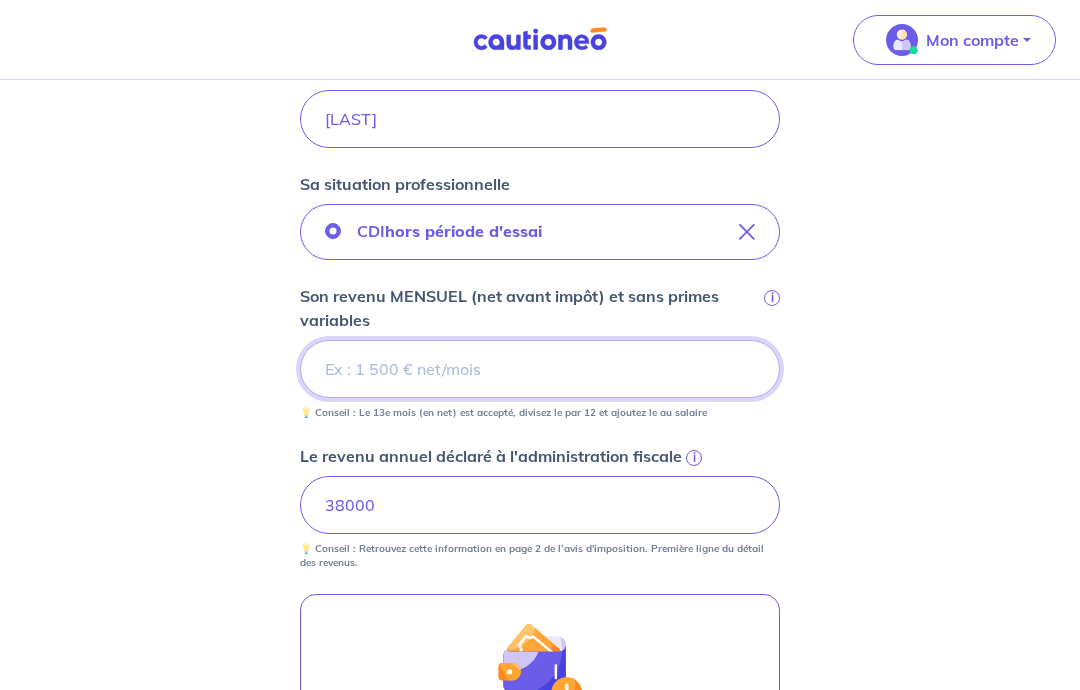 click on "[NUMBER]" at bounding box center [540, 369] 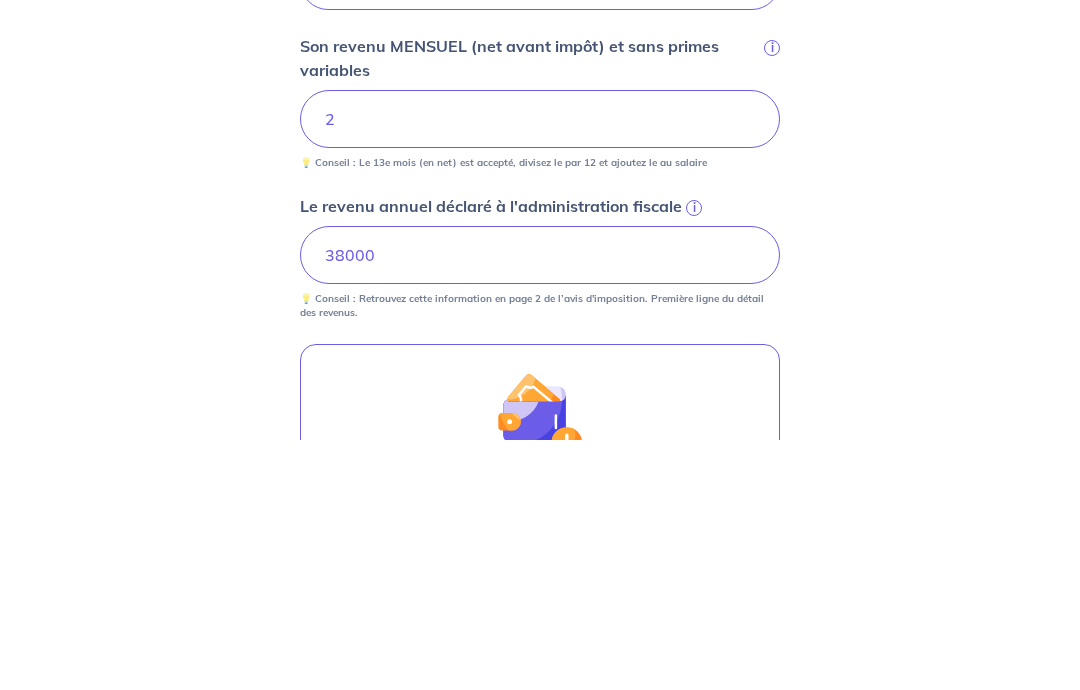 type 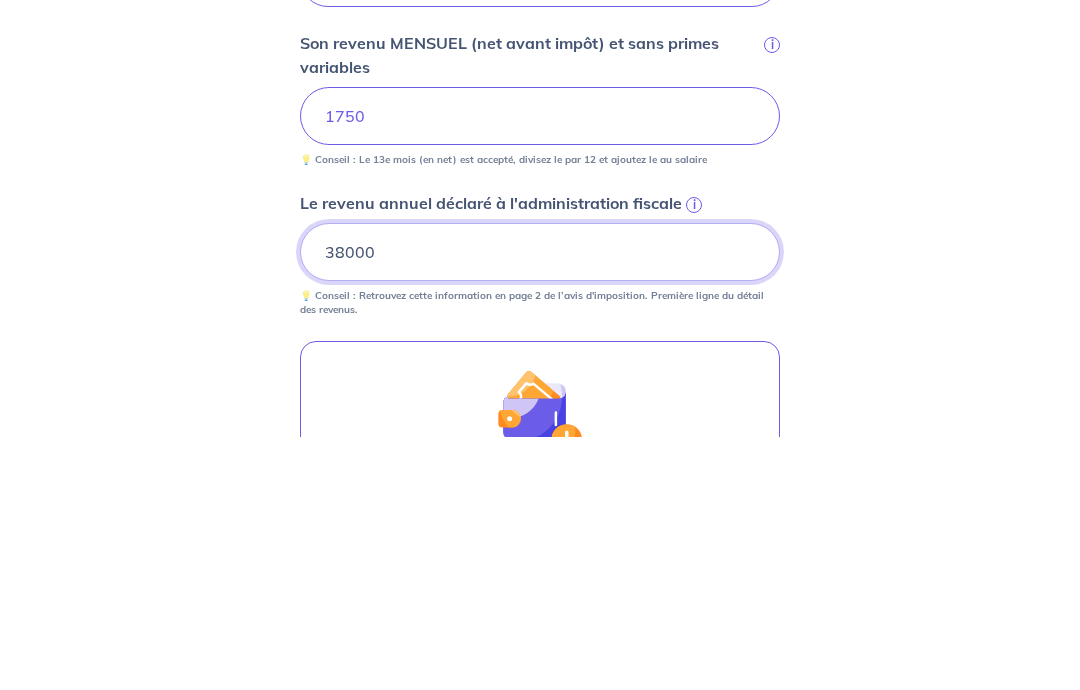 click on "38000" at bounding box center (540, 505) 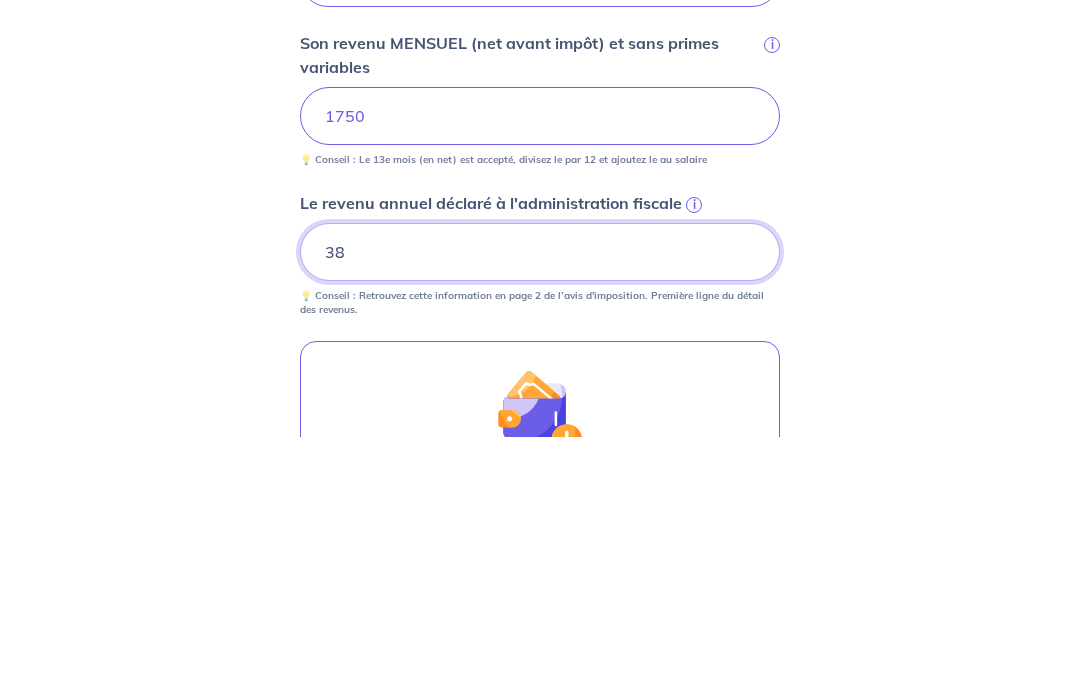 type on "3" 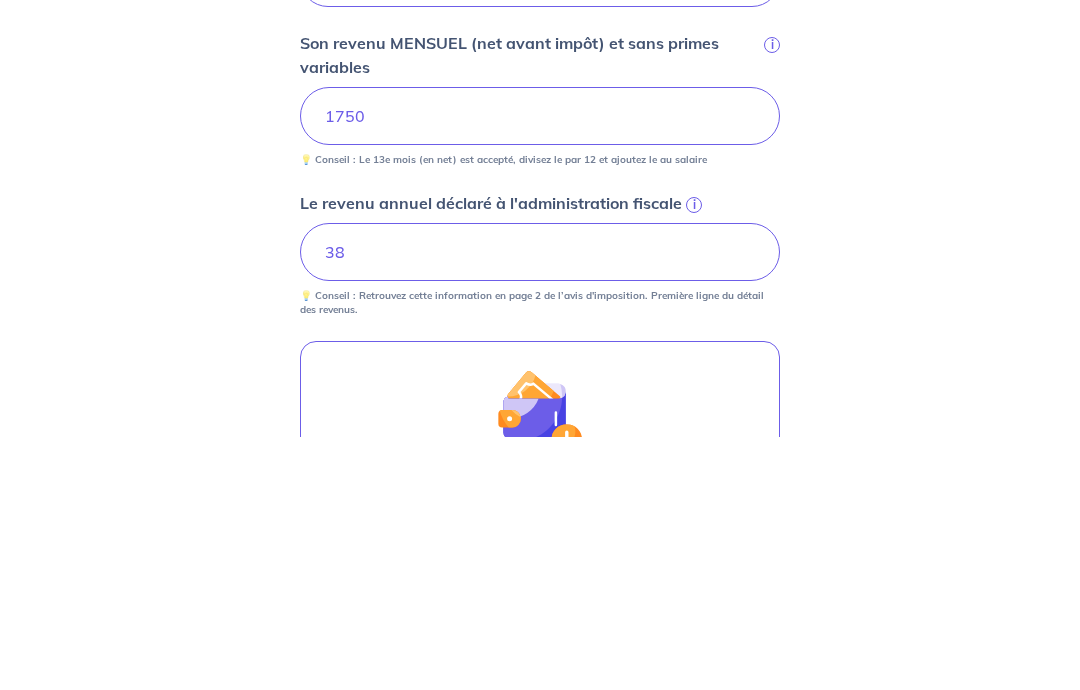 scroll, scrollTop: 825, scrollLeft: 0, axis: vertical 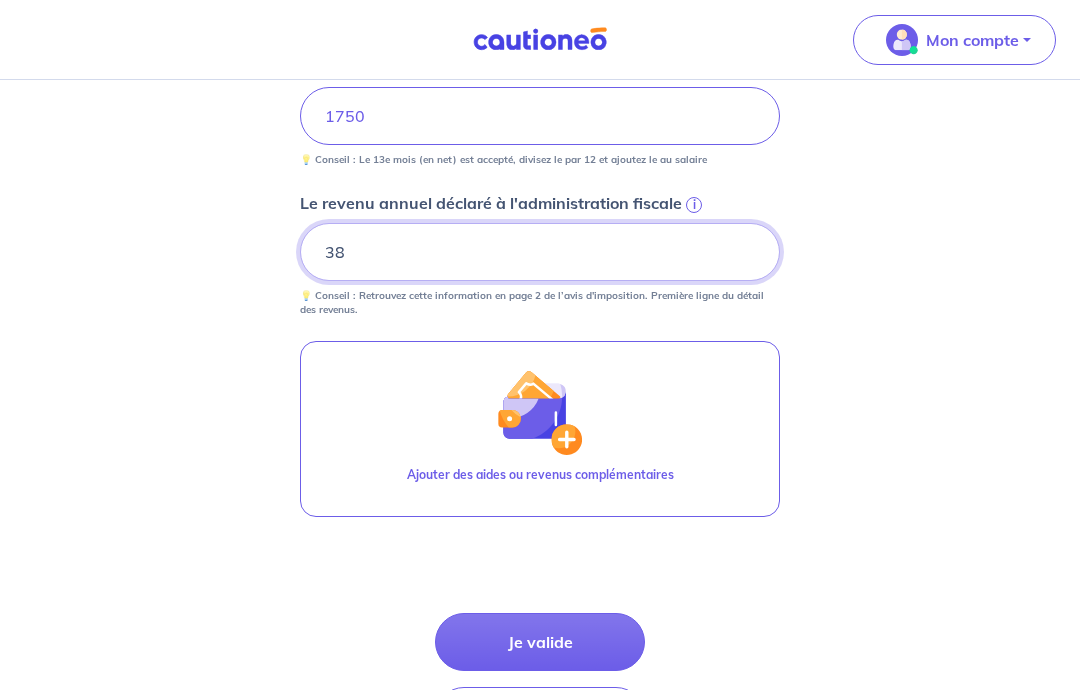 type on "[NUMBER]" 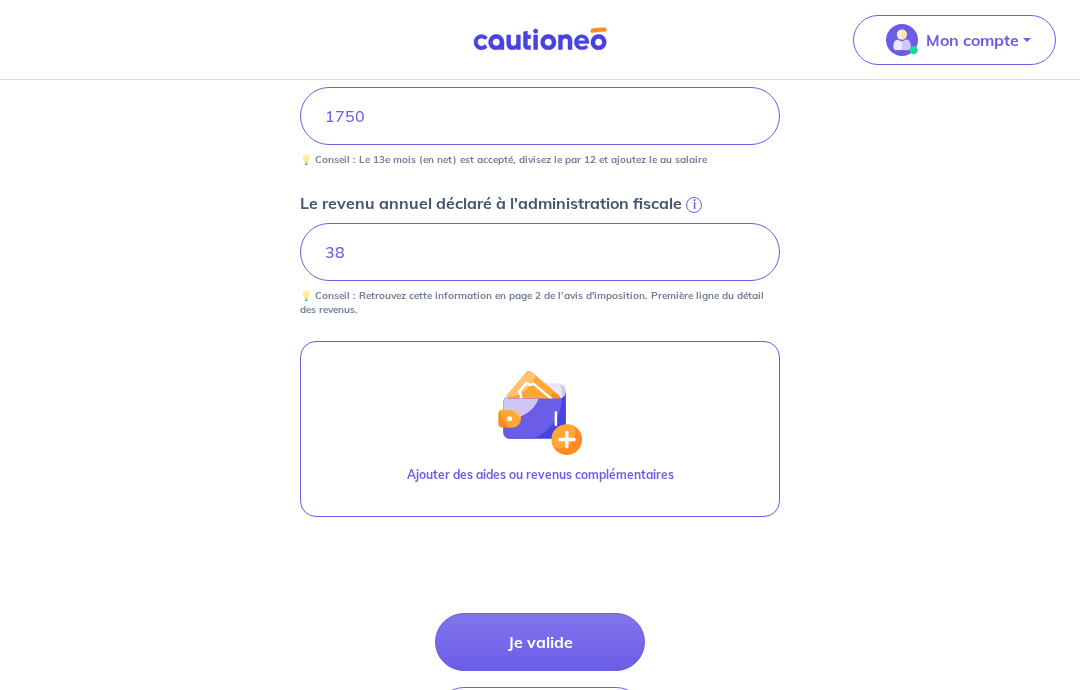 click at bounding box center (540, 412) 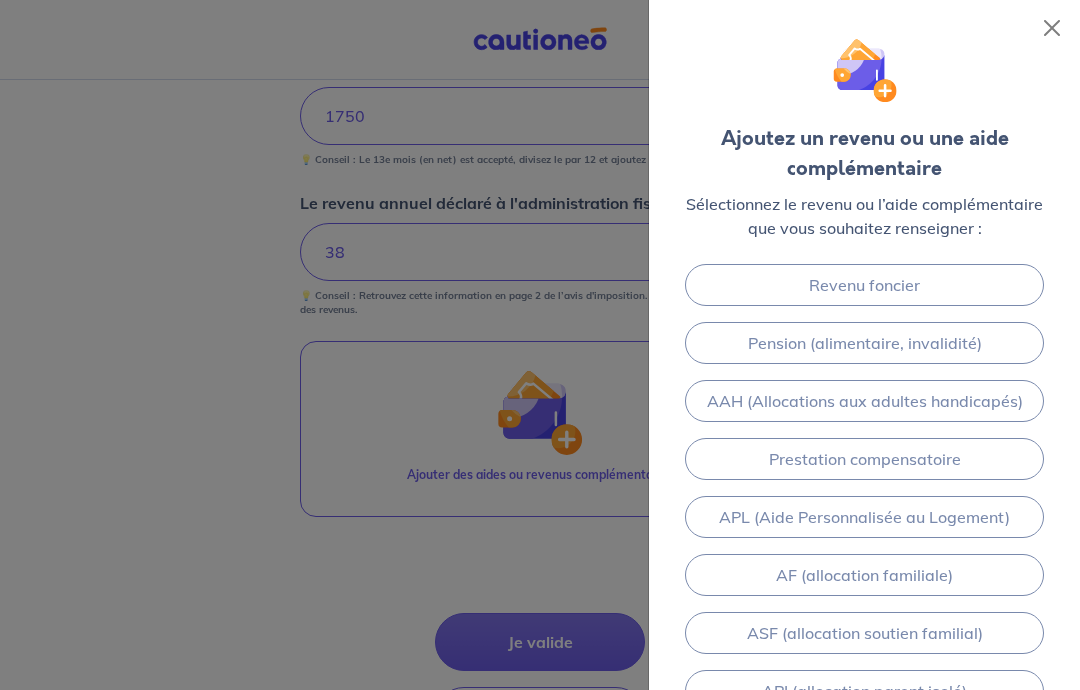 click on "Revenu foncier" at bounding box center (864, 285) 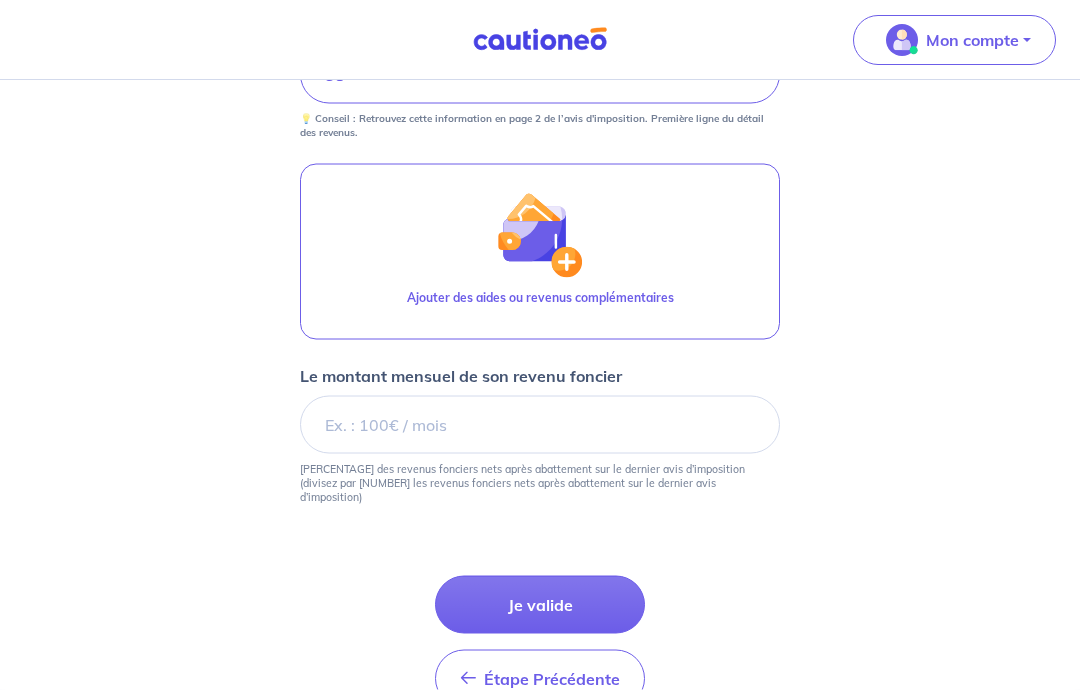 scroll, scrollTop: 1030, scrollLeft: 0, axis: vertical 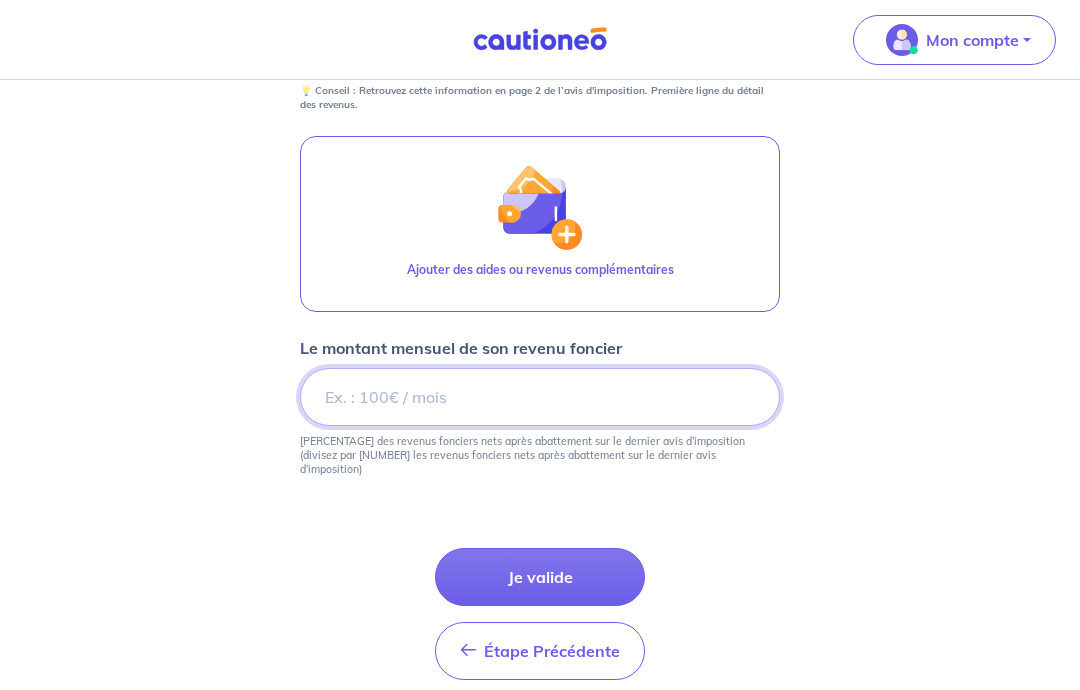 click on "Le montant mensuel de son revenu foncier" at bounding box center [540, 397] 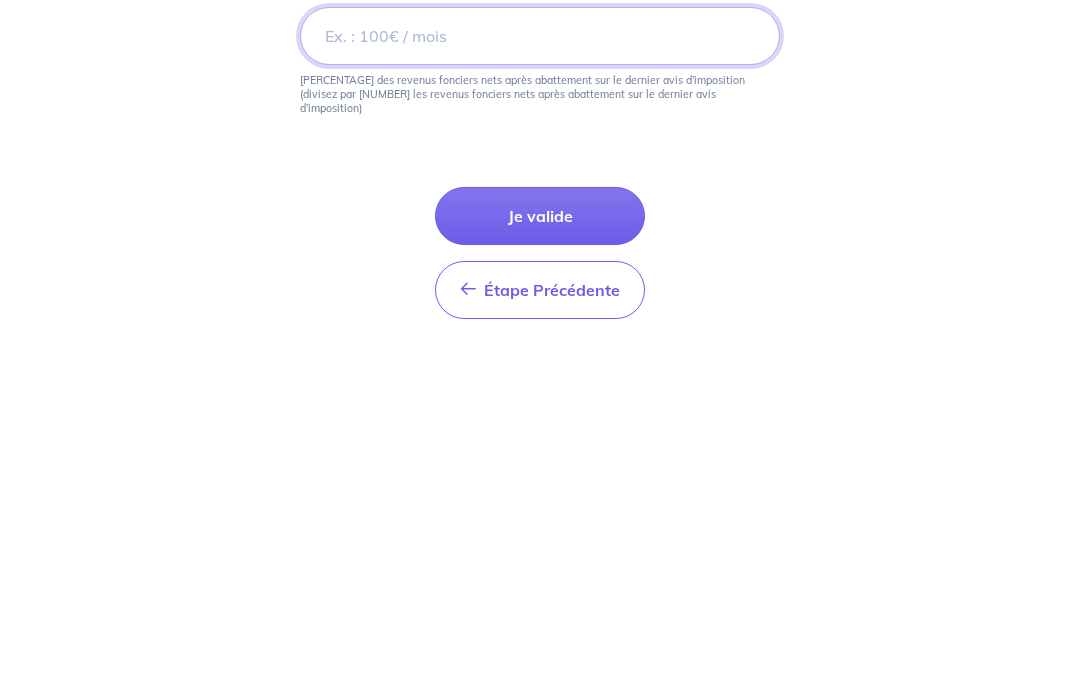 type on "[AMOUNT]" 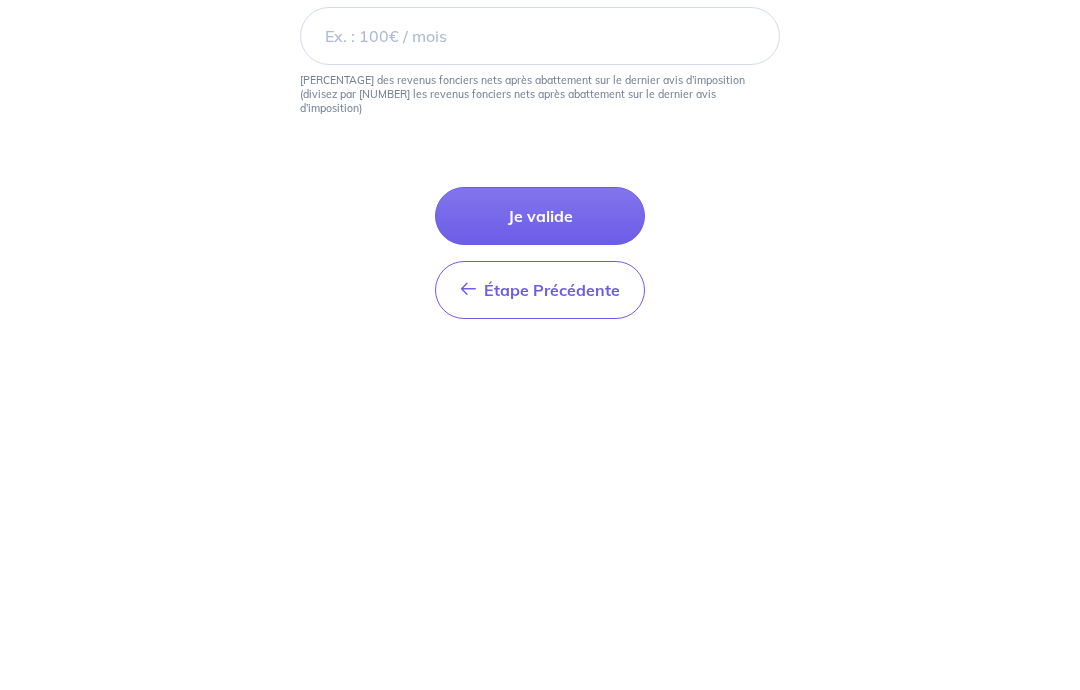 click on "Je valide" at bounding box center [540, 577] 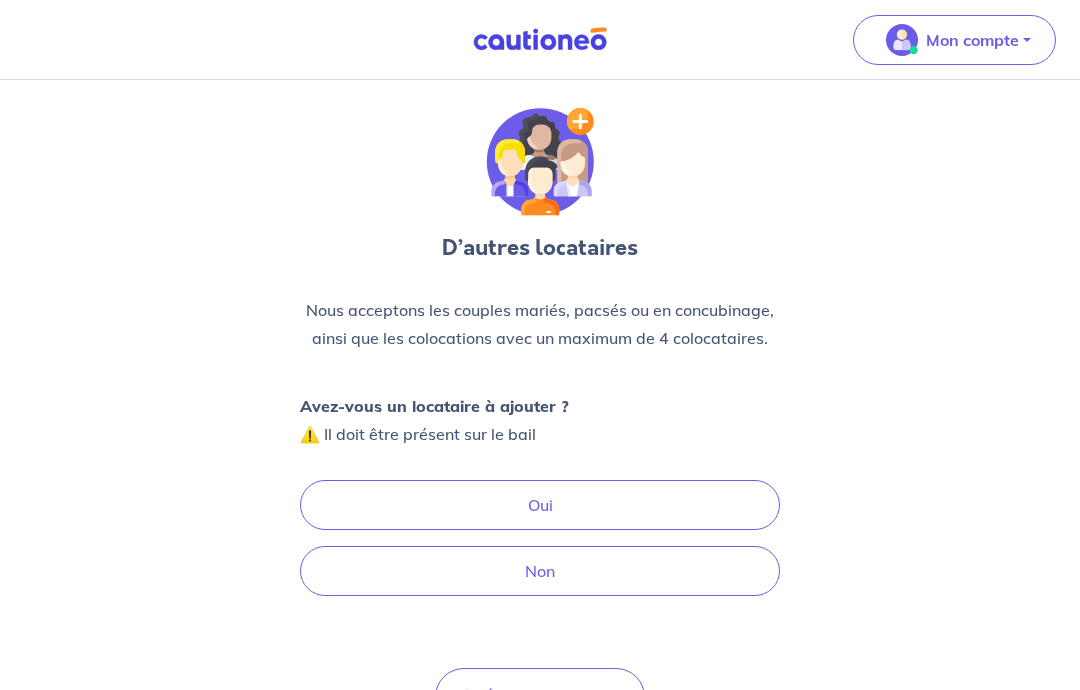 scroll, scrollTop: 0, scrollLeft: 0, axis: both 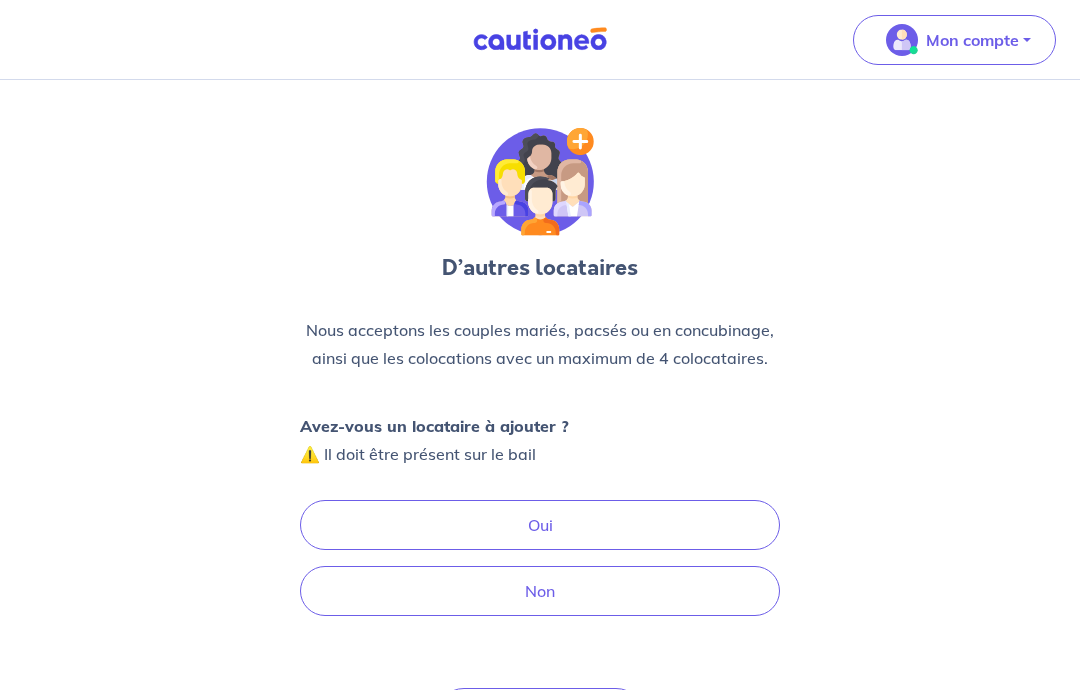 click on "Non" at bounding box center (540, 591) 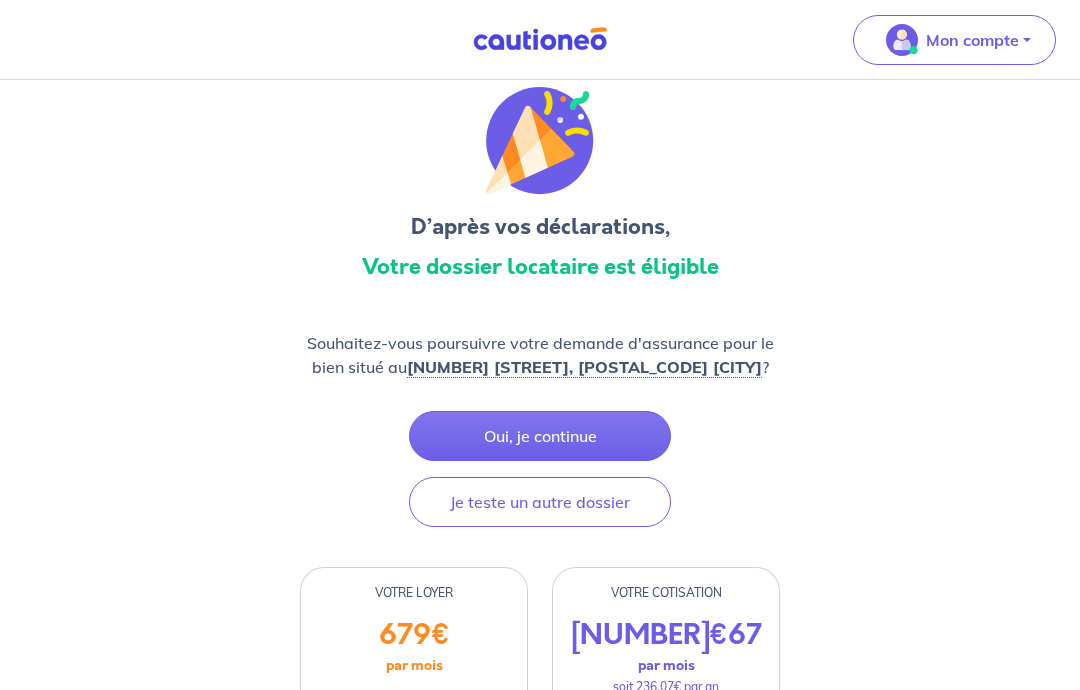 scroll, scrollTop: 0, scrollLeft: 0, axis: both 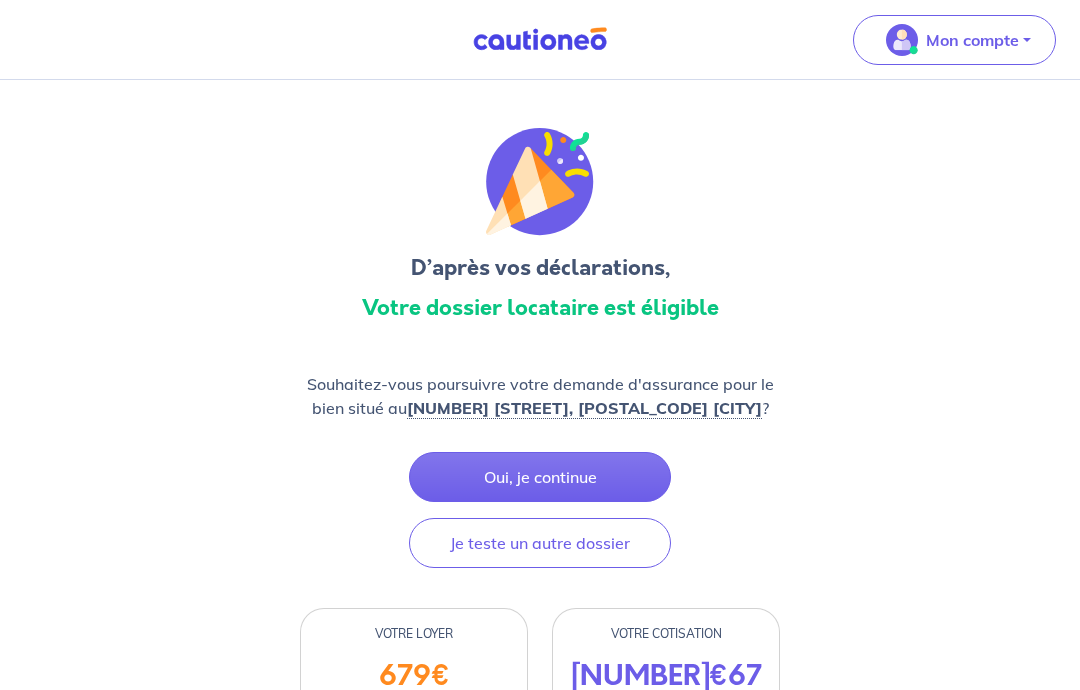 click on "Je teste un autre dossier" at bounding box center (540, 543) 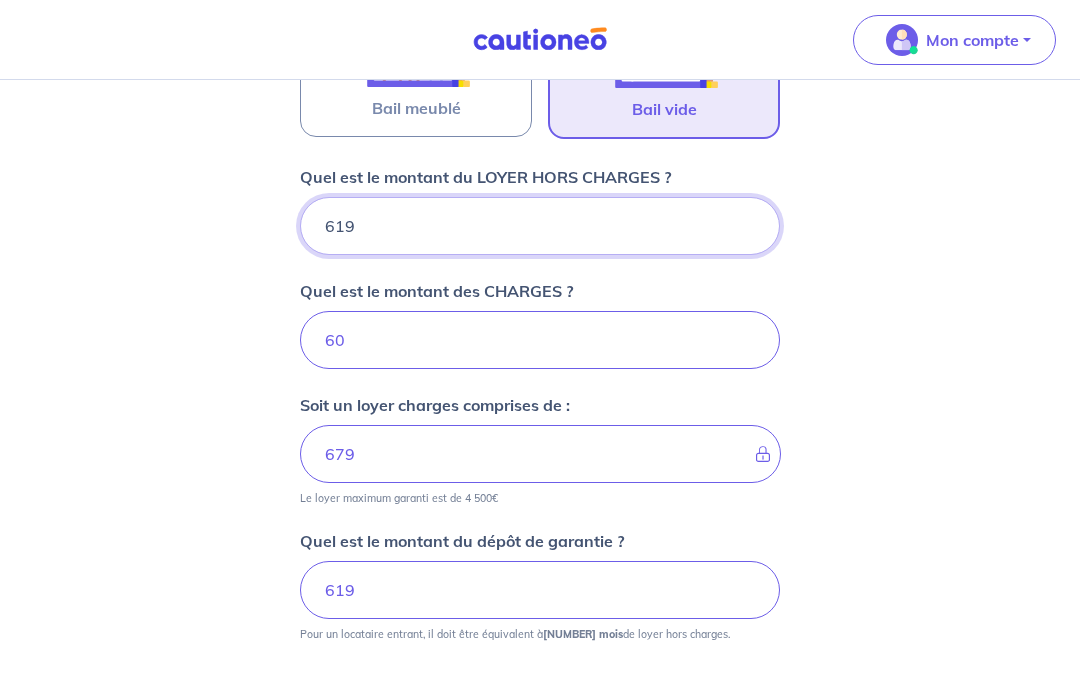 scroll, scrollTop: 723, scrollLeft: 0, axis: vertical 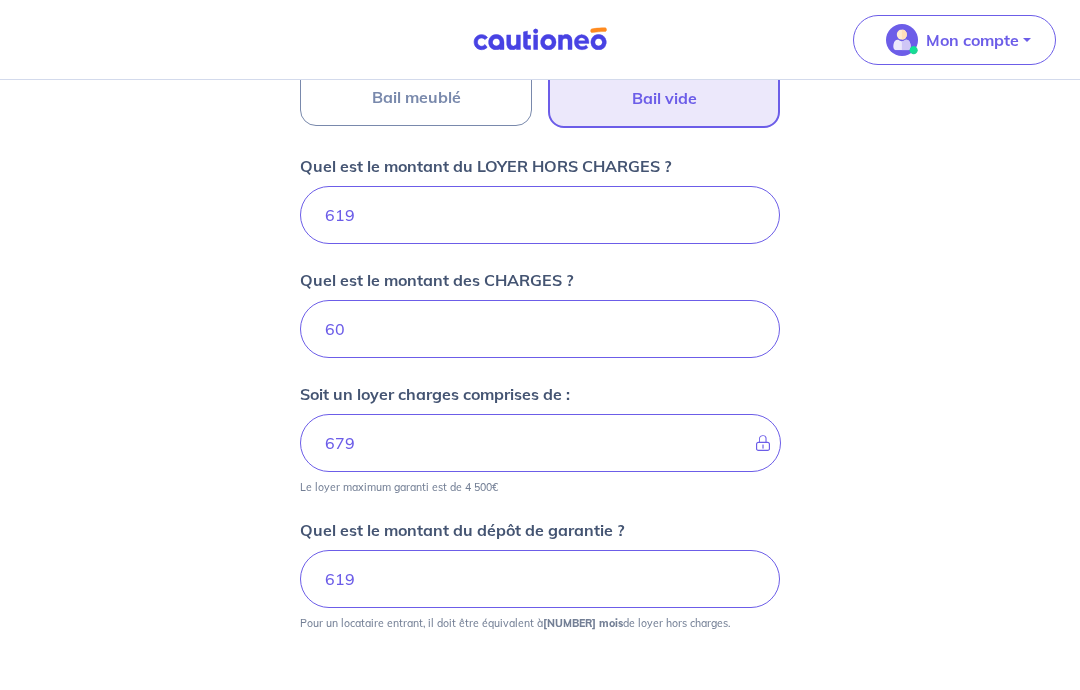 click on "Je valide" at bounding box center (540, 732) 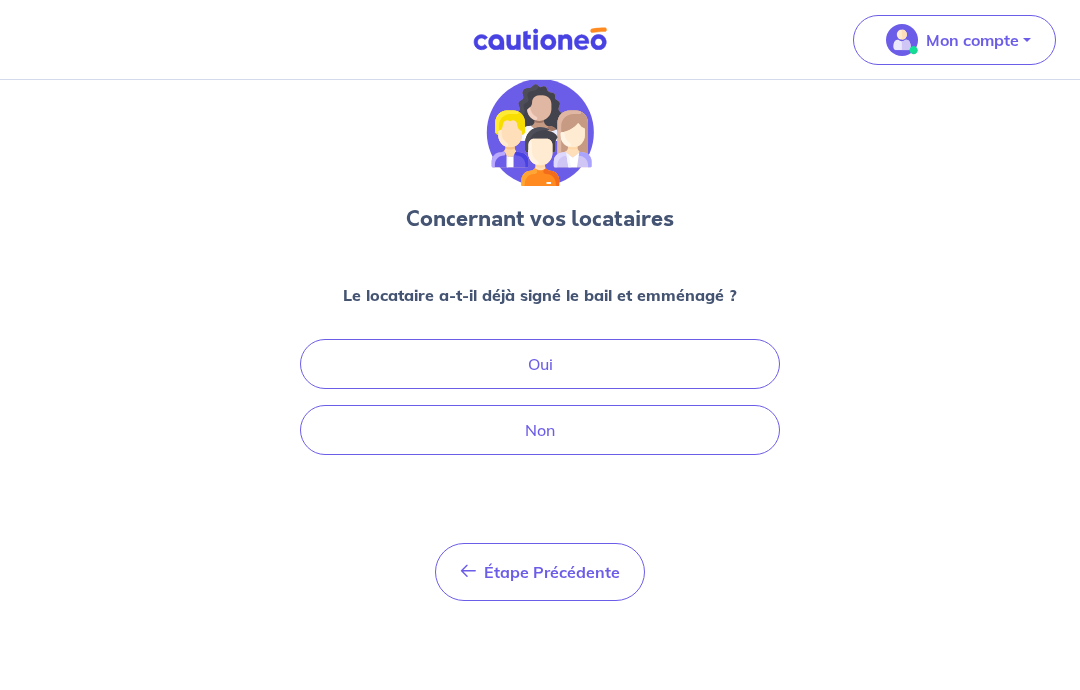 scroll, scrollTop: 76, scrollLeft: 0, axis: vertical 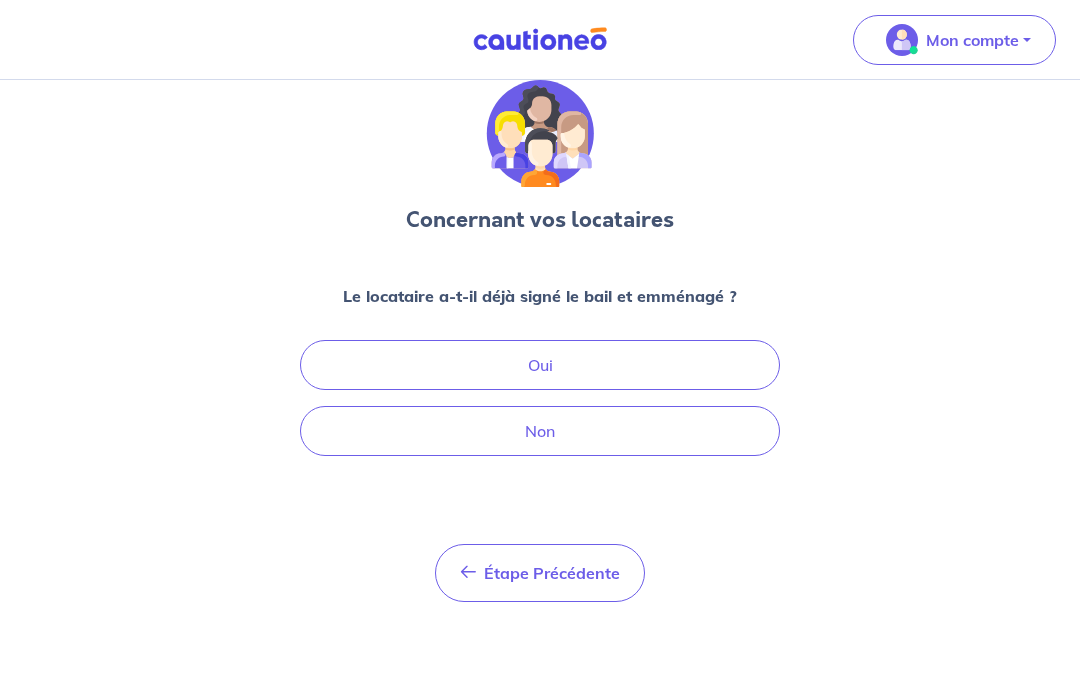 click on "Non" at bounding box center [540, 431] 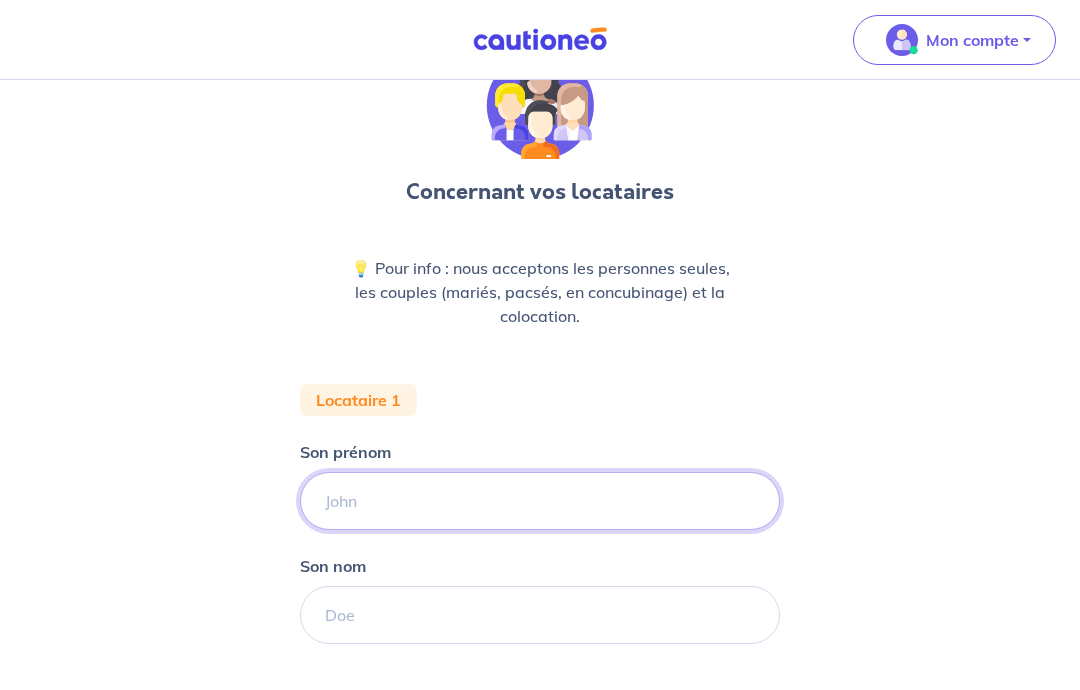 click on "Son prénom" at bounding box center (540, 501) 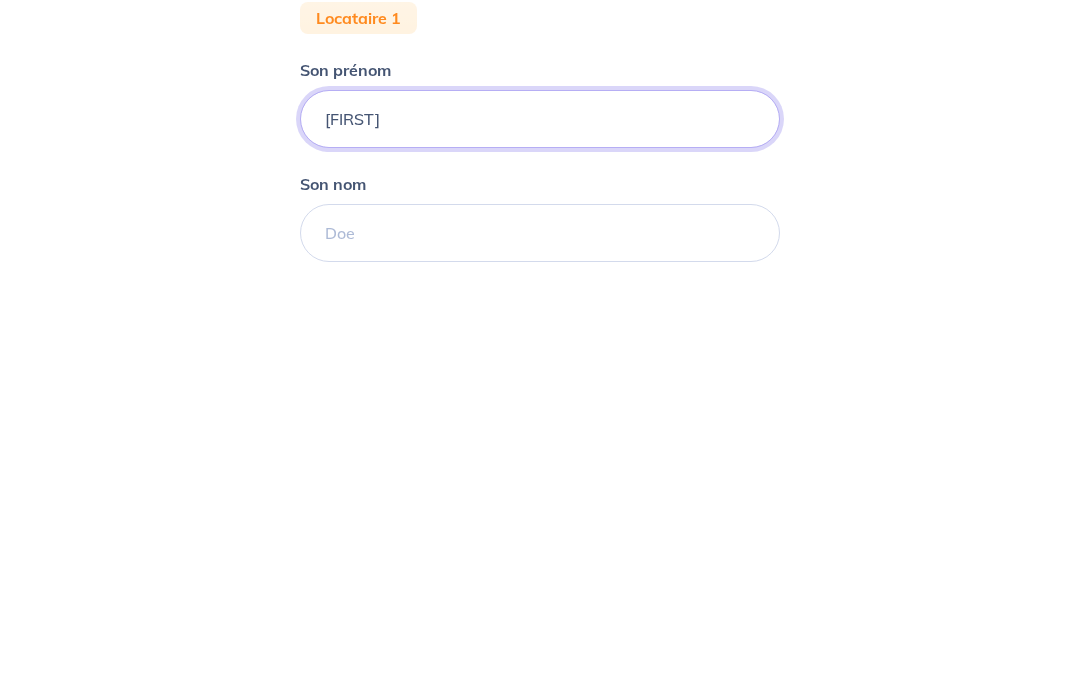 type on "[FIRST]" 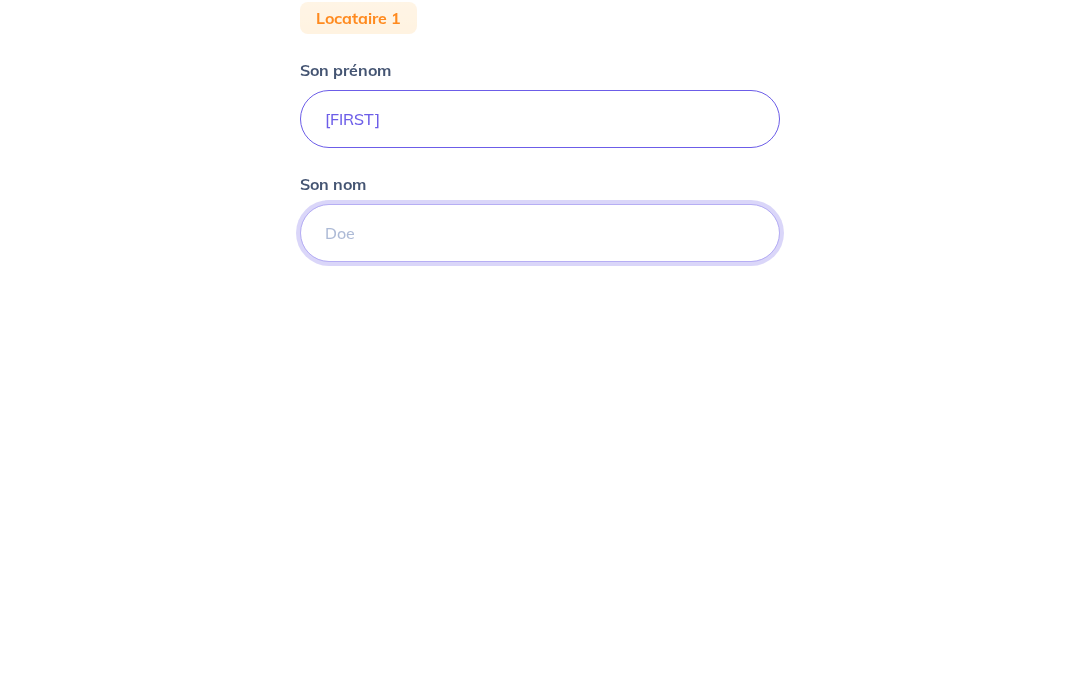 click on "Son nom" at bounding box center (540, 615) 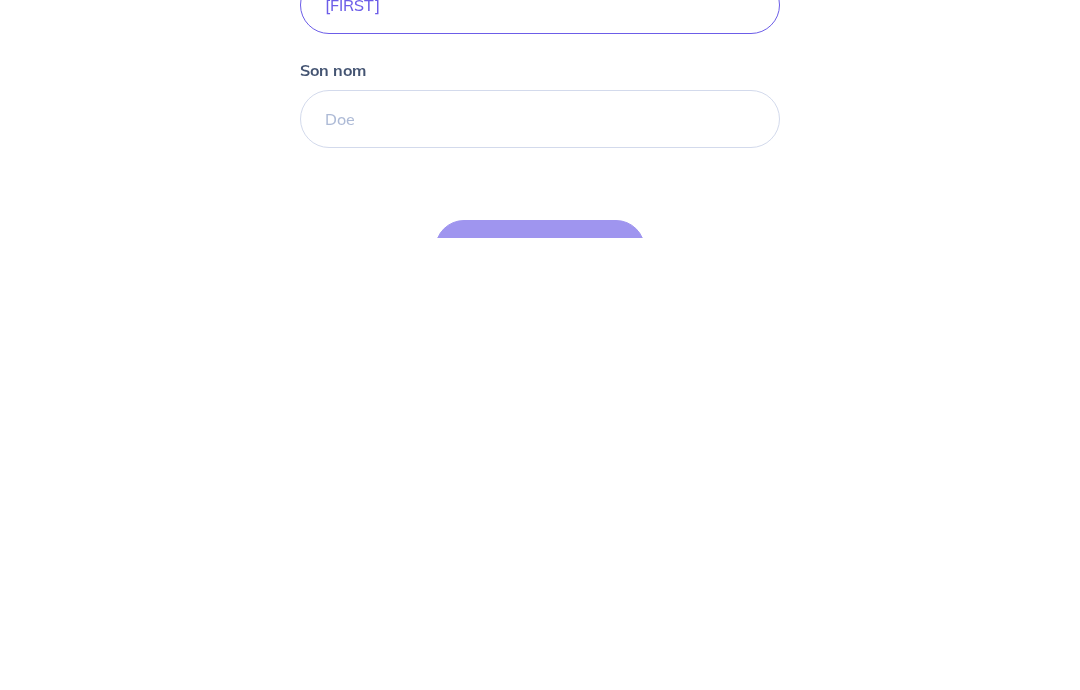 scroll, scrollTop: 338, scrollLeft: 0, axis: vertical 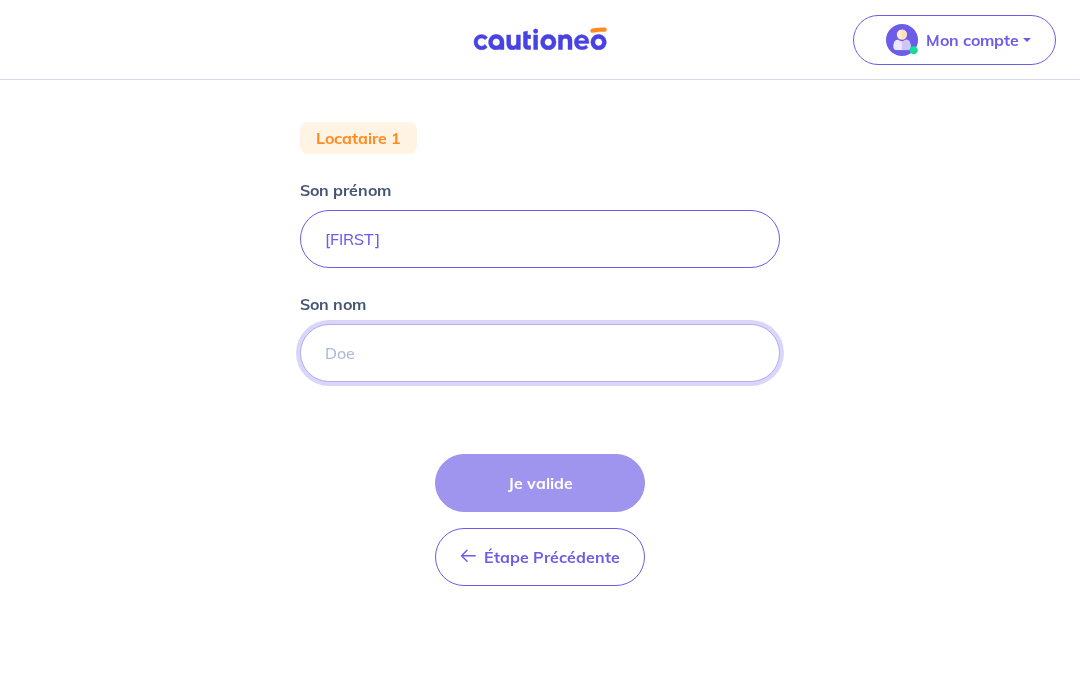 click on "Son nom" at bounding box center [540, 353] 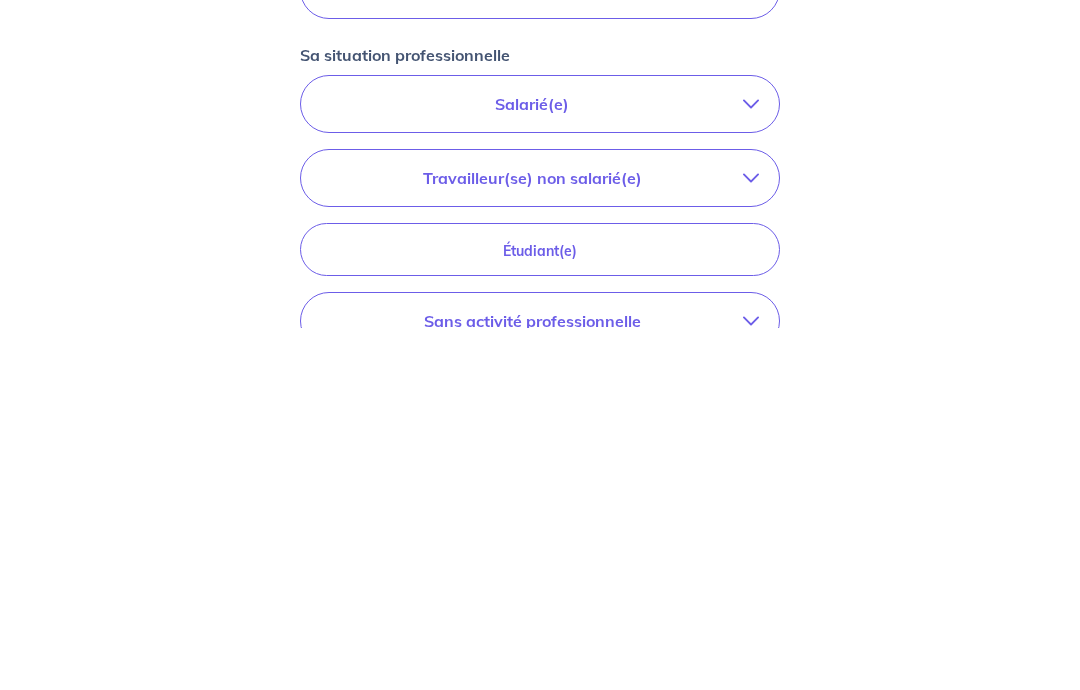 scroll, scrollTop: 605, scrollLeft: 0, axis: vertical 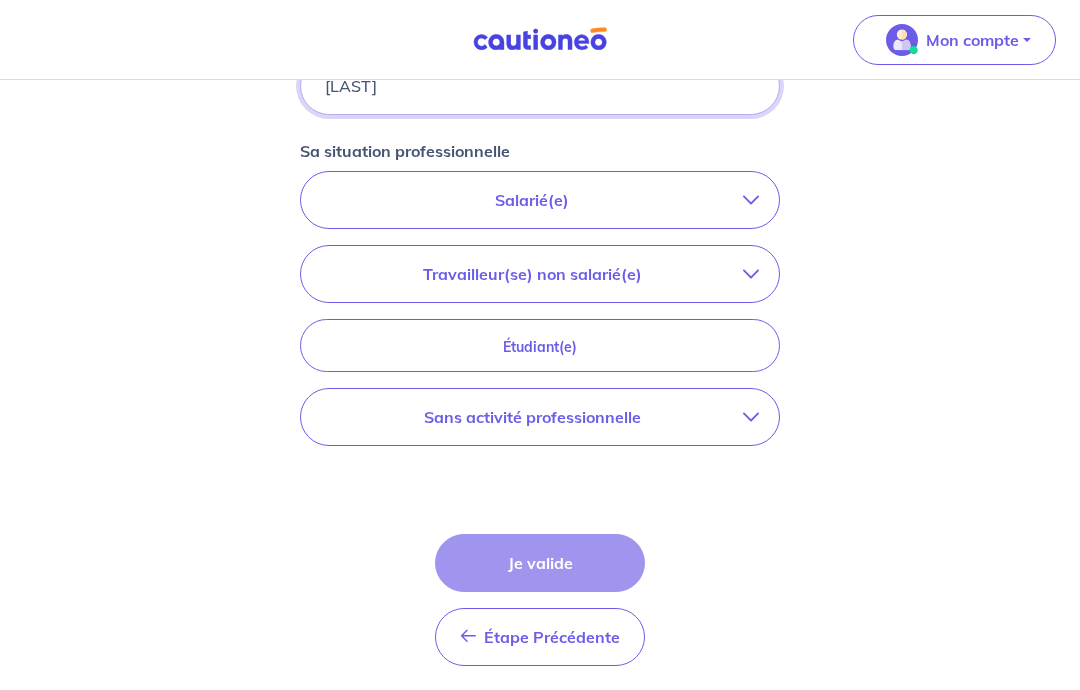 type on "[LAST]" 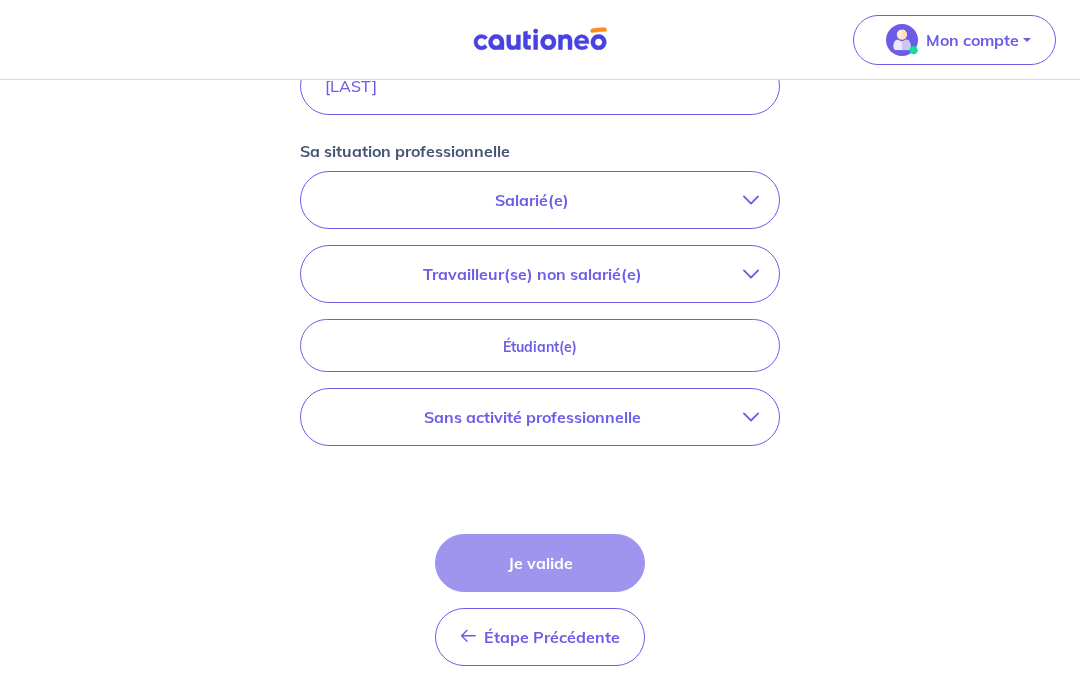 click on "Salarié(e)" at bounding box center [532, 200] 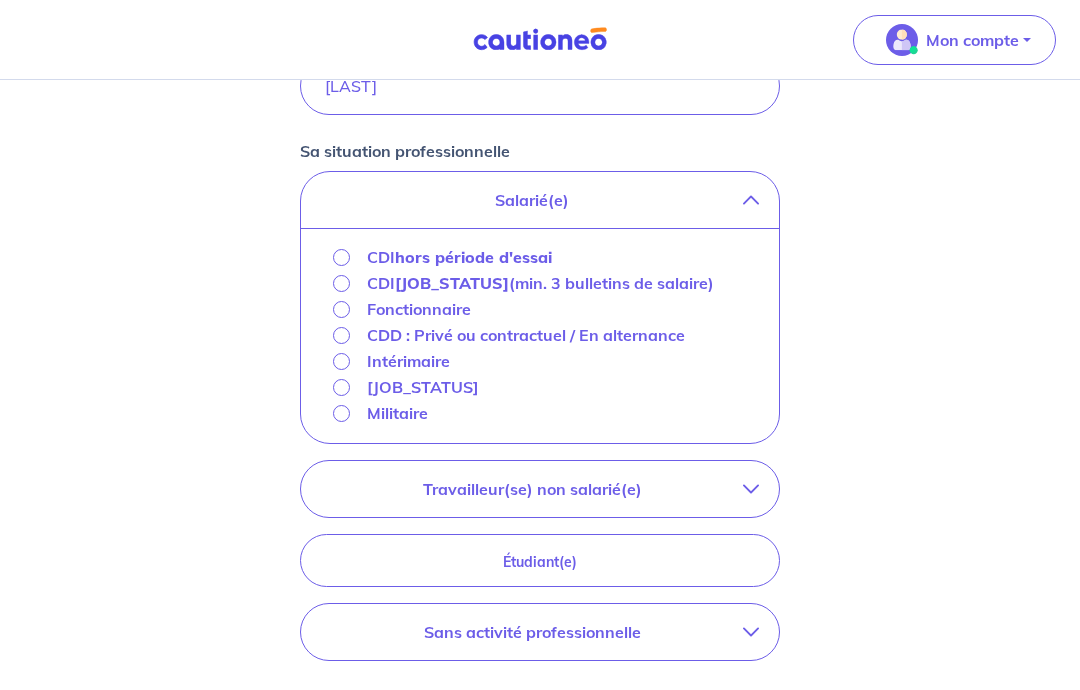click on "CDI  hors période d'essai" at bounding box center [442, 257] 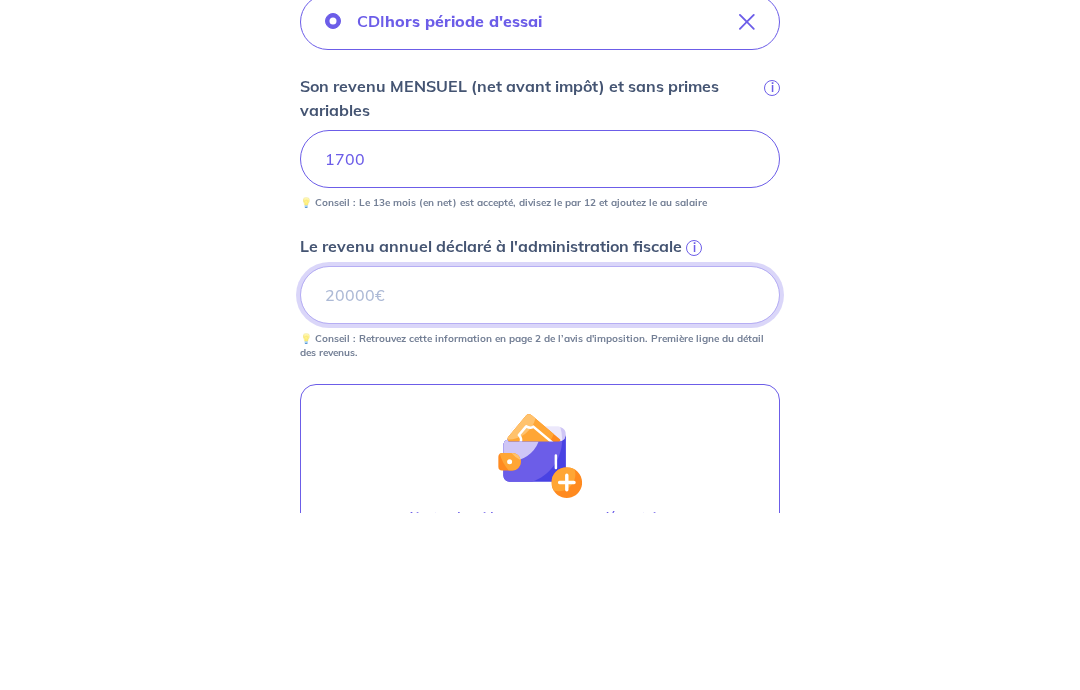 click on "Le revenu annuel déclaré à l'administration fiscale i" at bounding box center (540, 472) 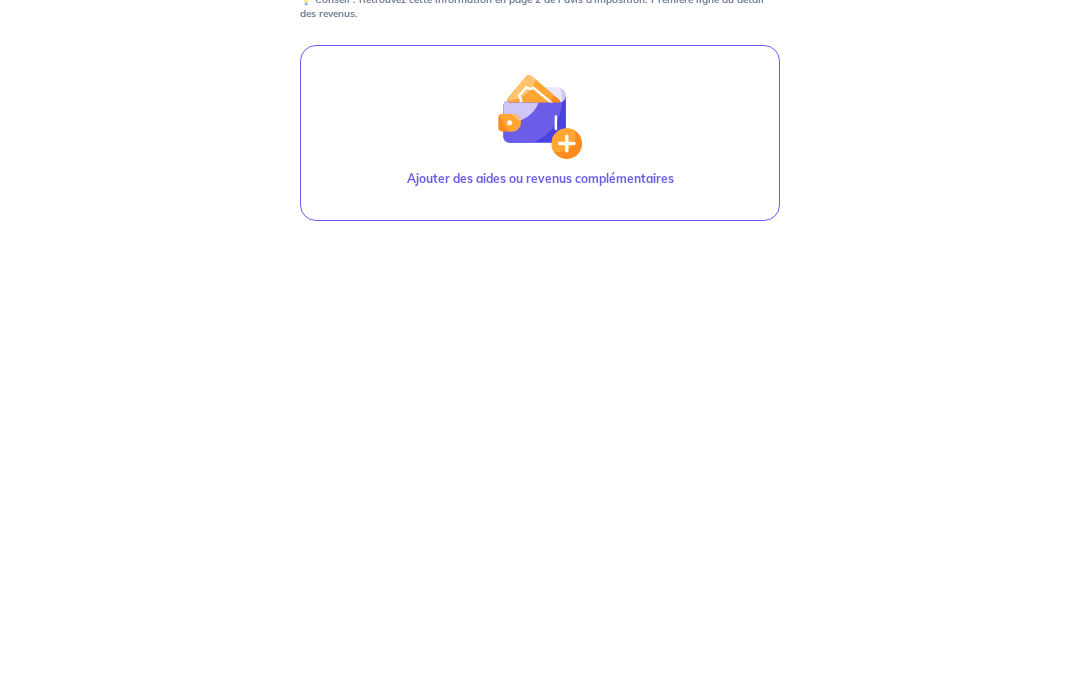 scroll, scrollTop: 984, scrollLeft: 0, axis: vertical 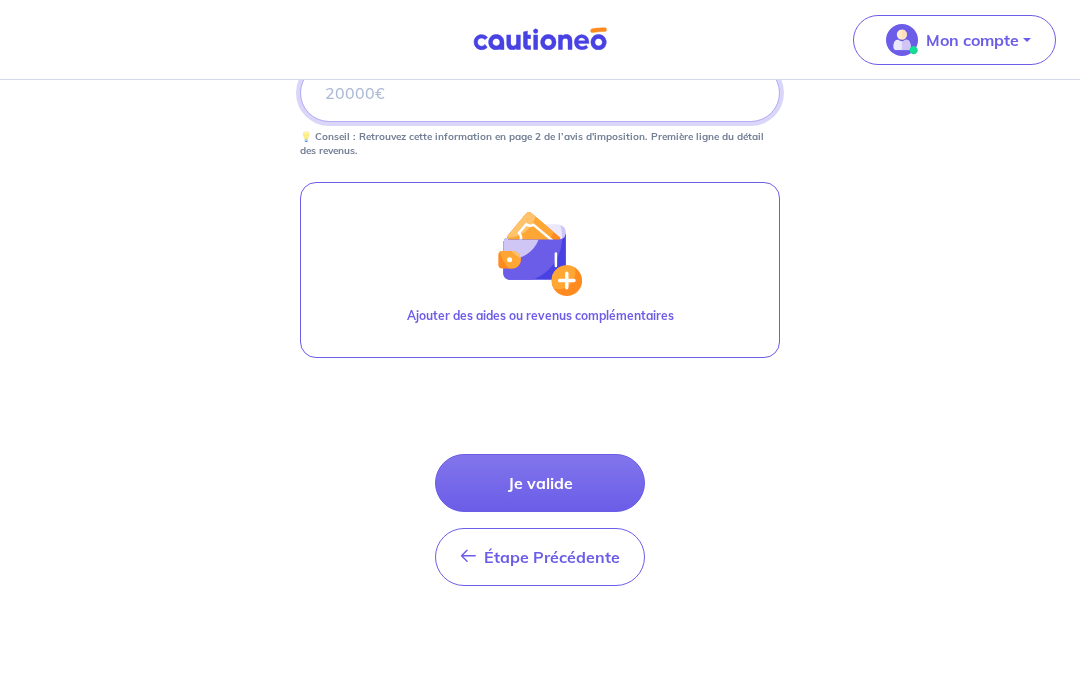 type on "[AMOUNT]" 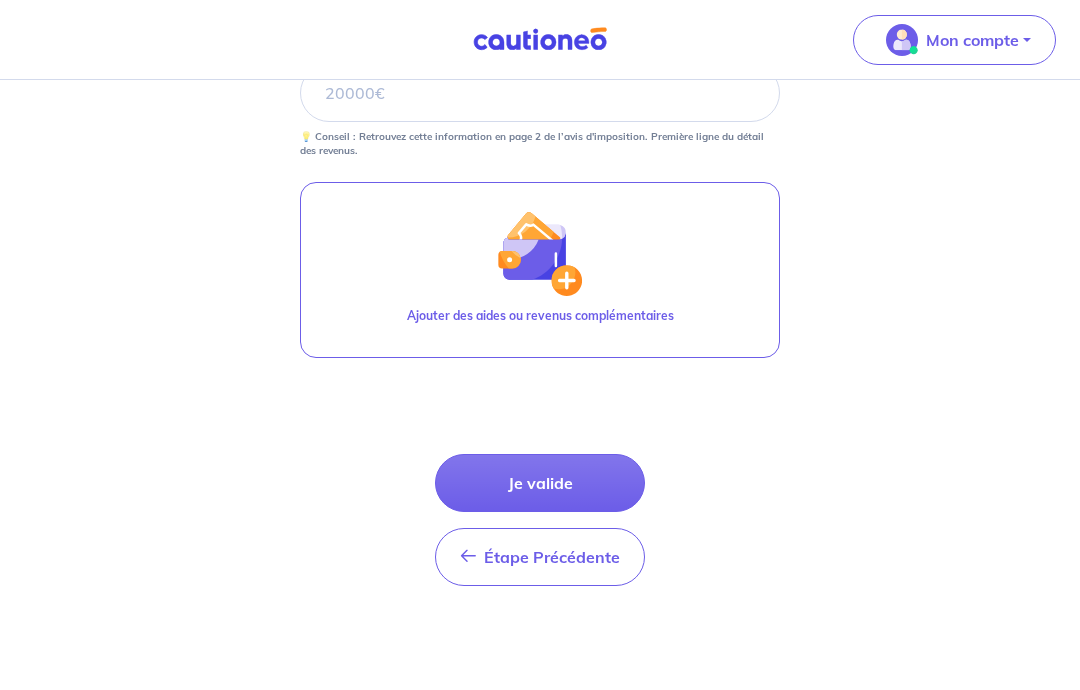 click on "Ajouter des aides ou revenus complémentaires" at bounding box center (540, 270) 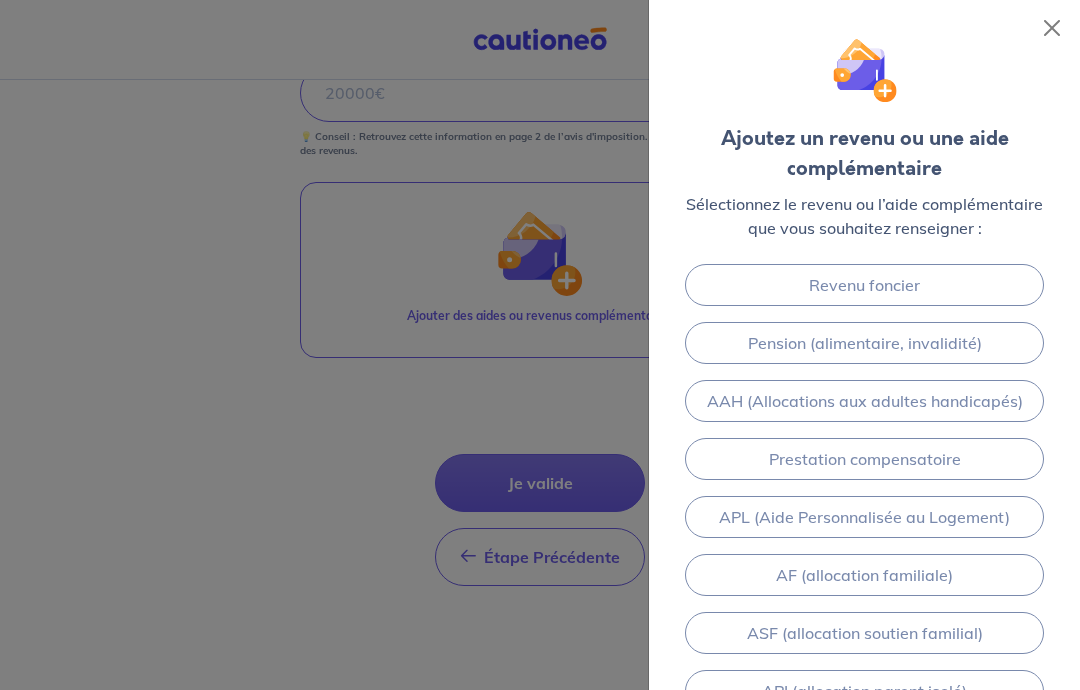 click on "Revenu foncier" at bounding box center (864, 285) 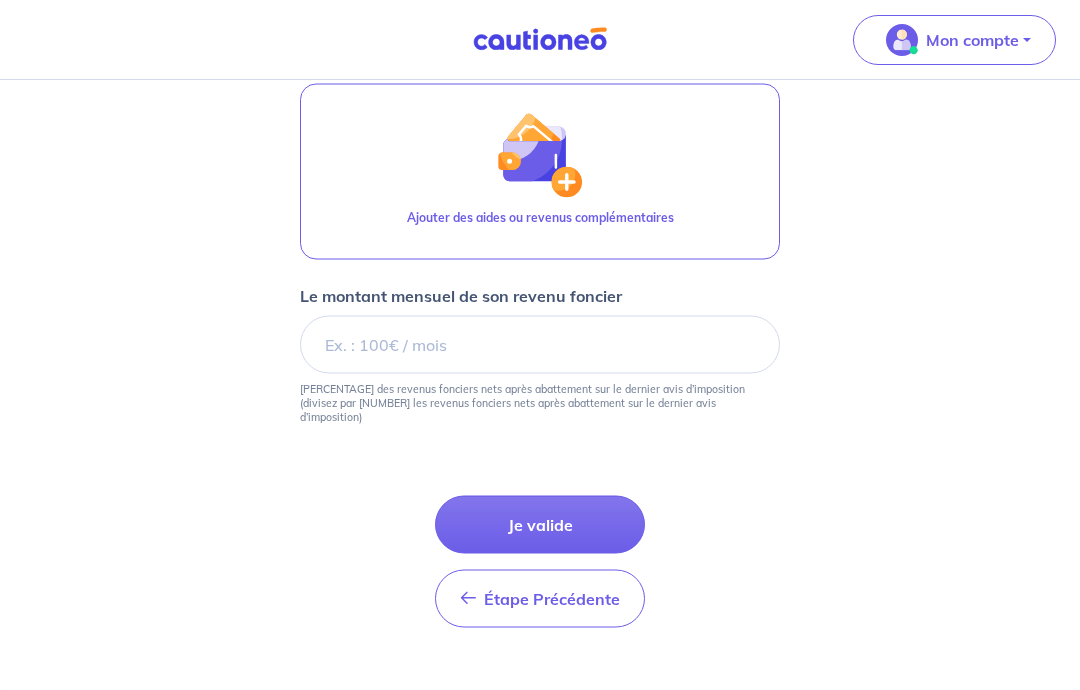 scroll, scrollTop: 1110, scrollLeft: 0, axis: vertical 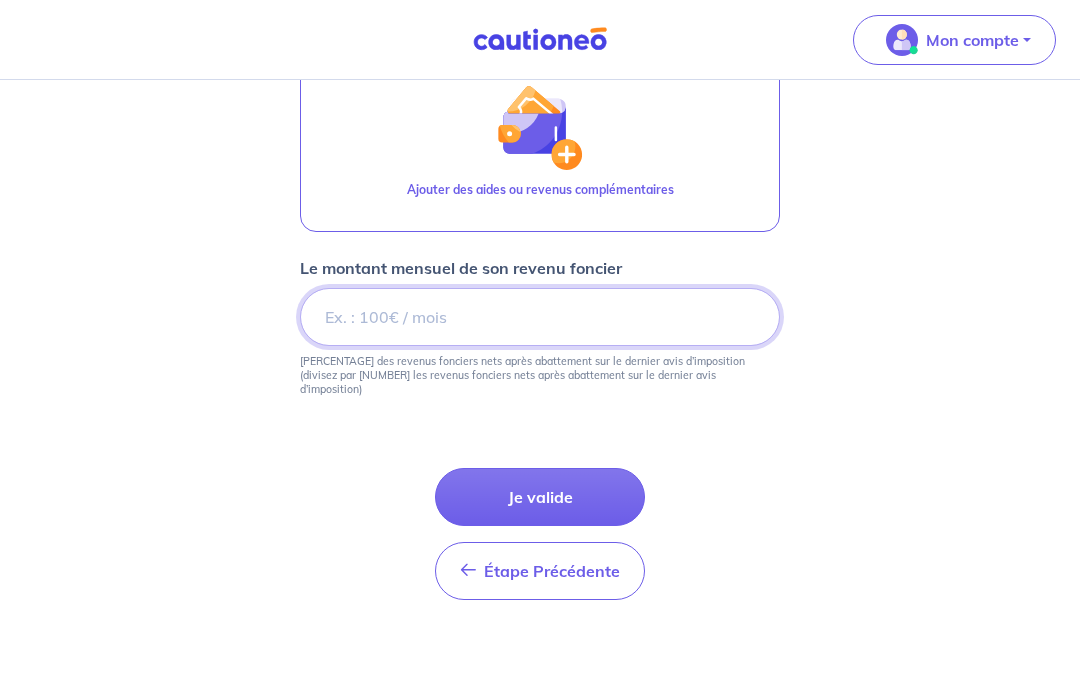 click on "Le montant mensuel de son revenu foncier" at bounding box center (540, 317) 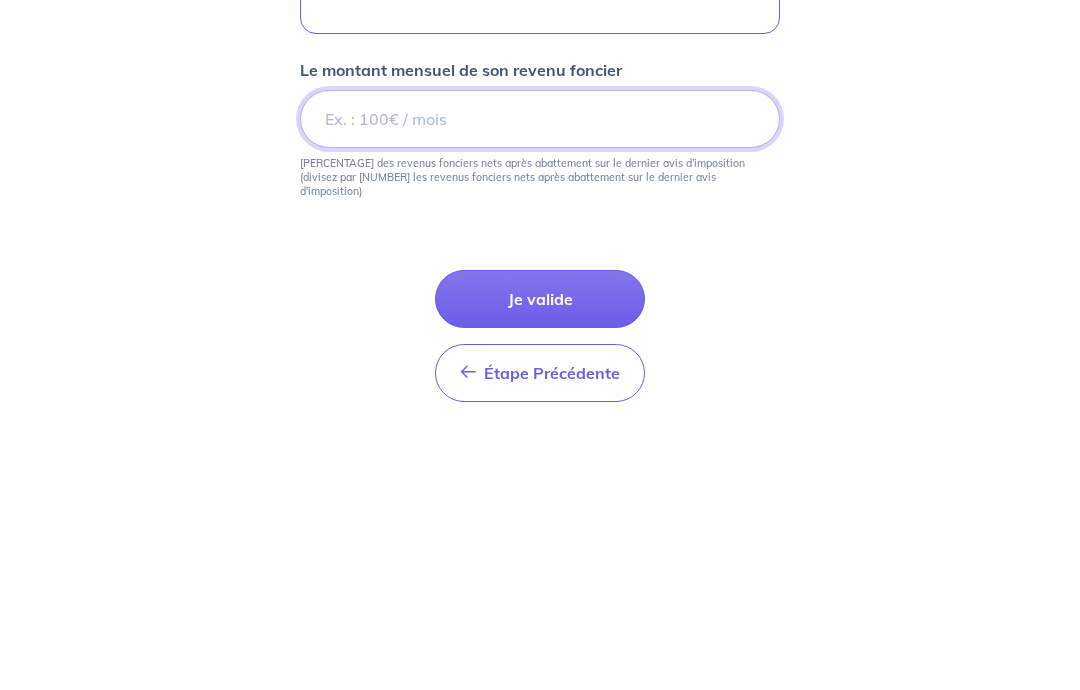 type on "[NUMBER]" 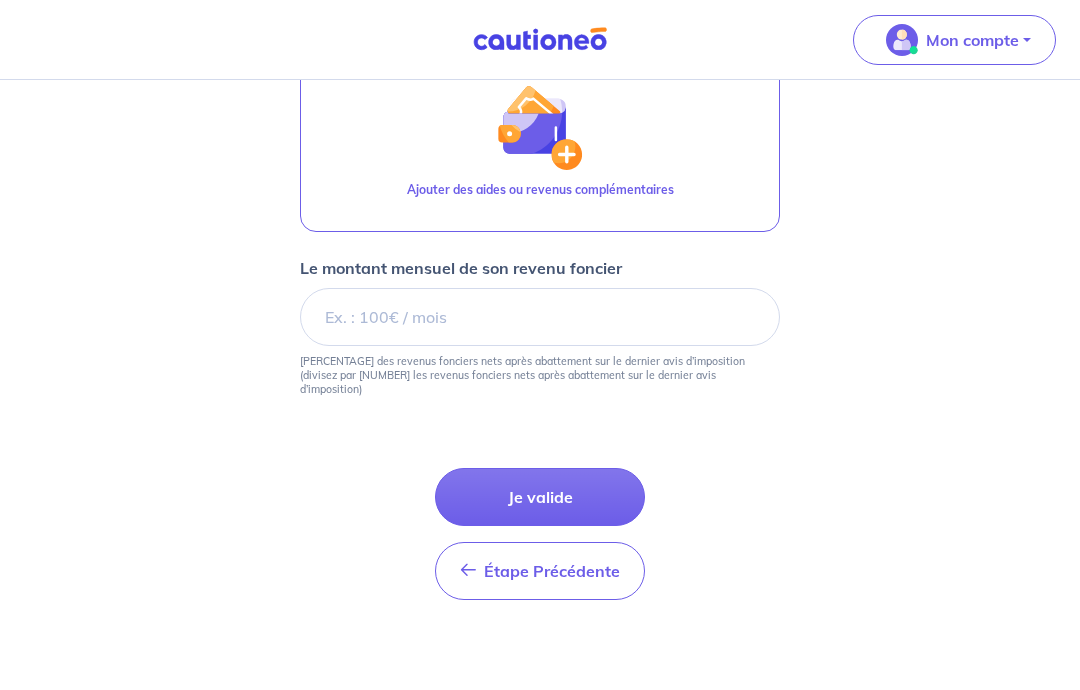 click on "Je valide" at bounding box center [540, 497] 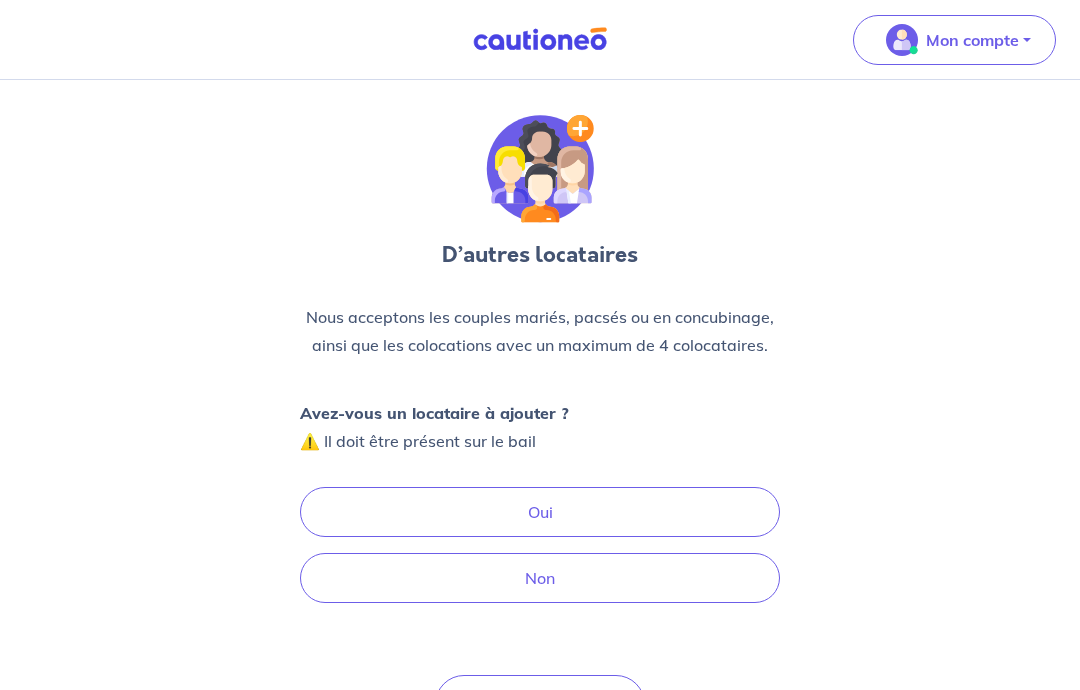 scroll, scrollTop: 0, scrollLeft: 0, axis: both 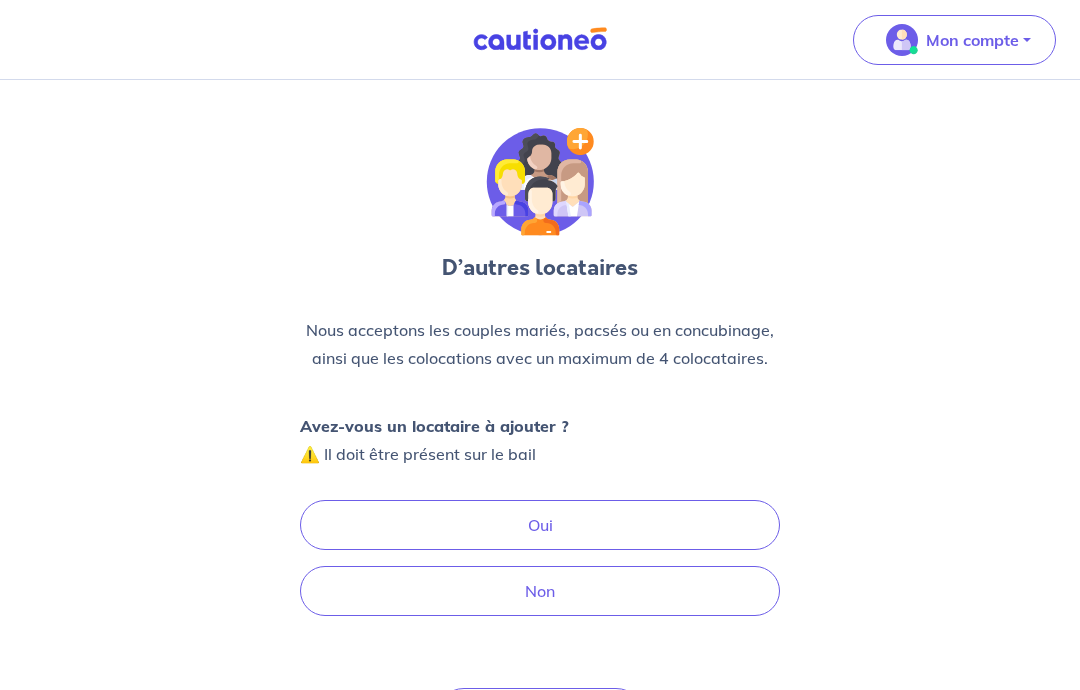 click on "Non" at bounding box center [540, 591] 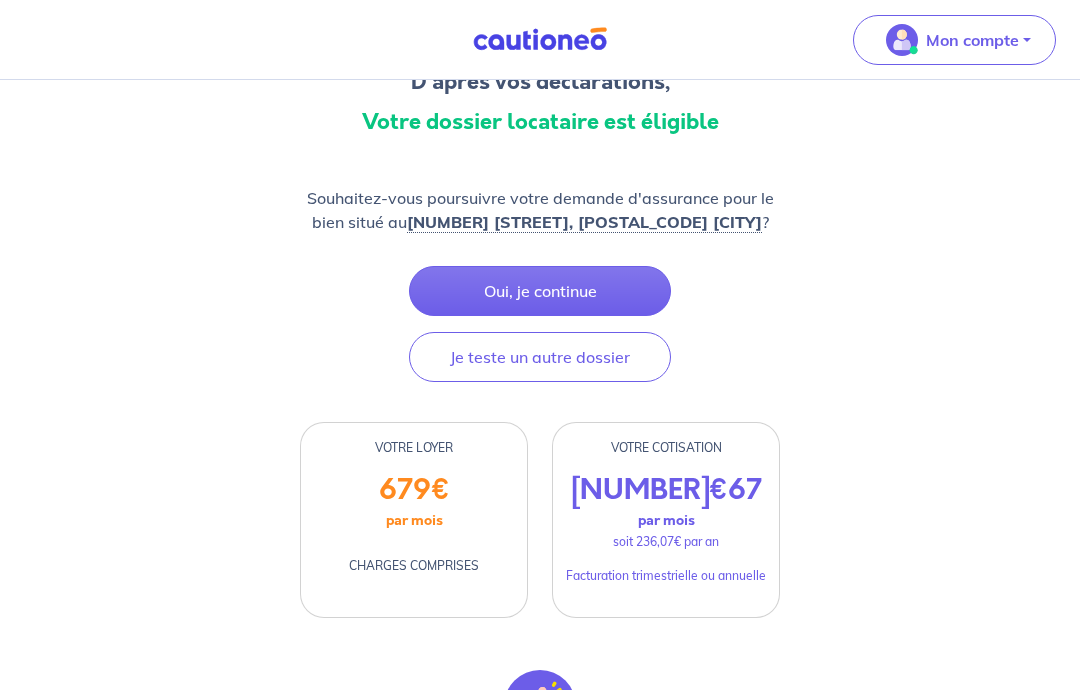 scroll, scrollTop: 0, scrollLeft: 0, axis: both 